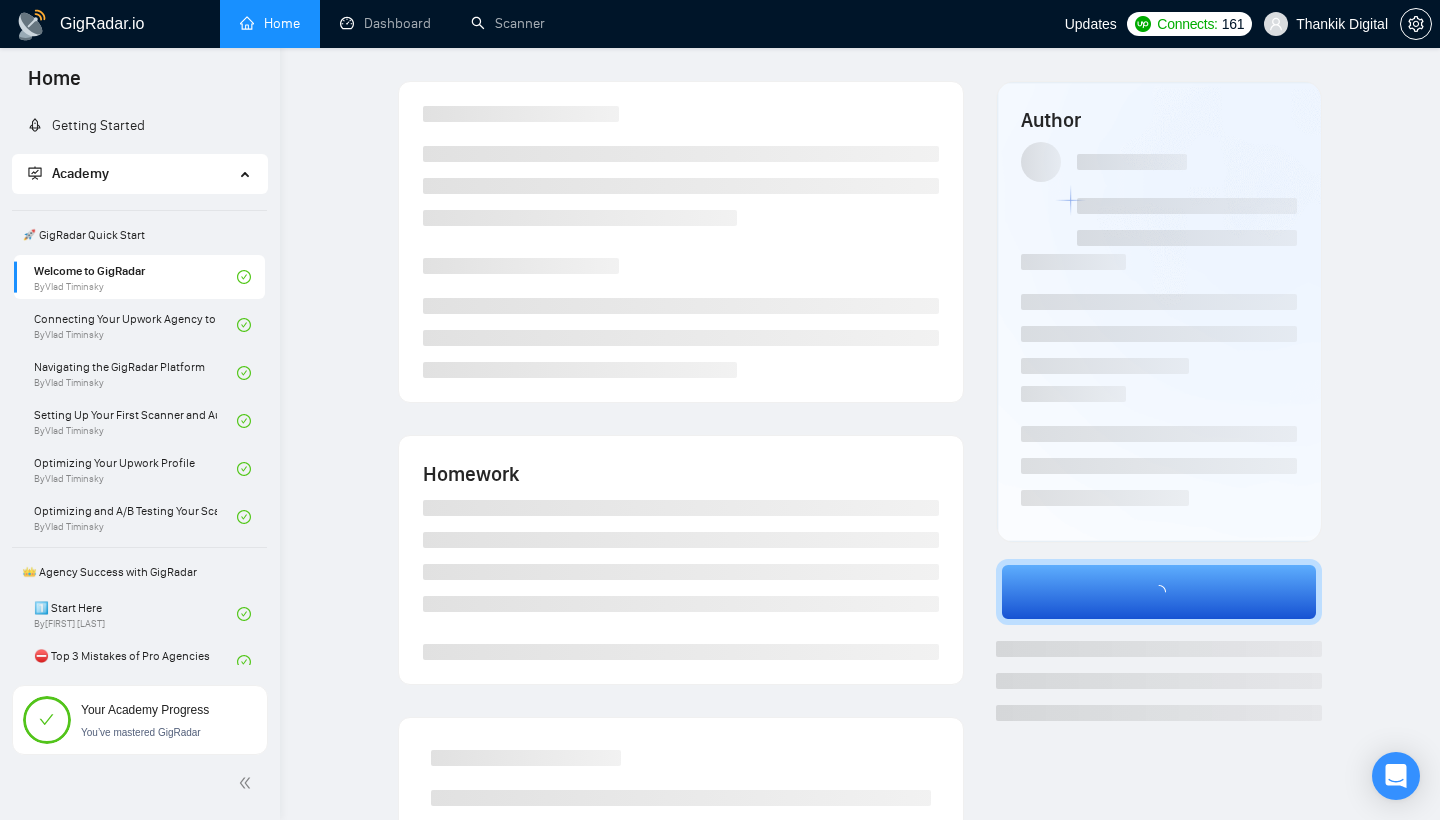 scroll, scrollTop: 0, scrollLeft: 0, axis: both 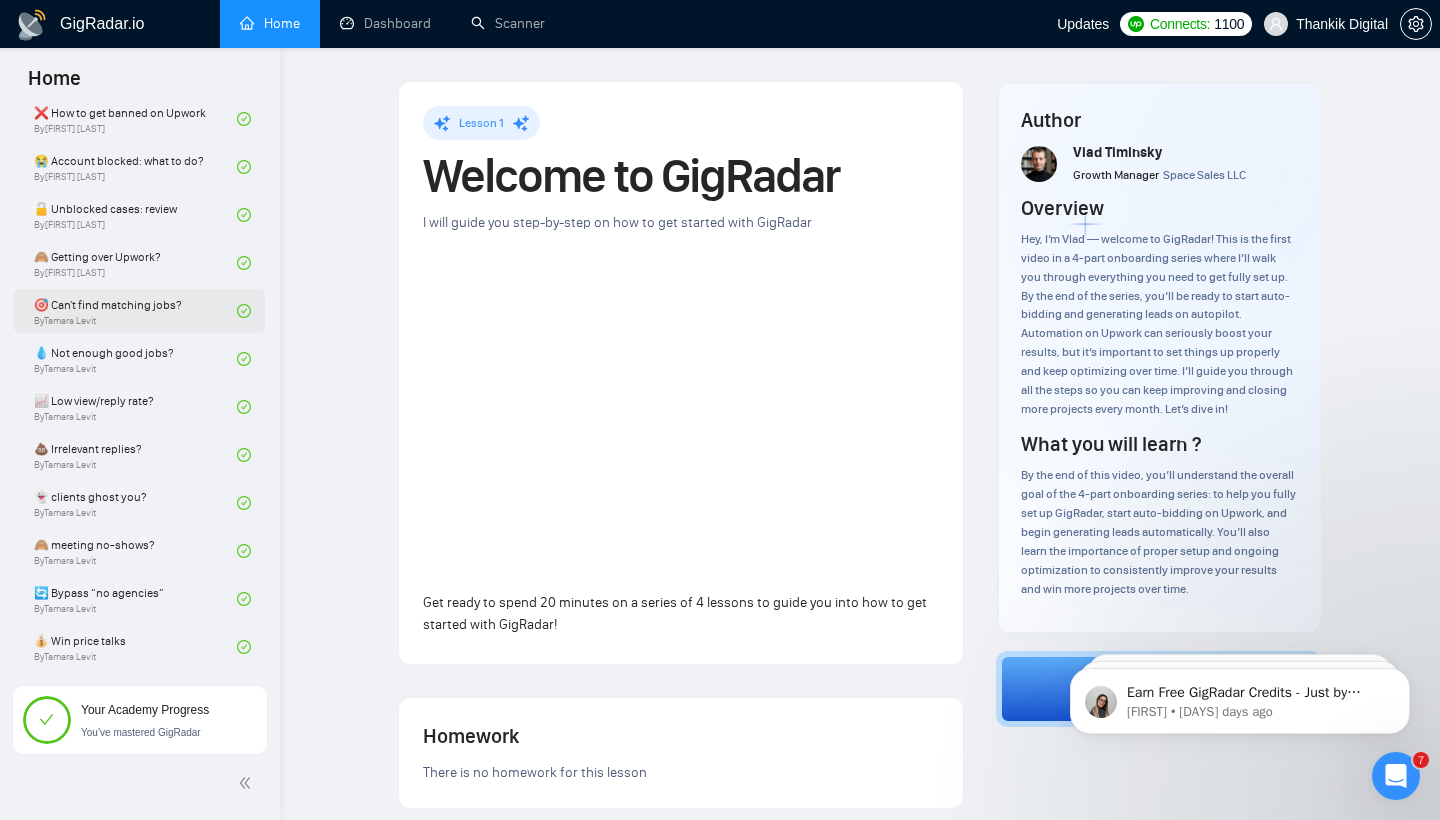 click on "🎯 Can't find matching jobs?  By  [NAME]" at bounding box center (135, 311) 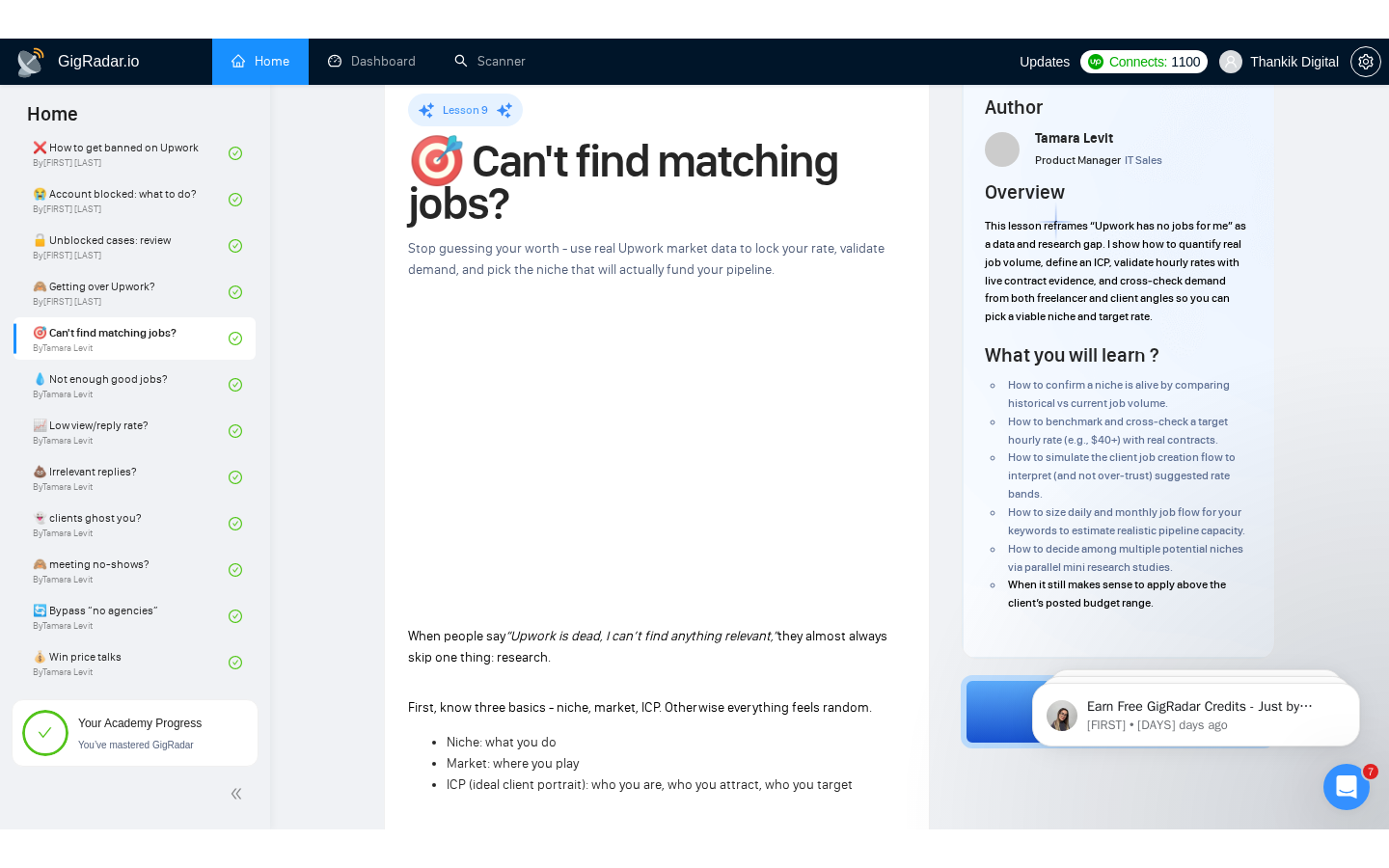 scroll, scrollTop: 0, scrollLeft: 0, axis: both 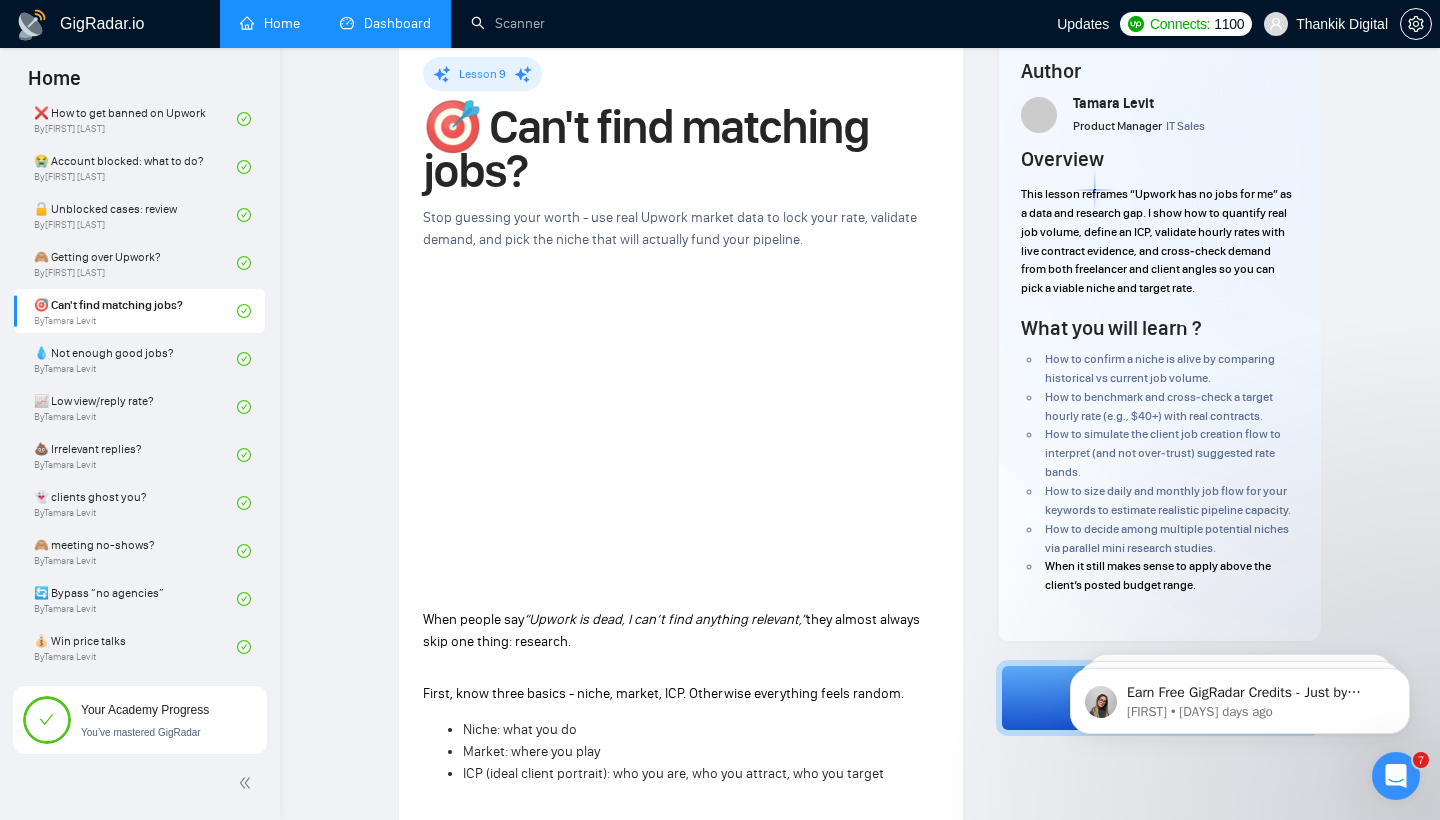 click on "Dashboard" at bounding box center [385, 23] 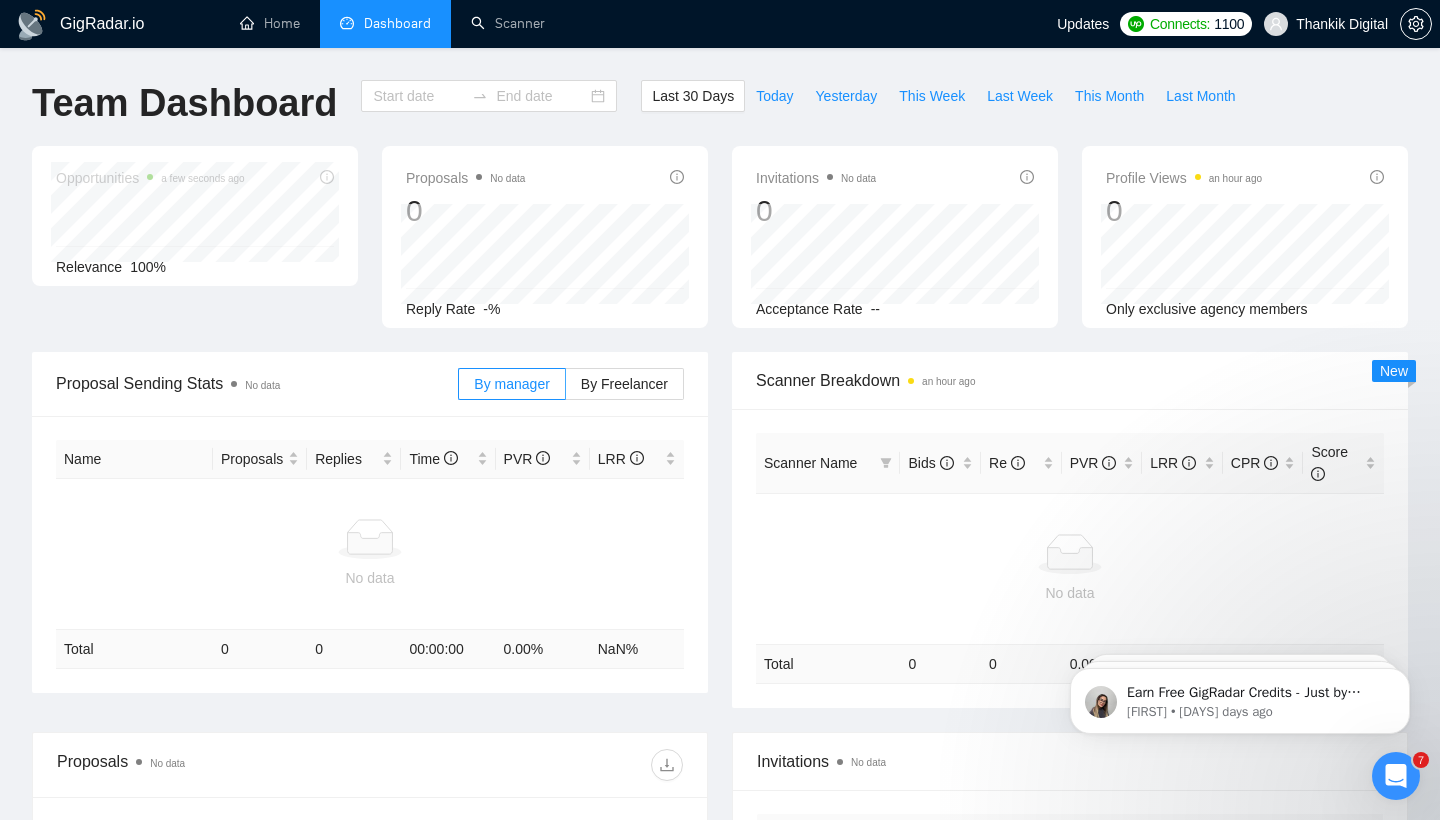 type on "2025-07-07" 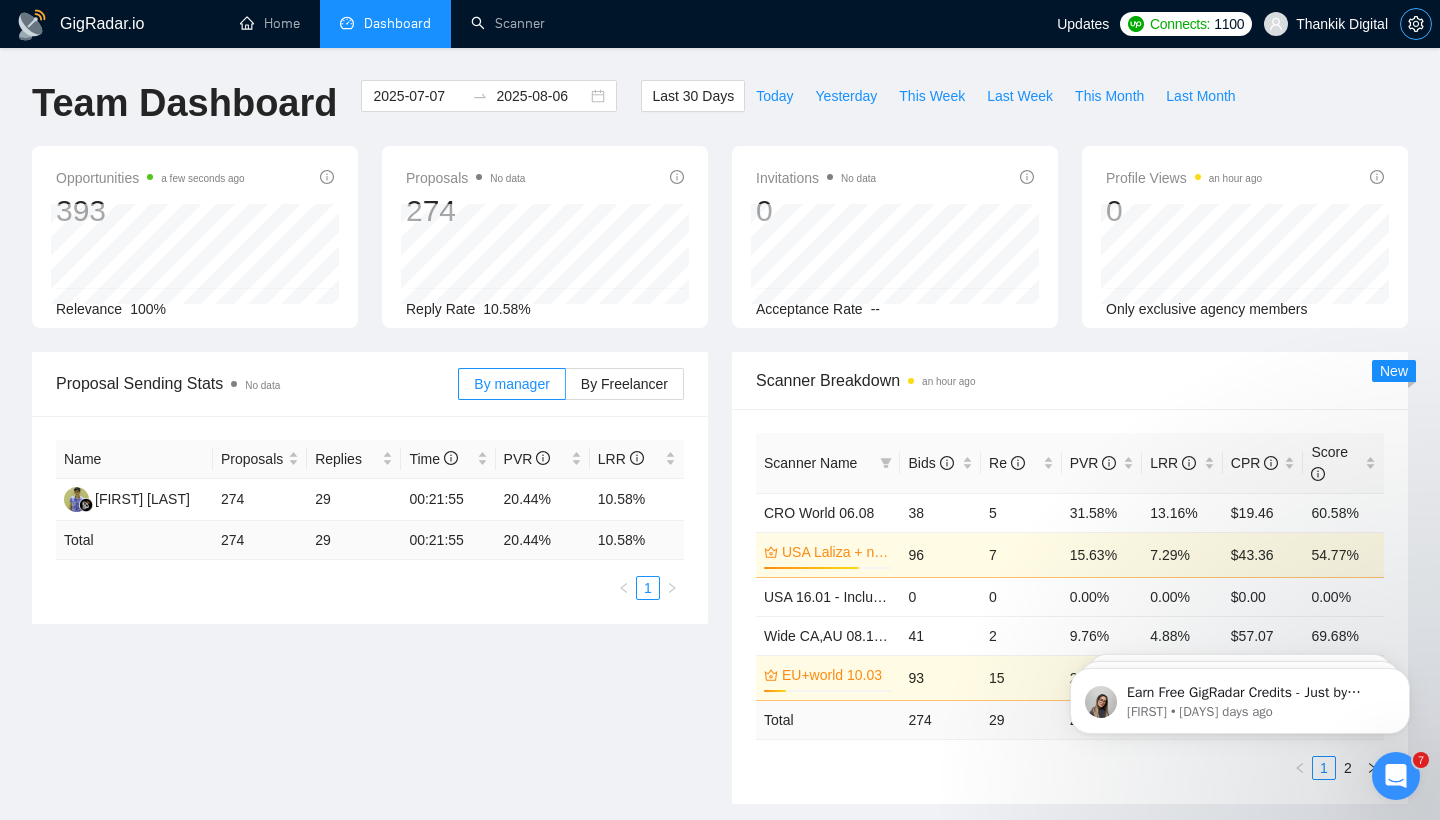 click 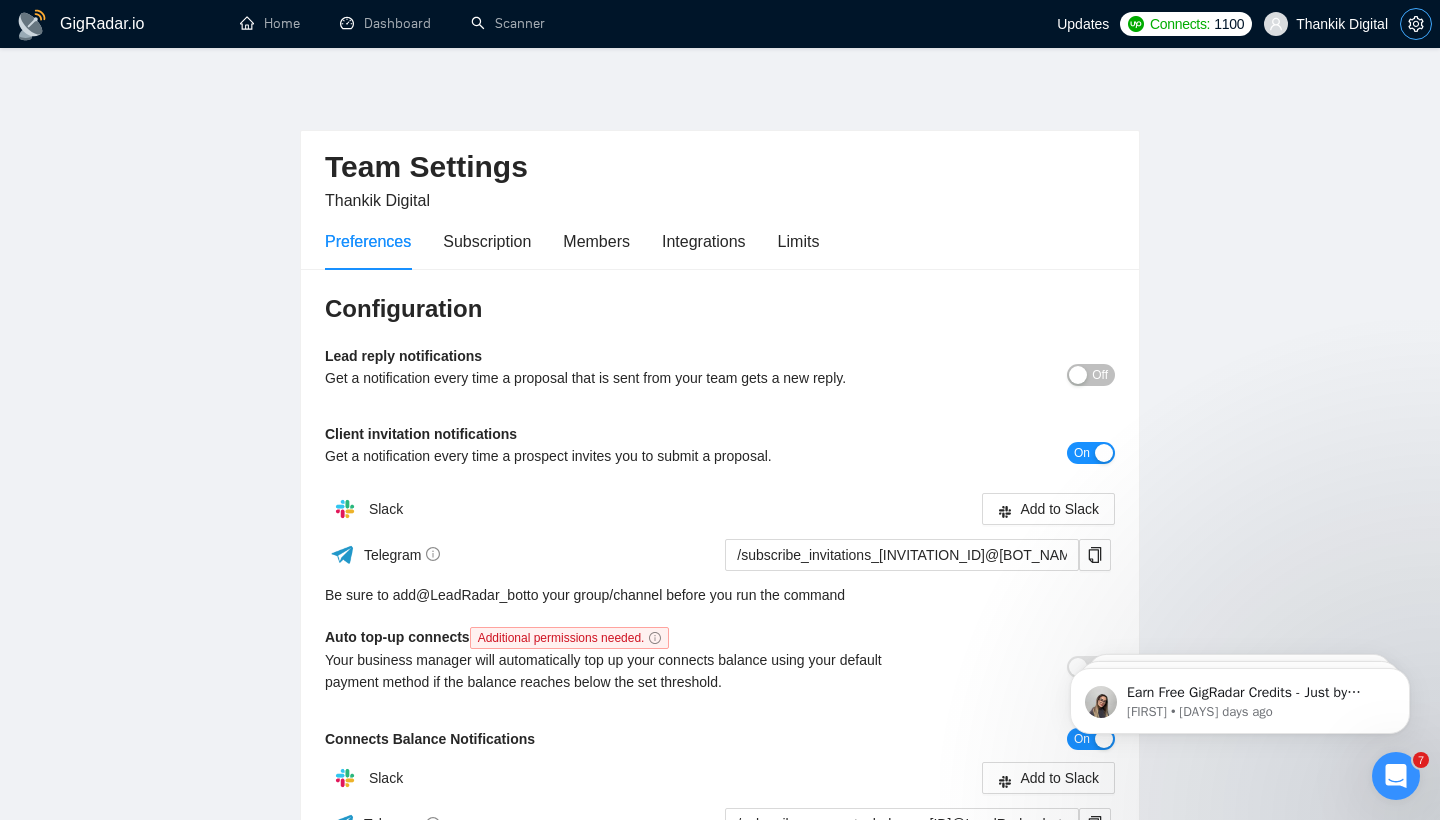 click 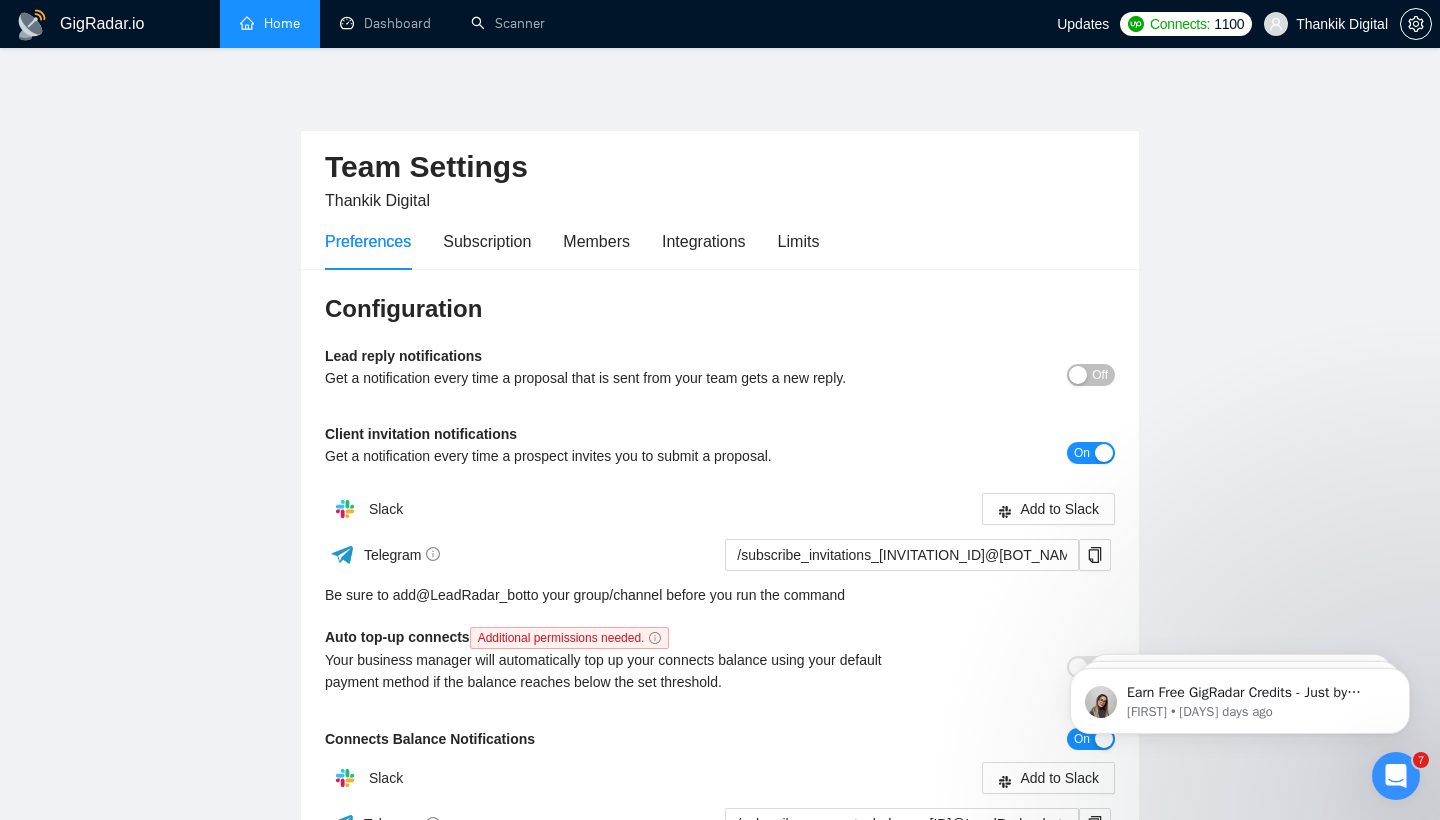 click on "Home" at bounding box center [270, 23] 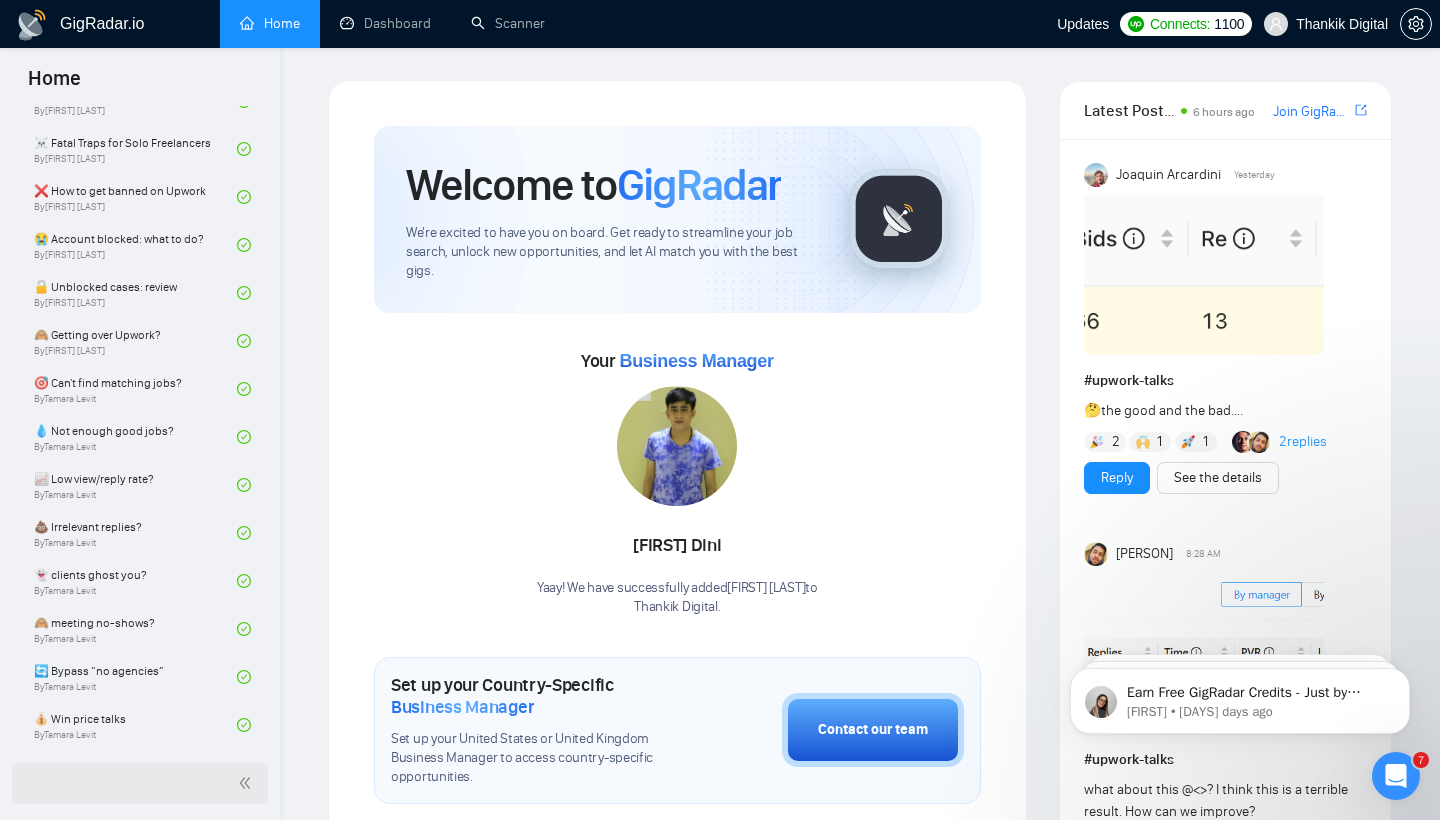 click 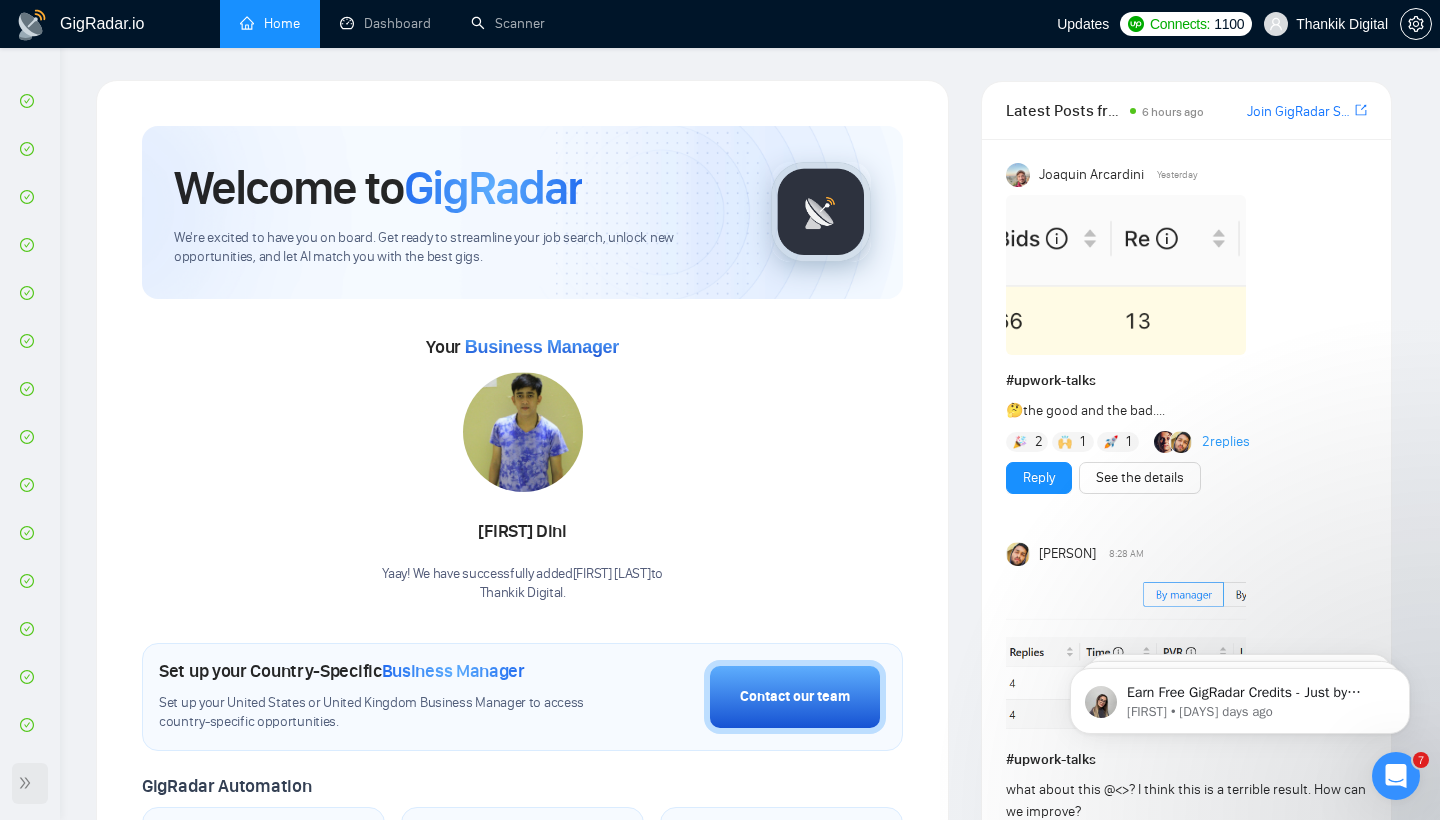 scroll, scrollTop: 0, scrollLeft: 0, axis: both 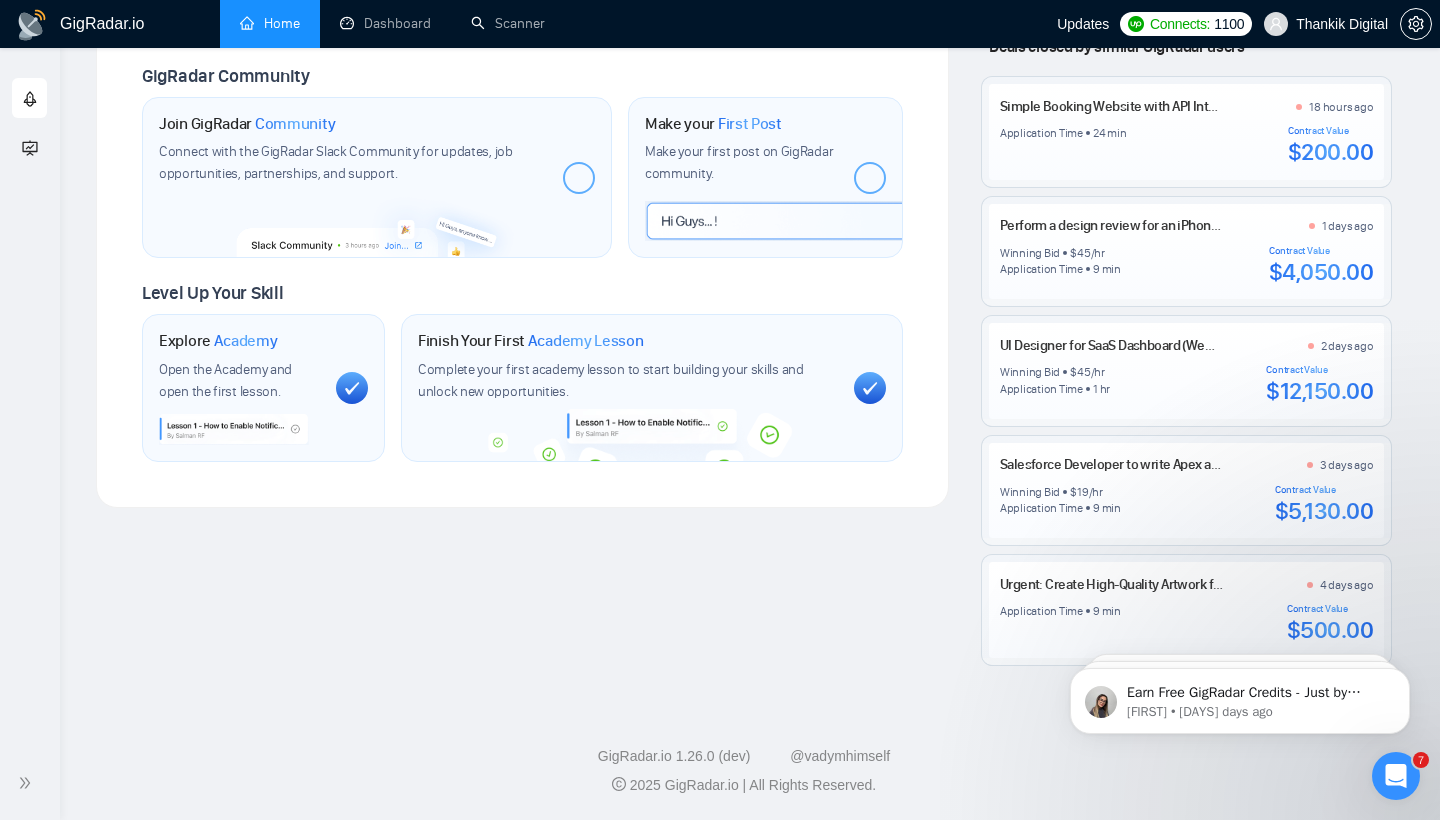 click at bounding box center [1396, 776] 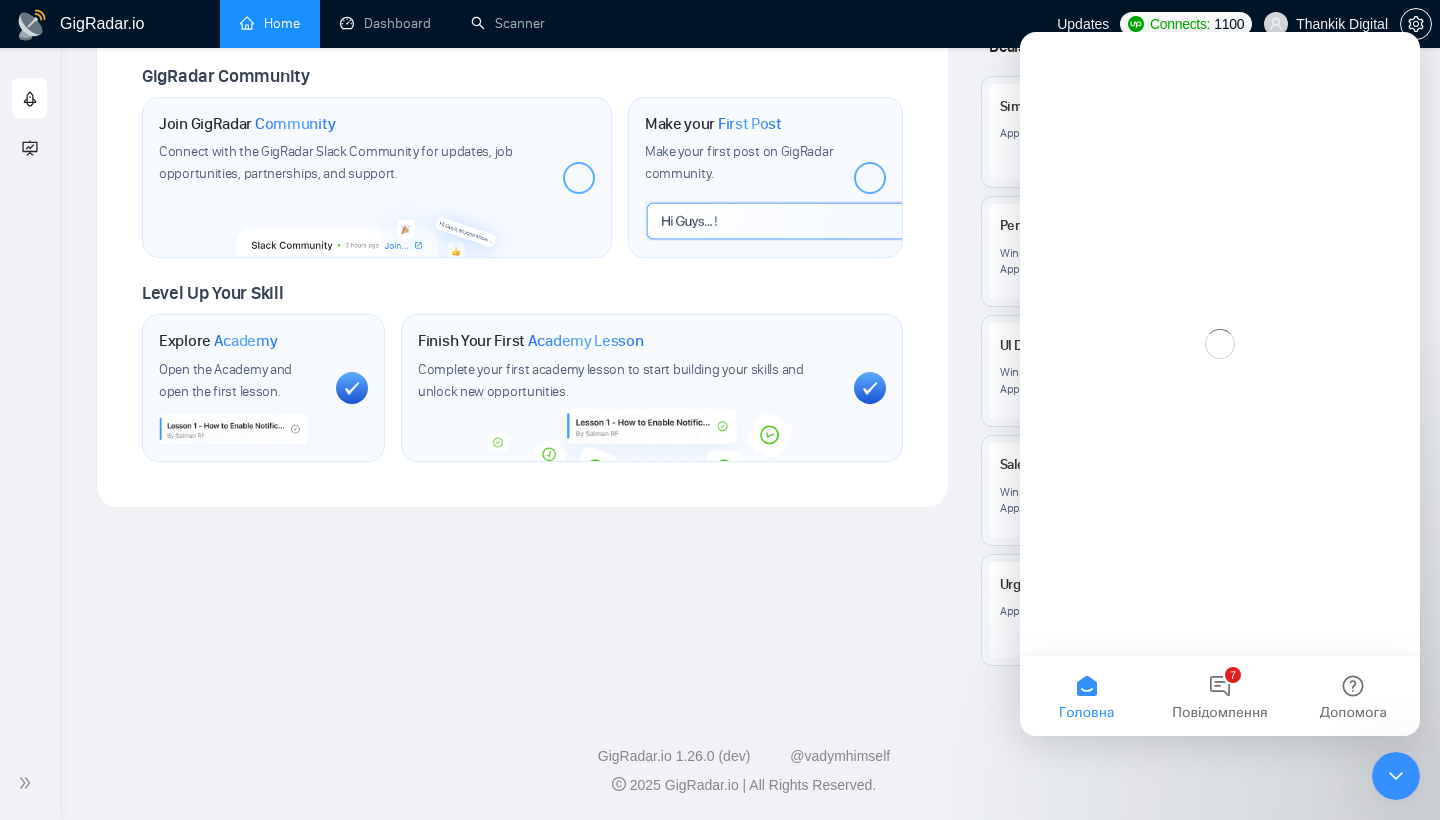 scroll, scrollTop: 0, scrollLeft: 0, axis: both 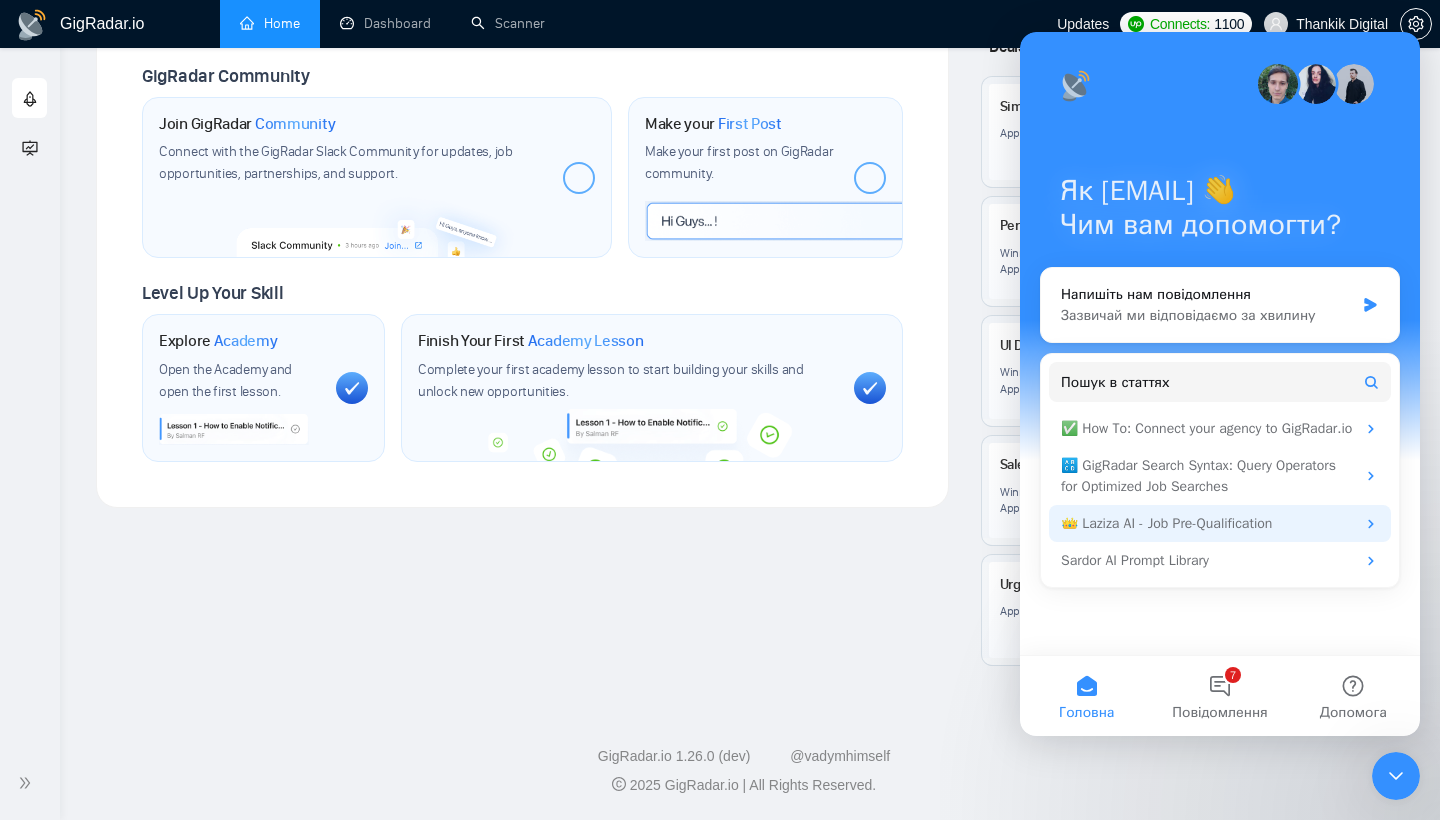 click on "👑 Laziza AI - Job Pre-Qualification" at bounding box center (1208, 523) 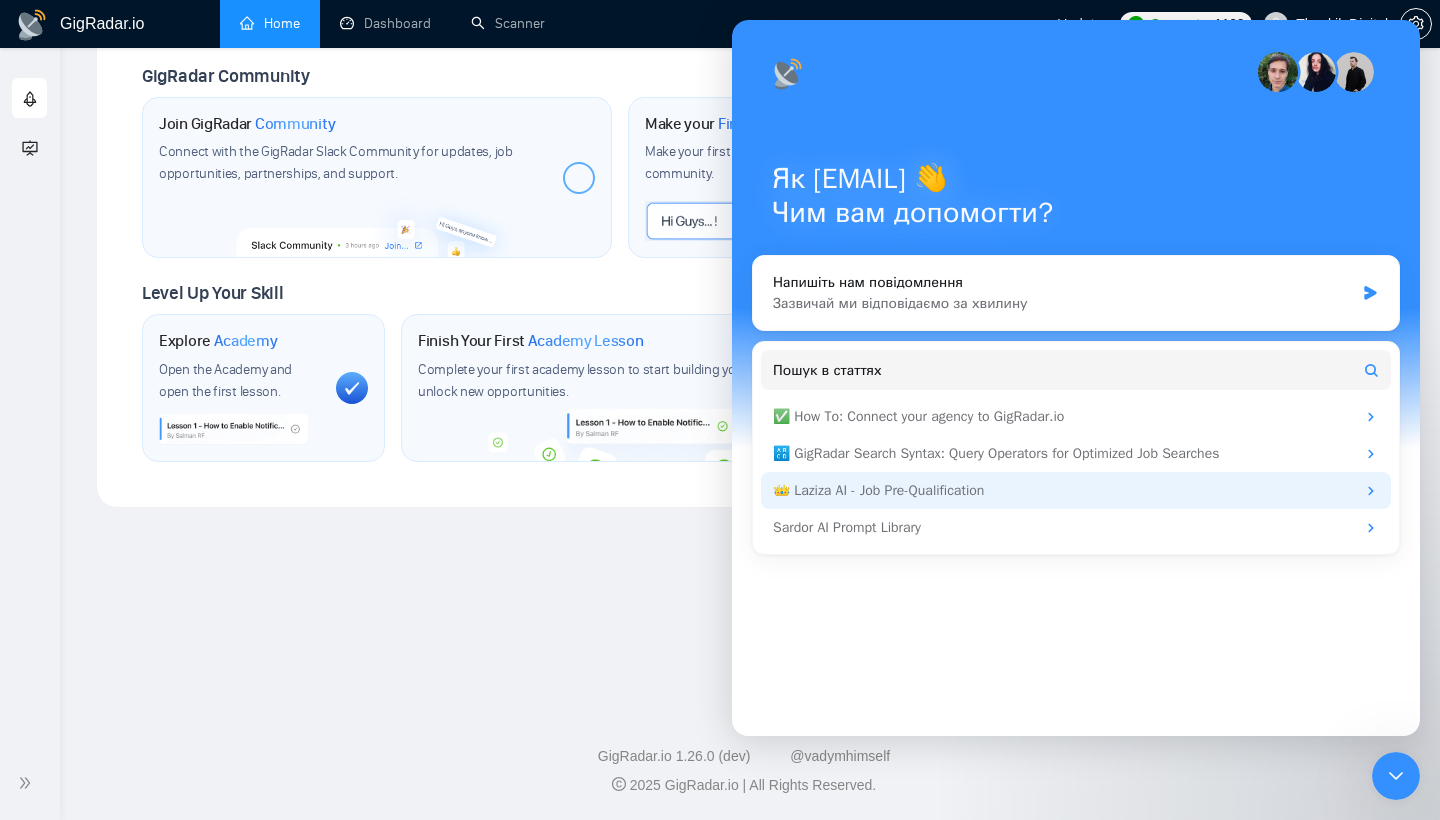 scroll, scrollTop: 0, scrollLeft: 0, axis: both 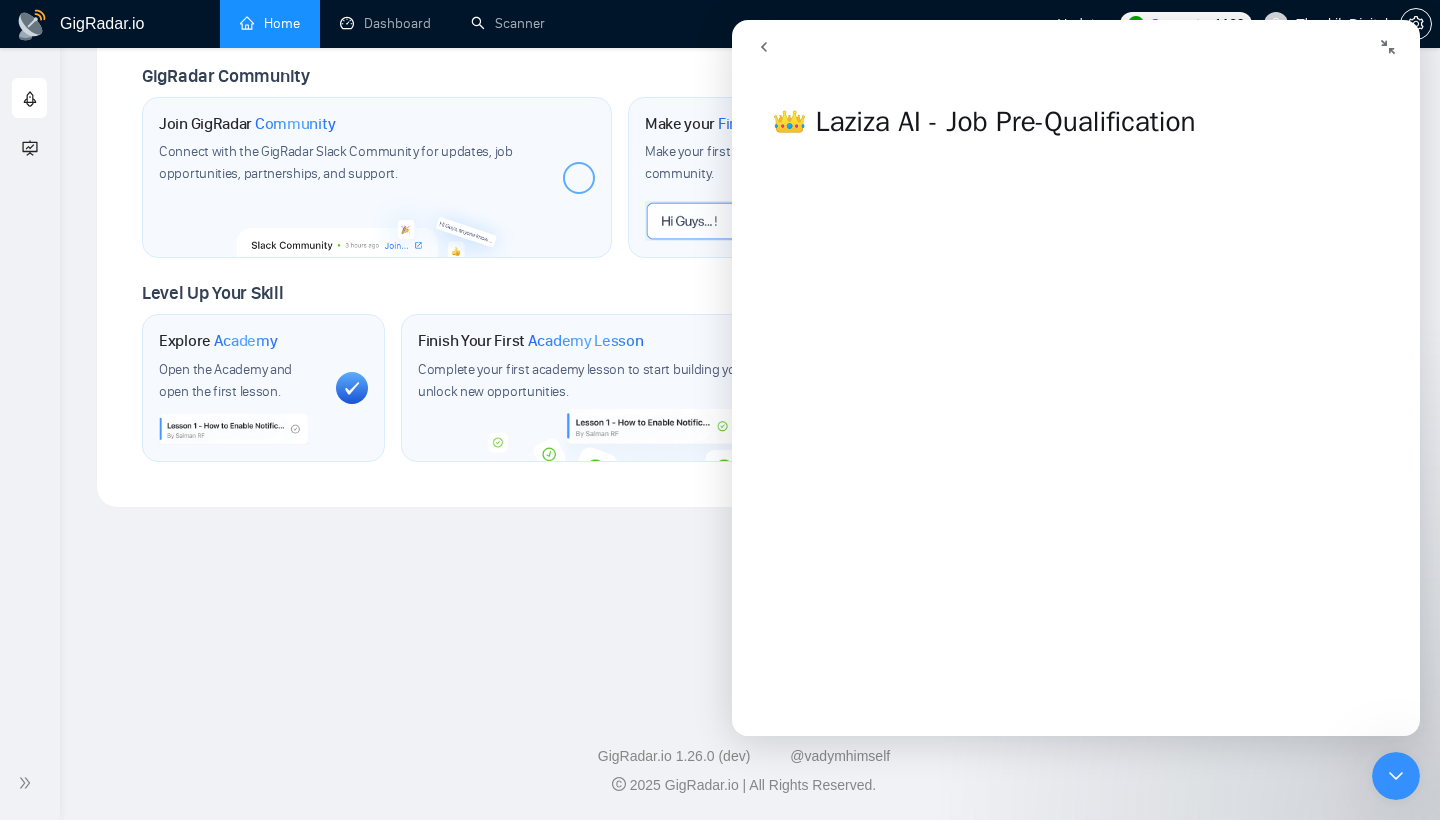 click 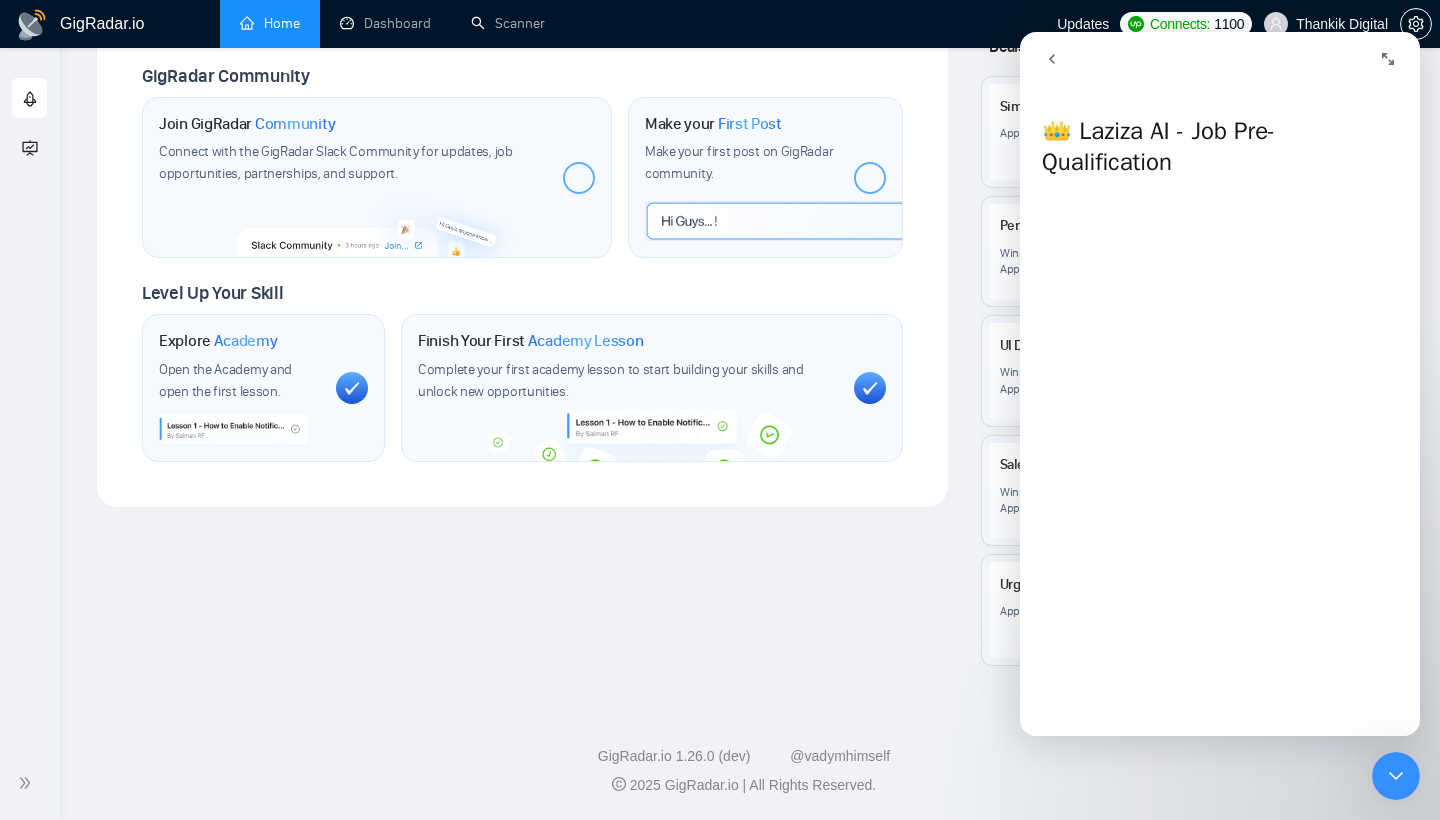 click 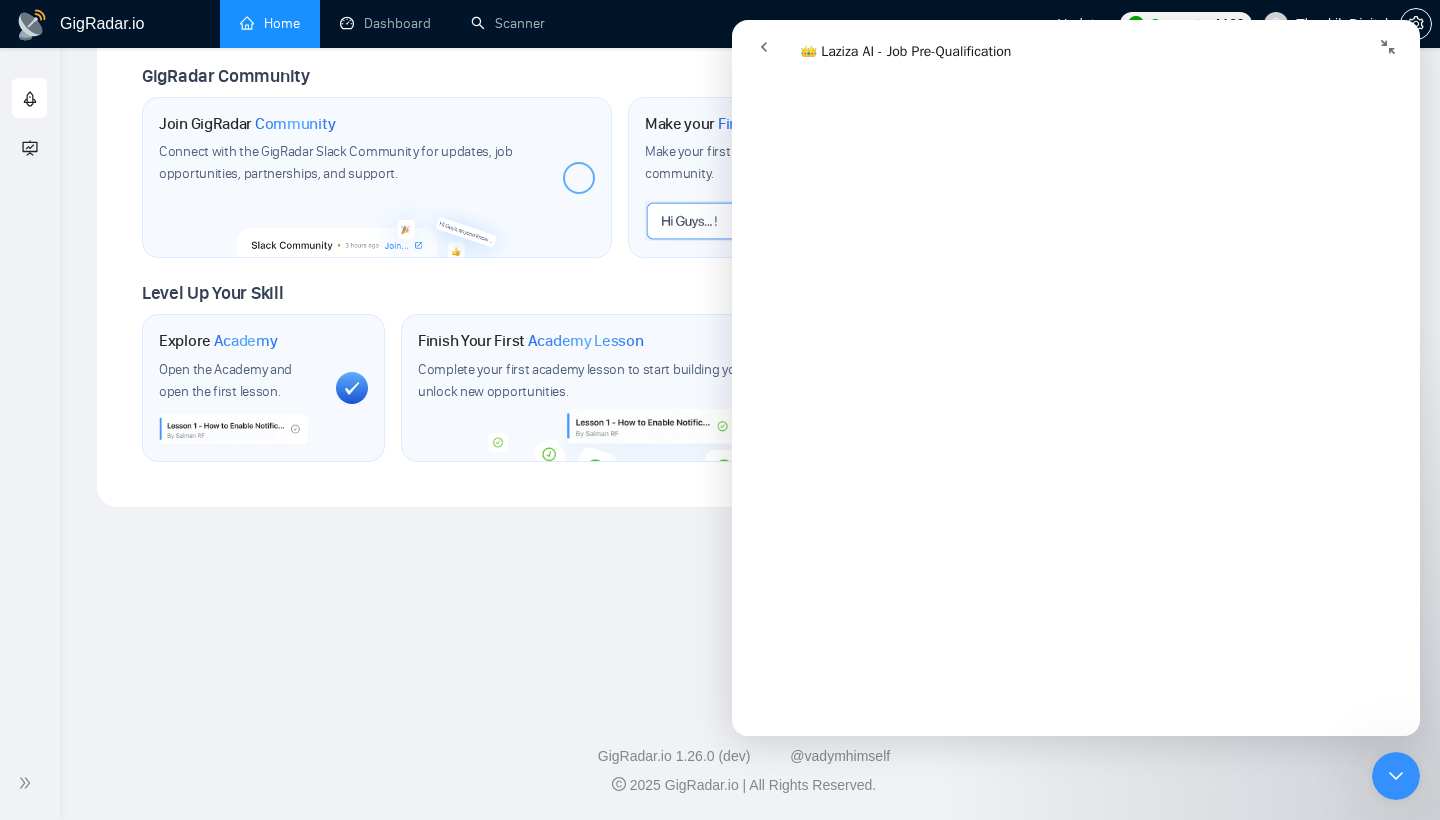 scroll, scrollTop: 3551, scrollLeft: 0, axis: vertical 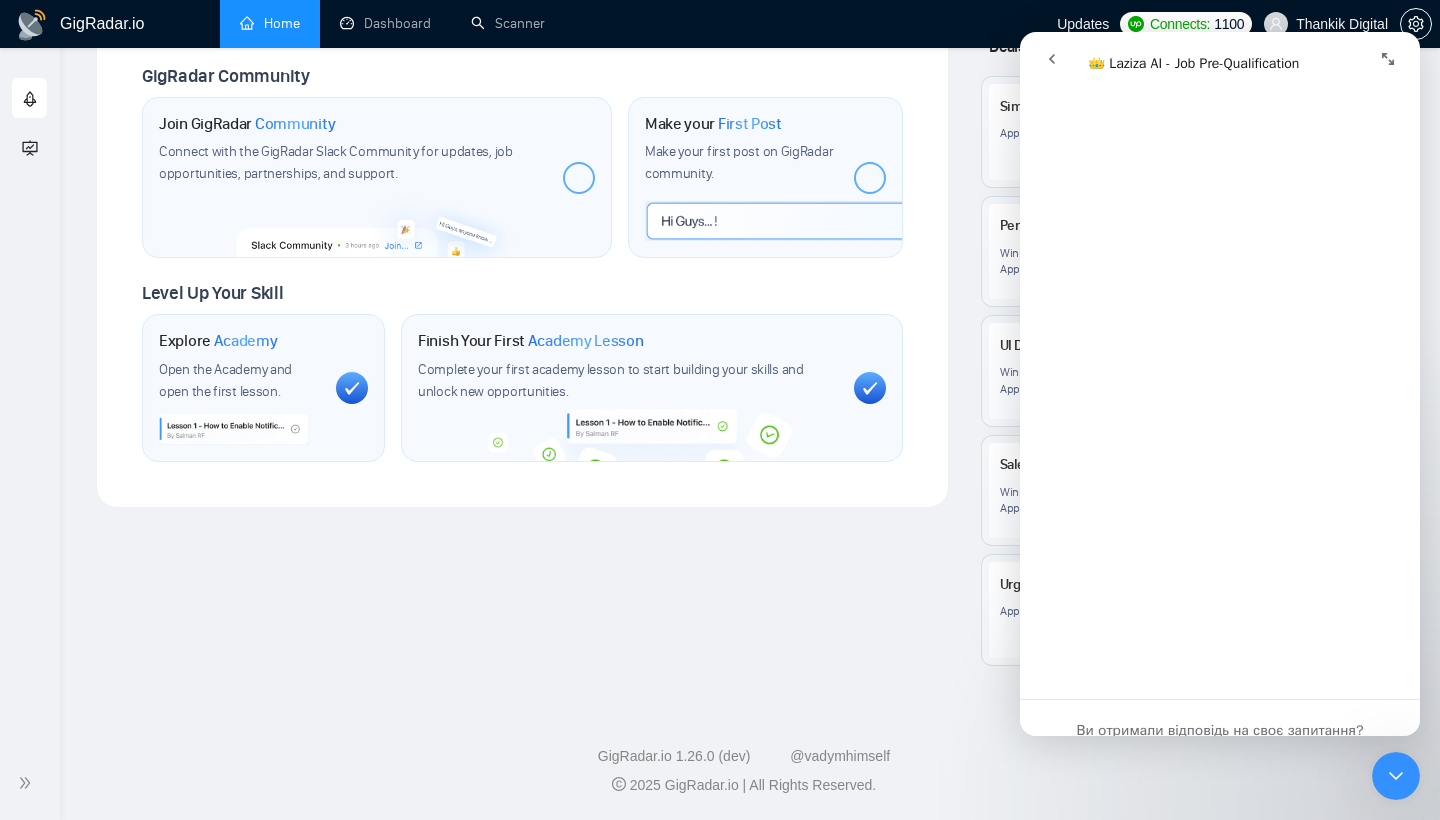 click 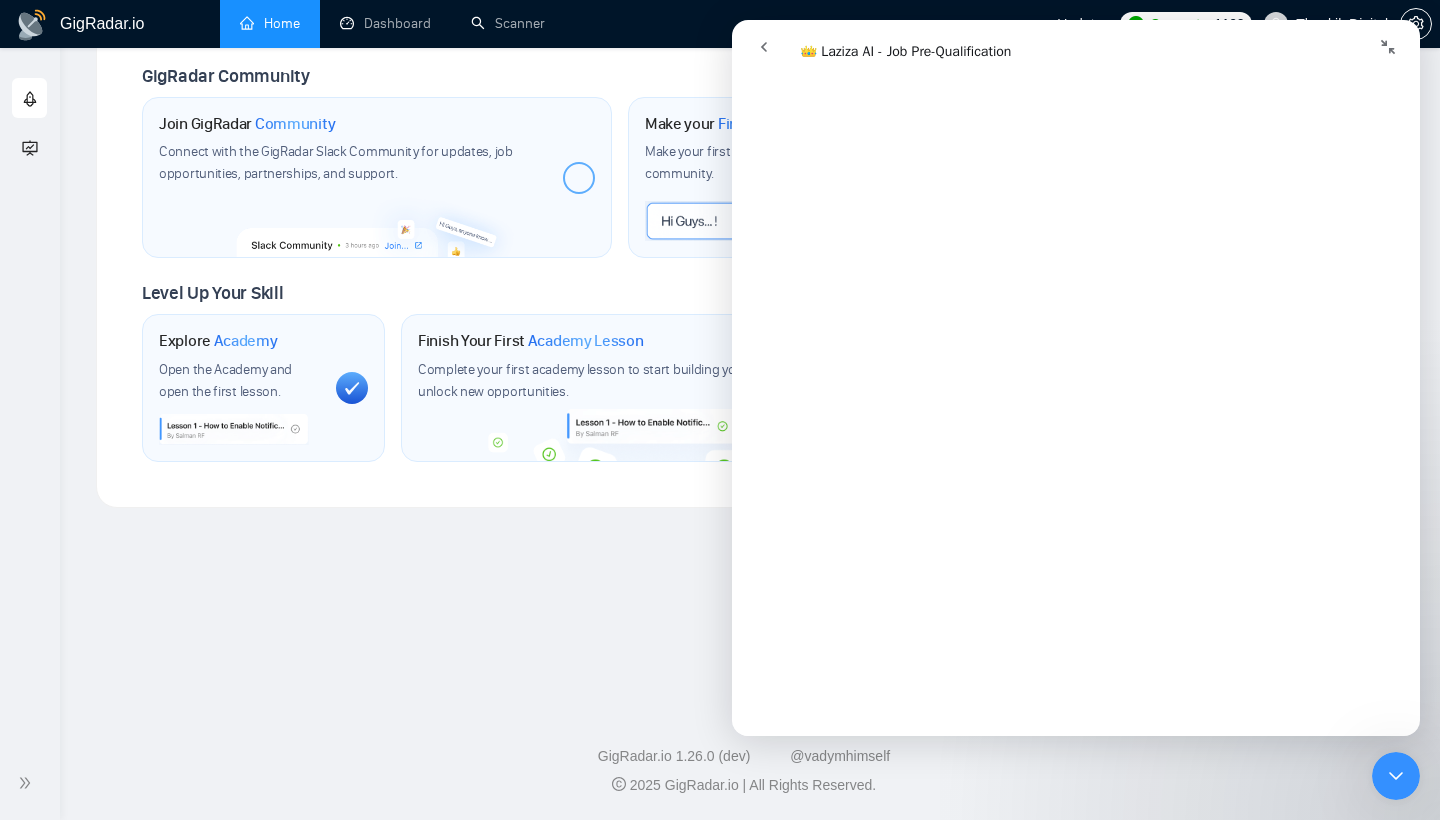 click 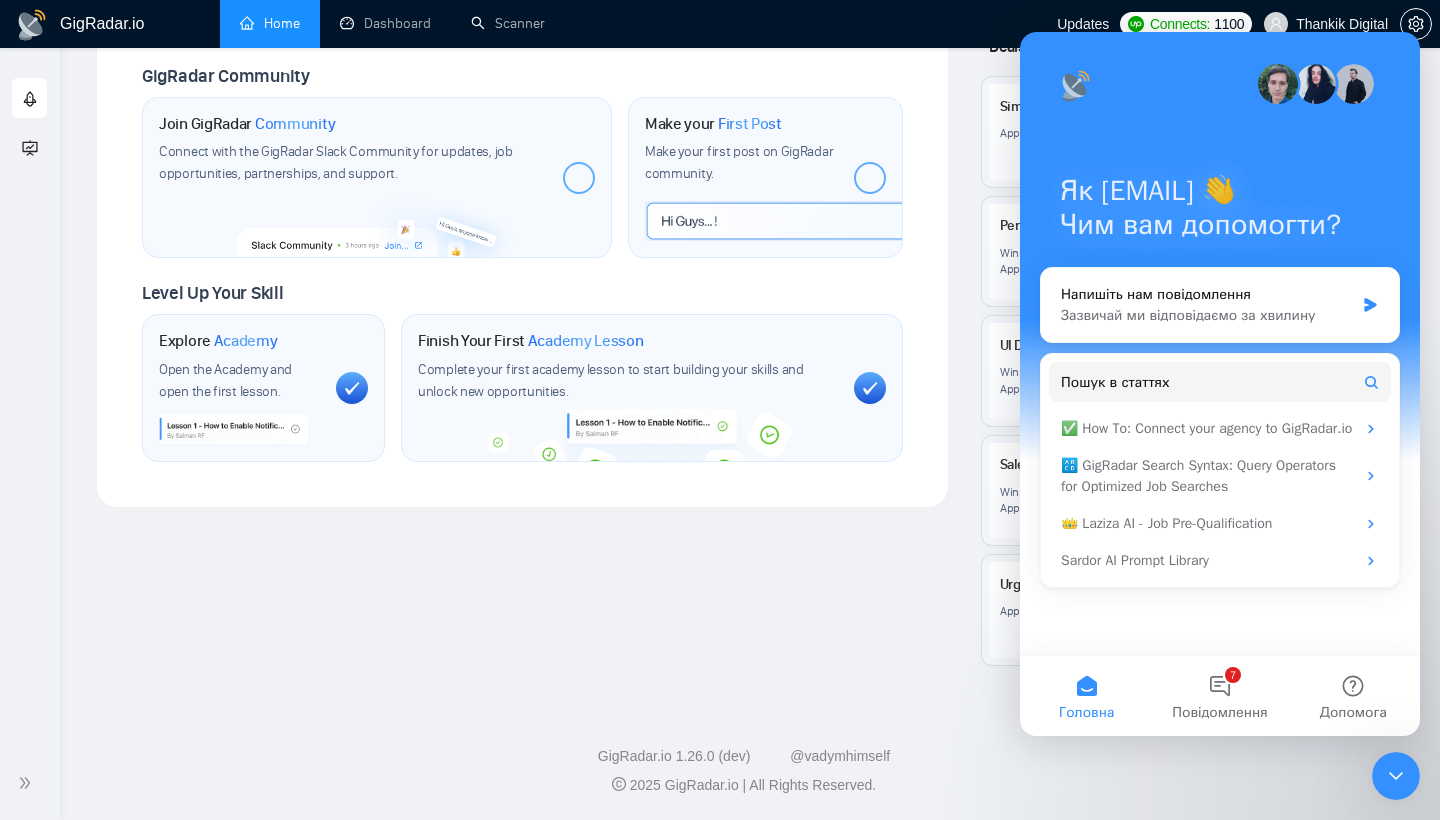 scroll, scrollTop: 32, scrollLeft: 0, axis: vertical 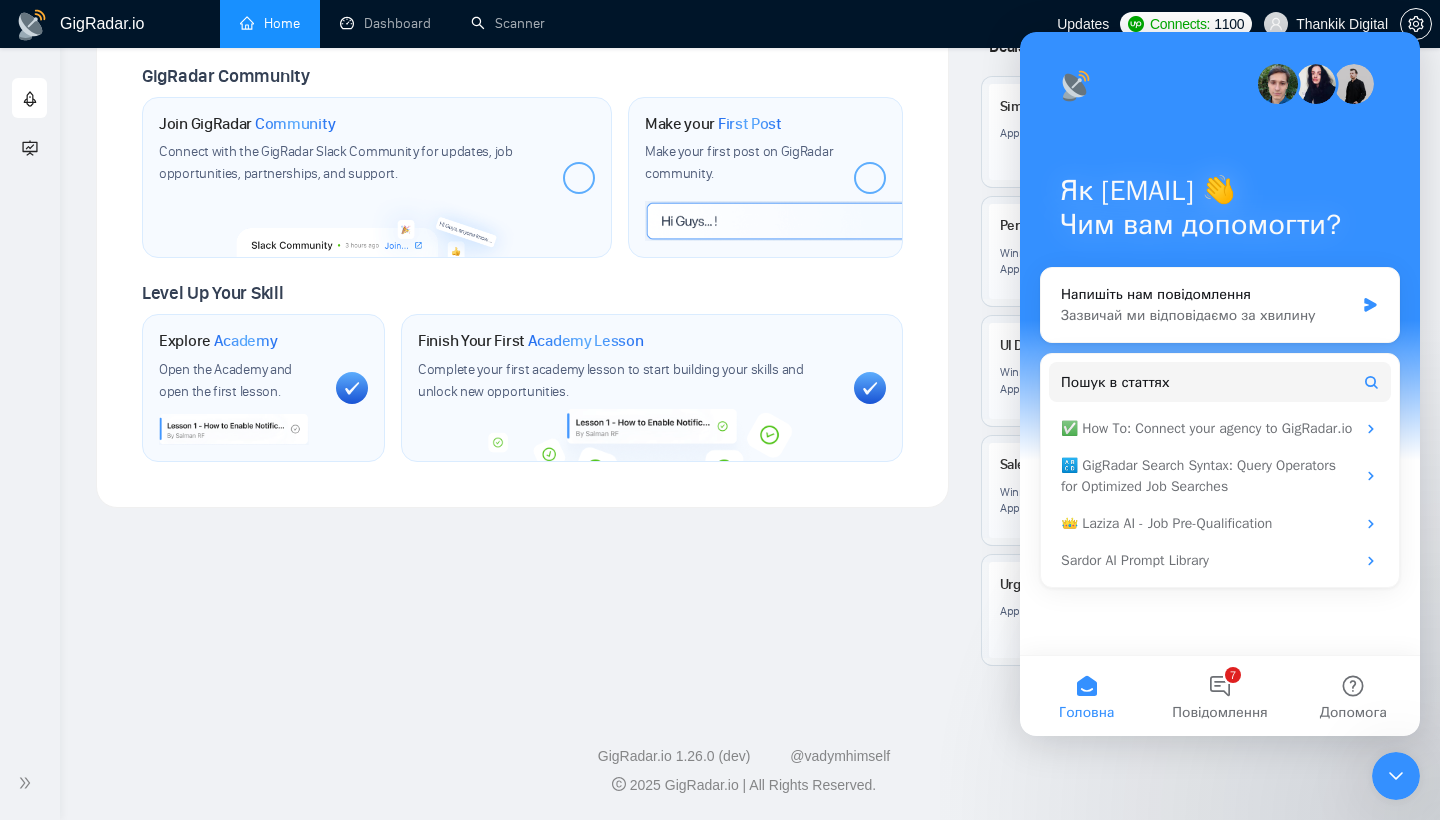 click on "GigRadar.io Home Dashboard Scanner Updates  Connects: 1100 Thankik Digital Welcome to  GigRadar We're excited to have you on board. Get ready to streamline your job search, unlock new opportunities, and let AI match you with the best gigs. Your   Business Manager [FIRST]   Dini Yaay! We have successfully added  [FIRST] [LAST]  to   Thankik Digital . Set up your Country-Specific  Business Manager Set up your United States or United Kingdom Business Manager to access country-specific opportunities. Contact our team GigRadar Automation Set Up a   Scanner Enable the scanner for AI matching and real-time job alerts. Enable   Opportunity Alerts Keep updated on top matches and new jobs. Enable   Automatic Proposal Send Never miss any opportunities. GigRadar Community Join GigRadar   Community Connect with the GigRadar Slack Community for updates, job opportunities, partnerships, and support. Make your   First Post Make your first post on GigRadar community. Level Up Your Skill Explore   Academy Finish Your First" at bounding box center [744, -46] 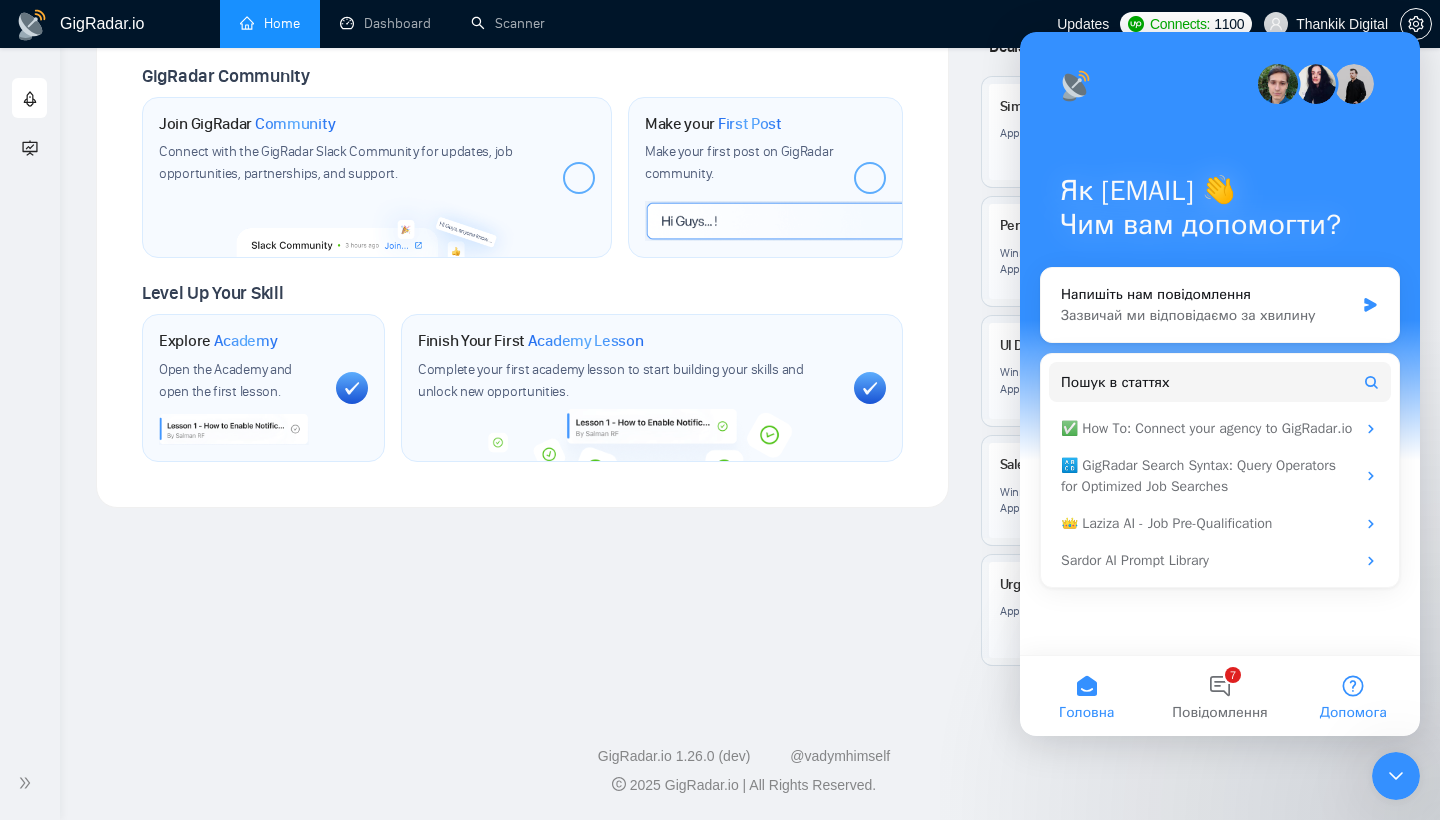 click on "Допомога" at bounding box center (1353, 696) 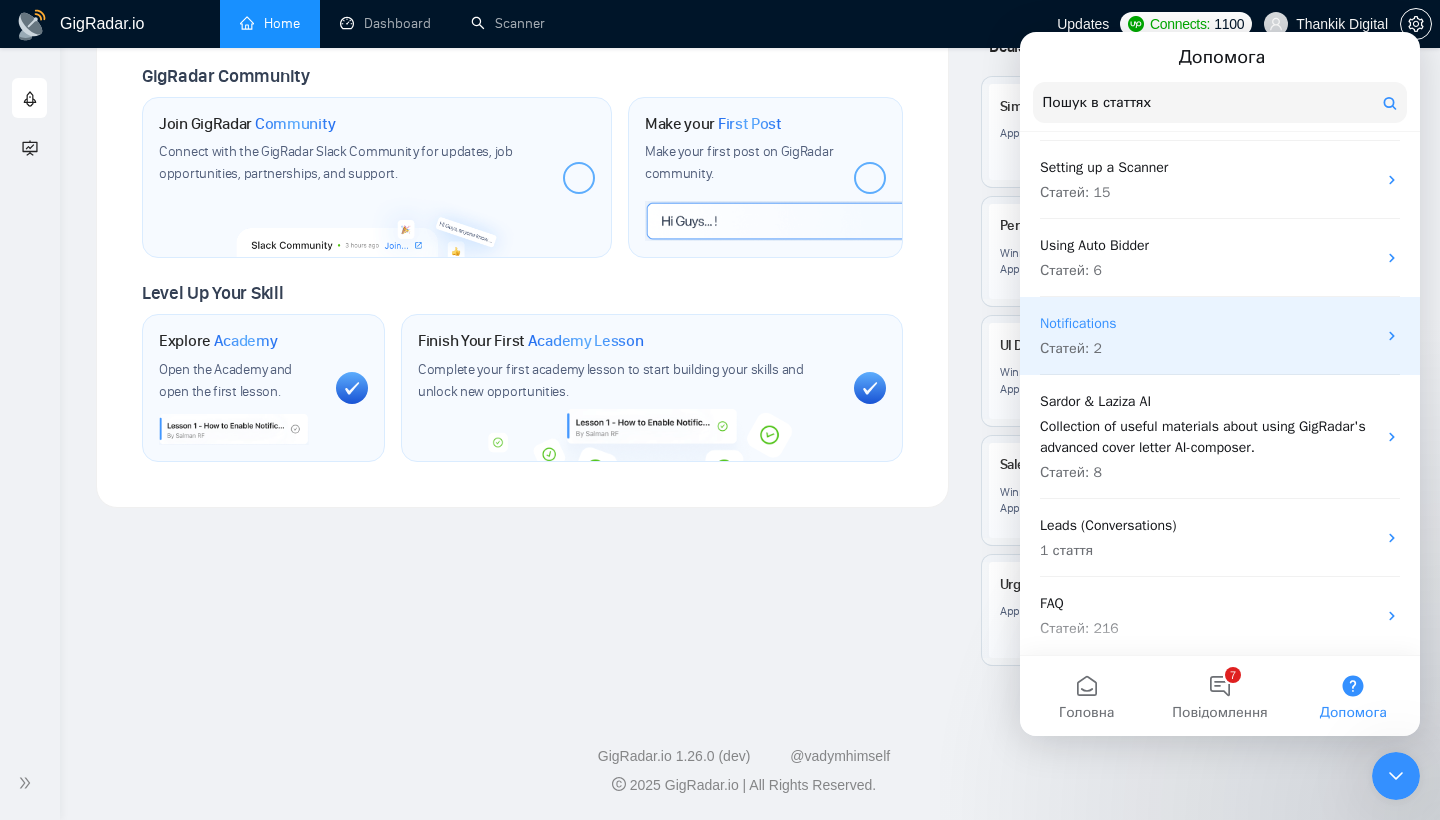 scroll, scrollTop: 281, scrollLeft: 0, axis: vertical 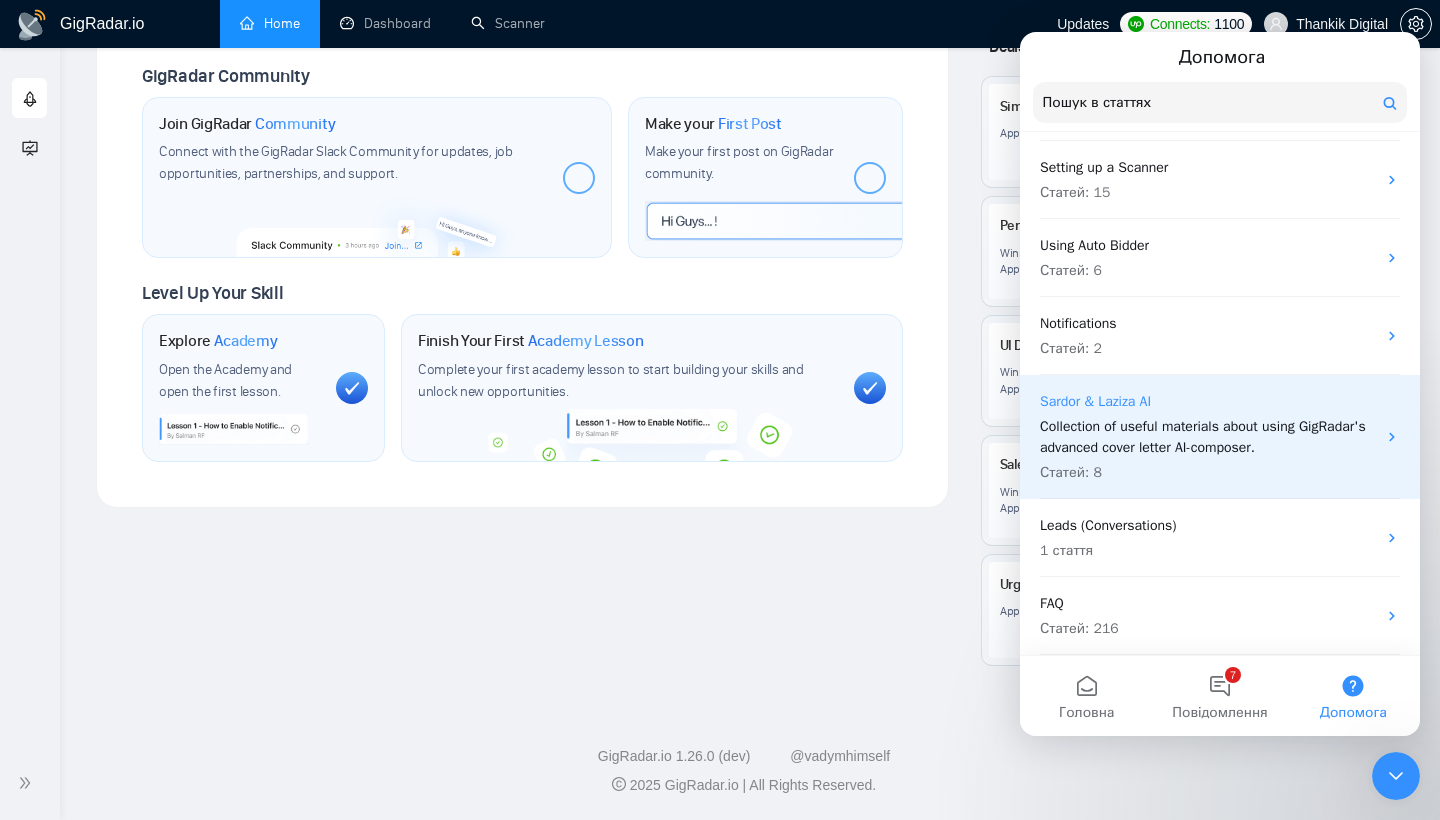 click on "Collection of useful materials about using GigRadar's advanced cover letter AI-composer." at bounding box center (1208, 437) 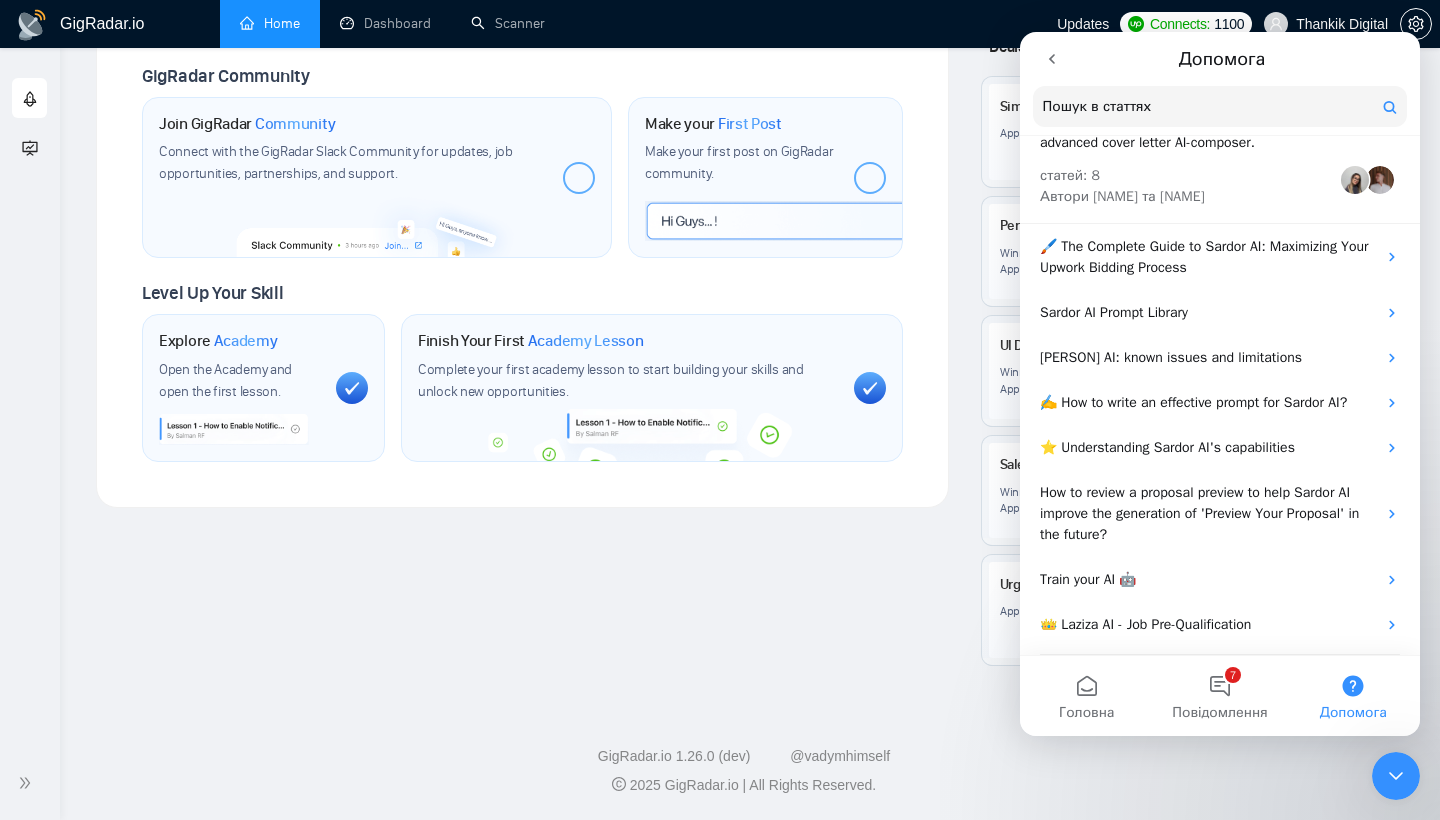 scroll, scrollTop: 68, scrollLeft: 0, axis: vertical 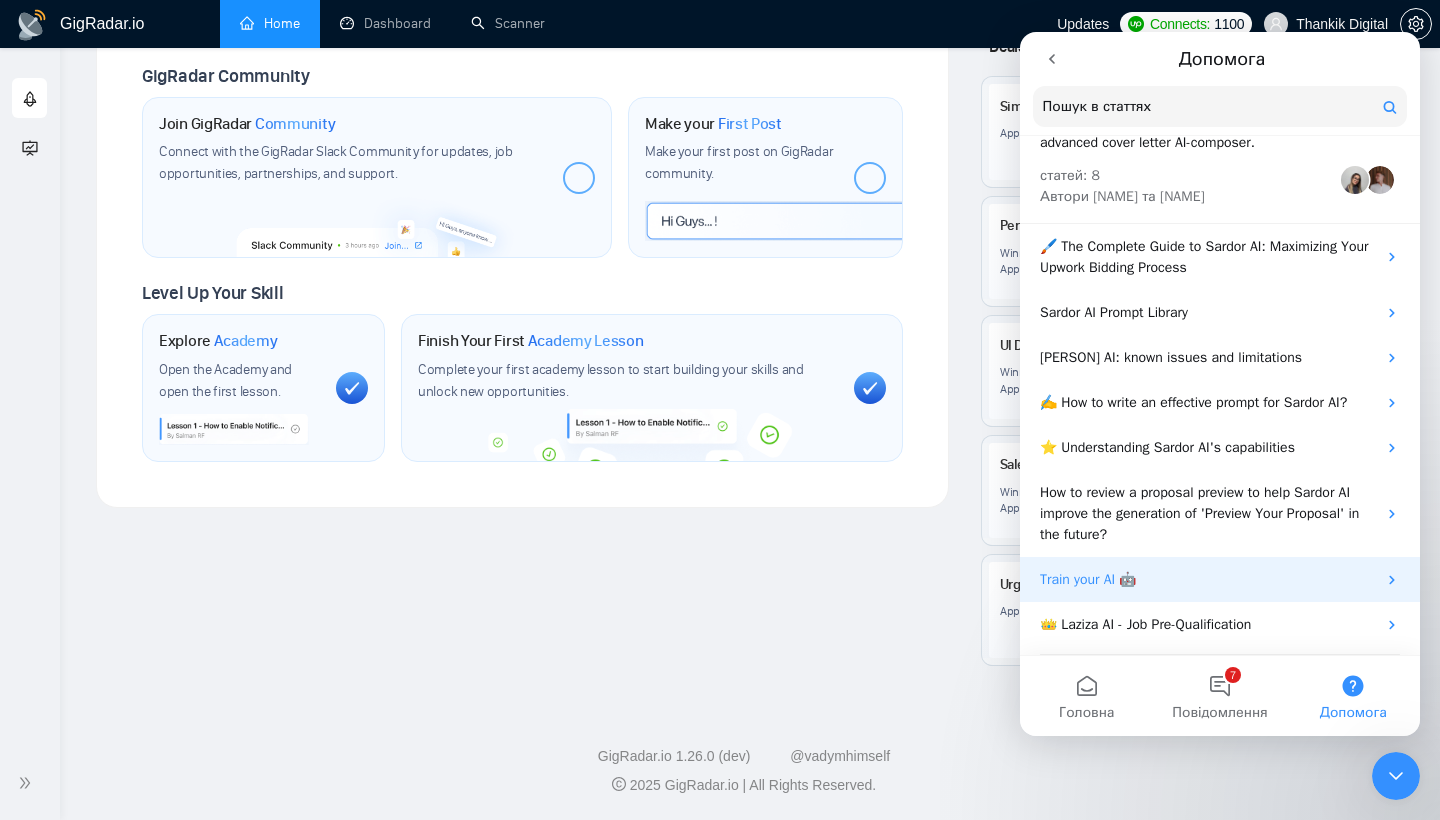 click on "Train your AI 🤖" at bounding box center (1208, 579) 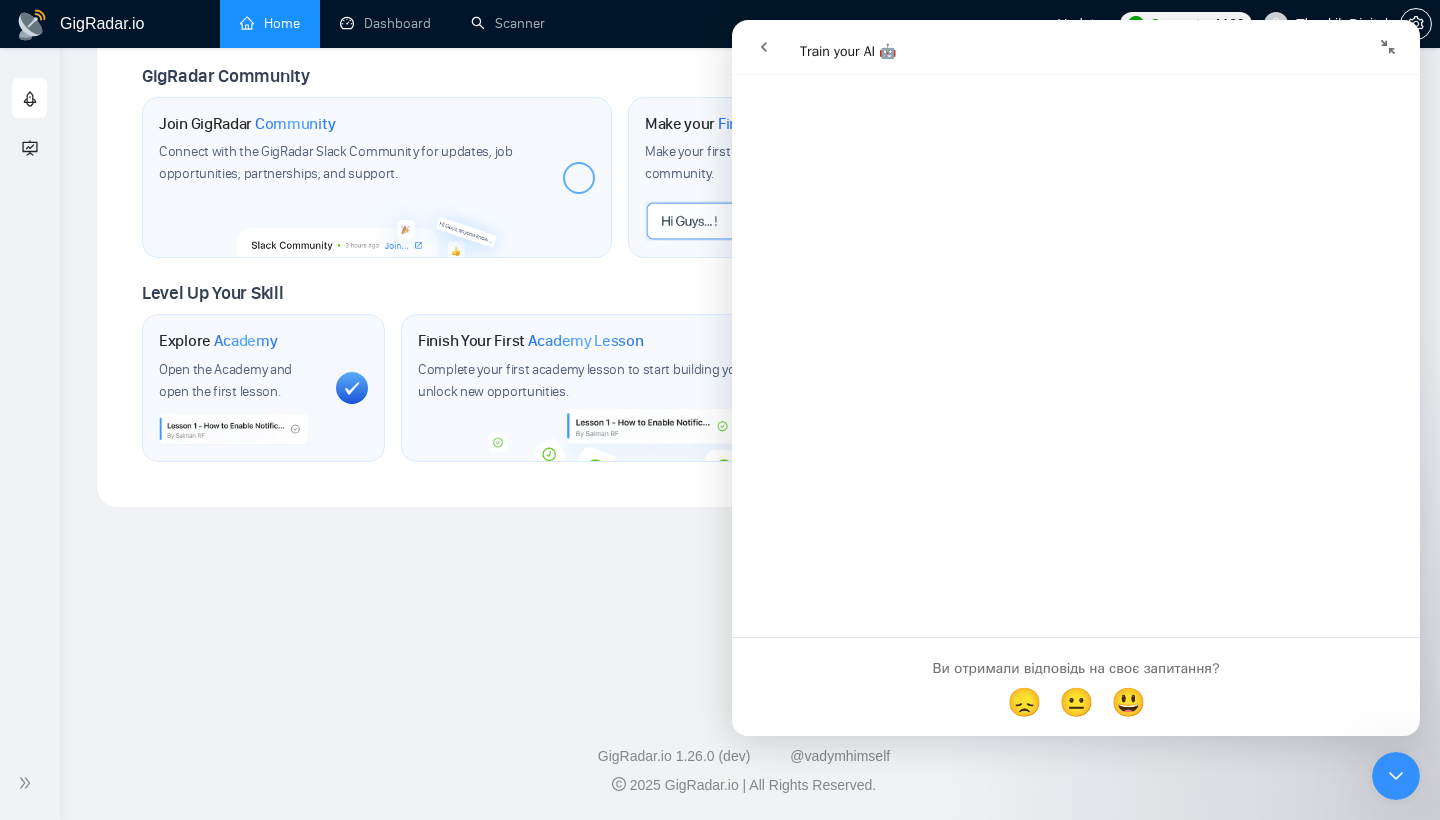 scroll, scrollTop: 2352, scrollLeft: 0, axis: vertical 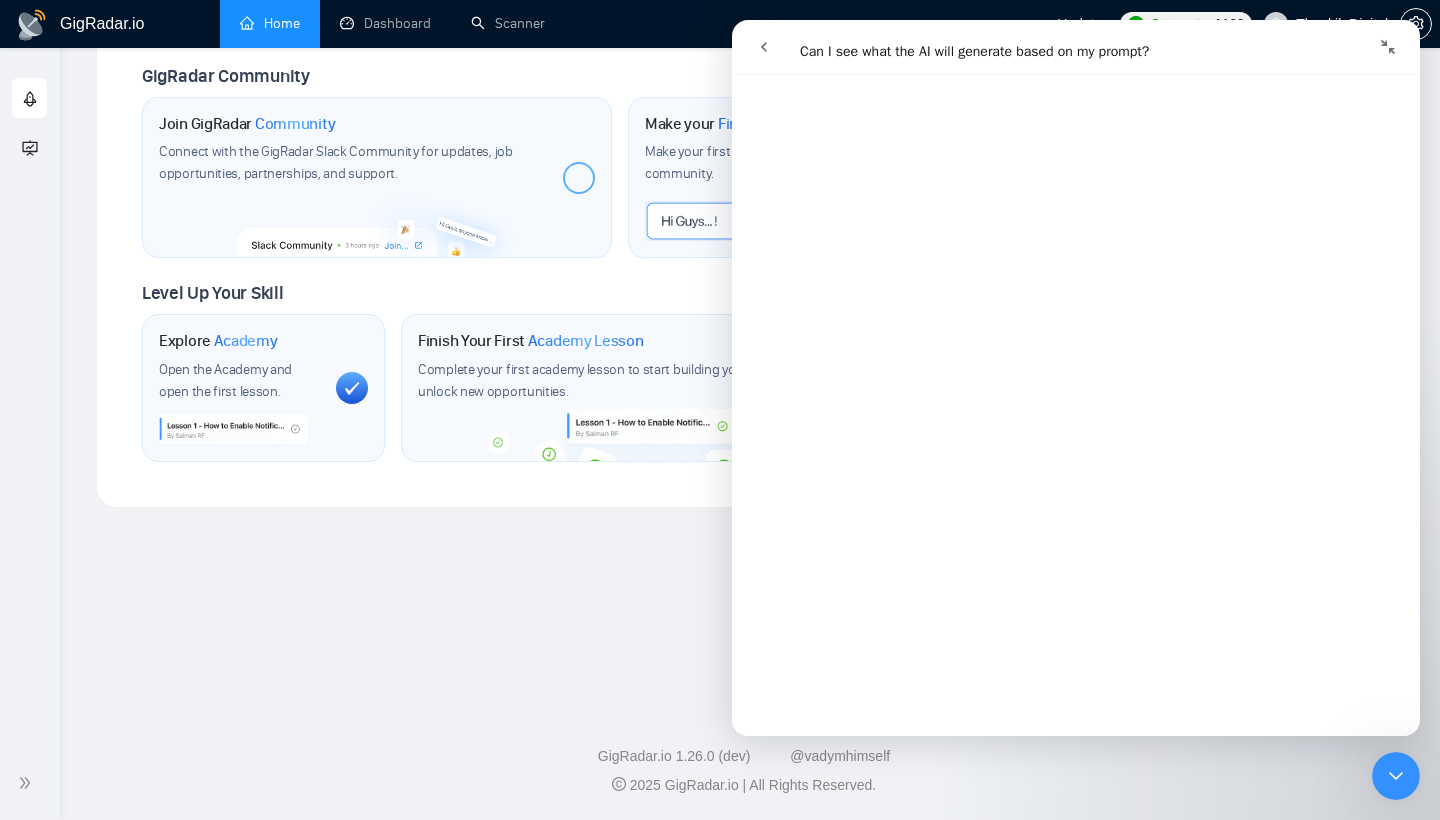 click at bounding box center [1388, 47] 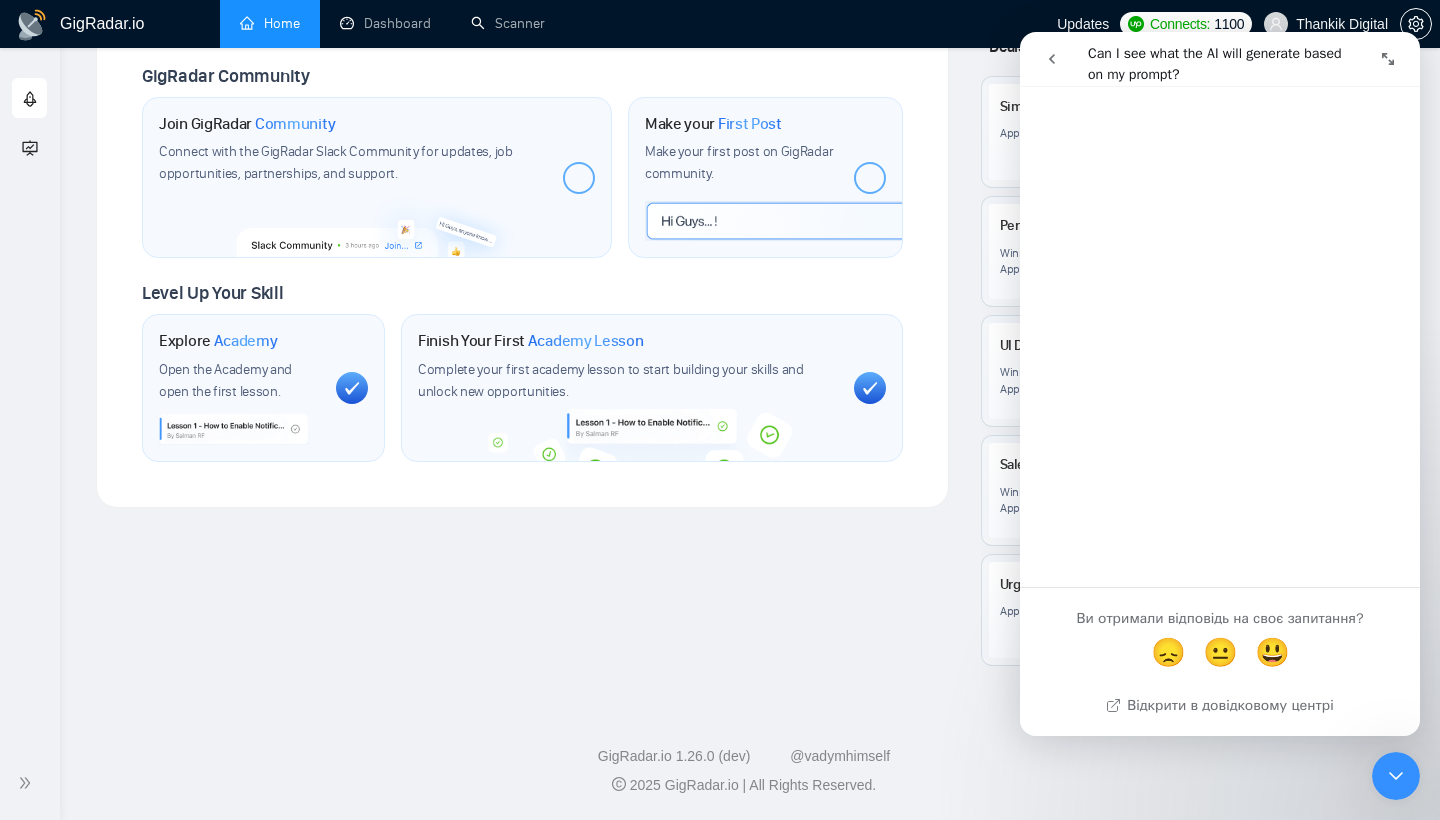 scroll, scrollTop: 1850, scrollLeft: 0, axis: vertical 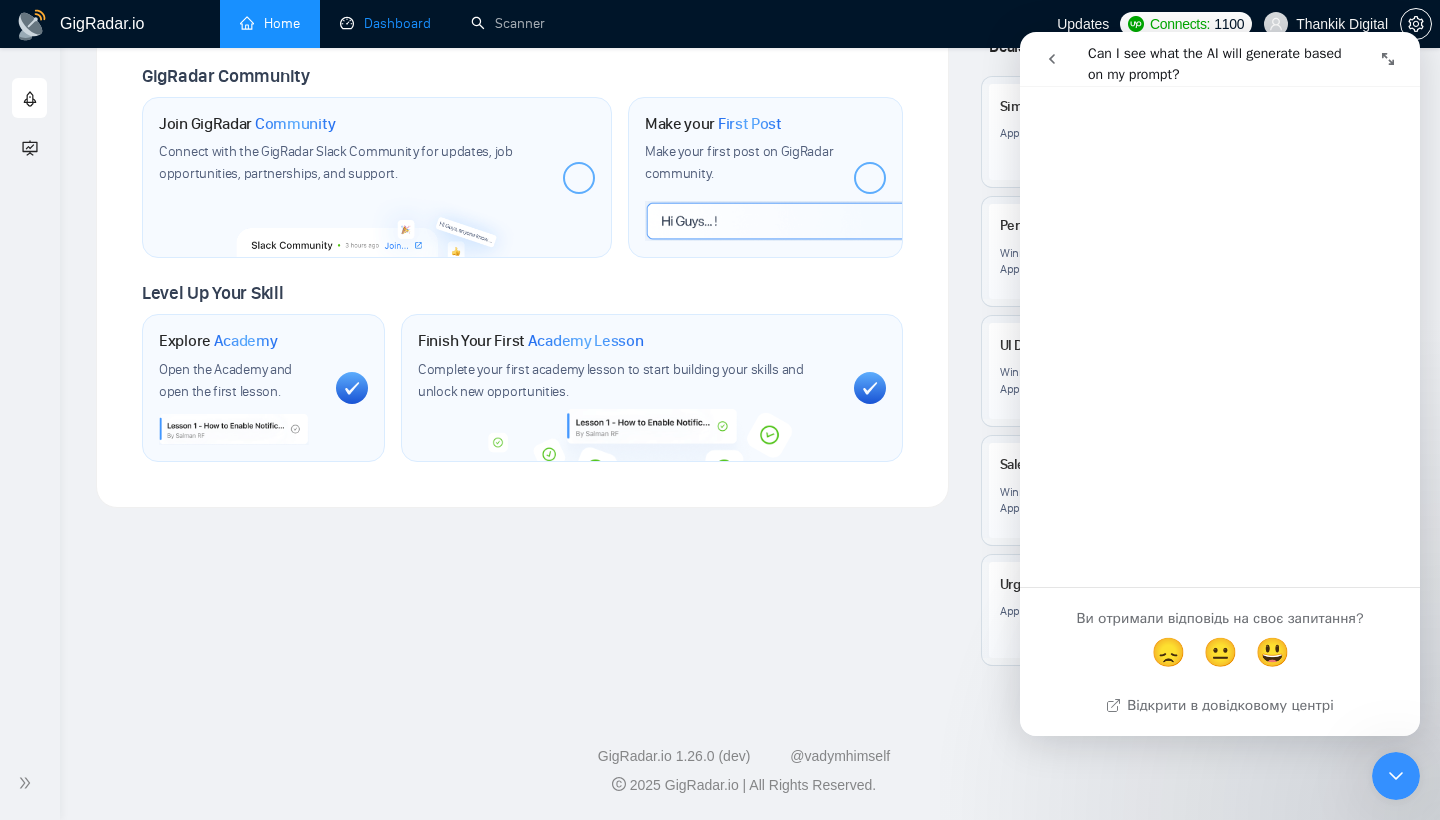 click on "Dashboard" at bounding box center [385, 23] 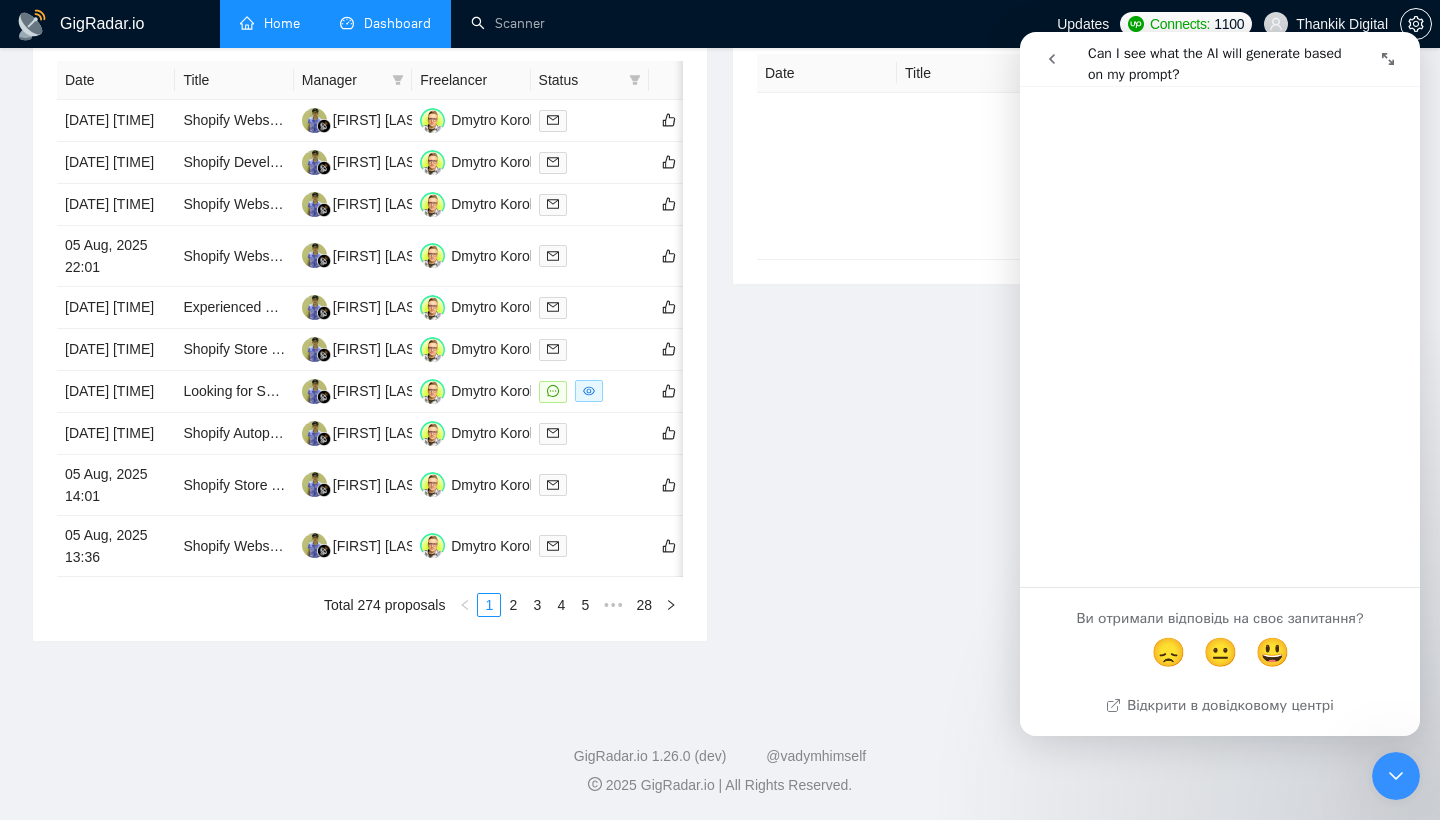 scroll, scrollTop: 411, scrollLeft: 0, axis: vertical 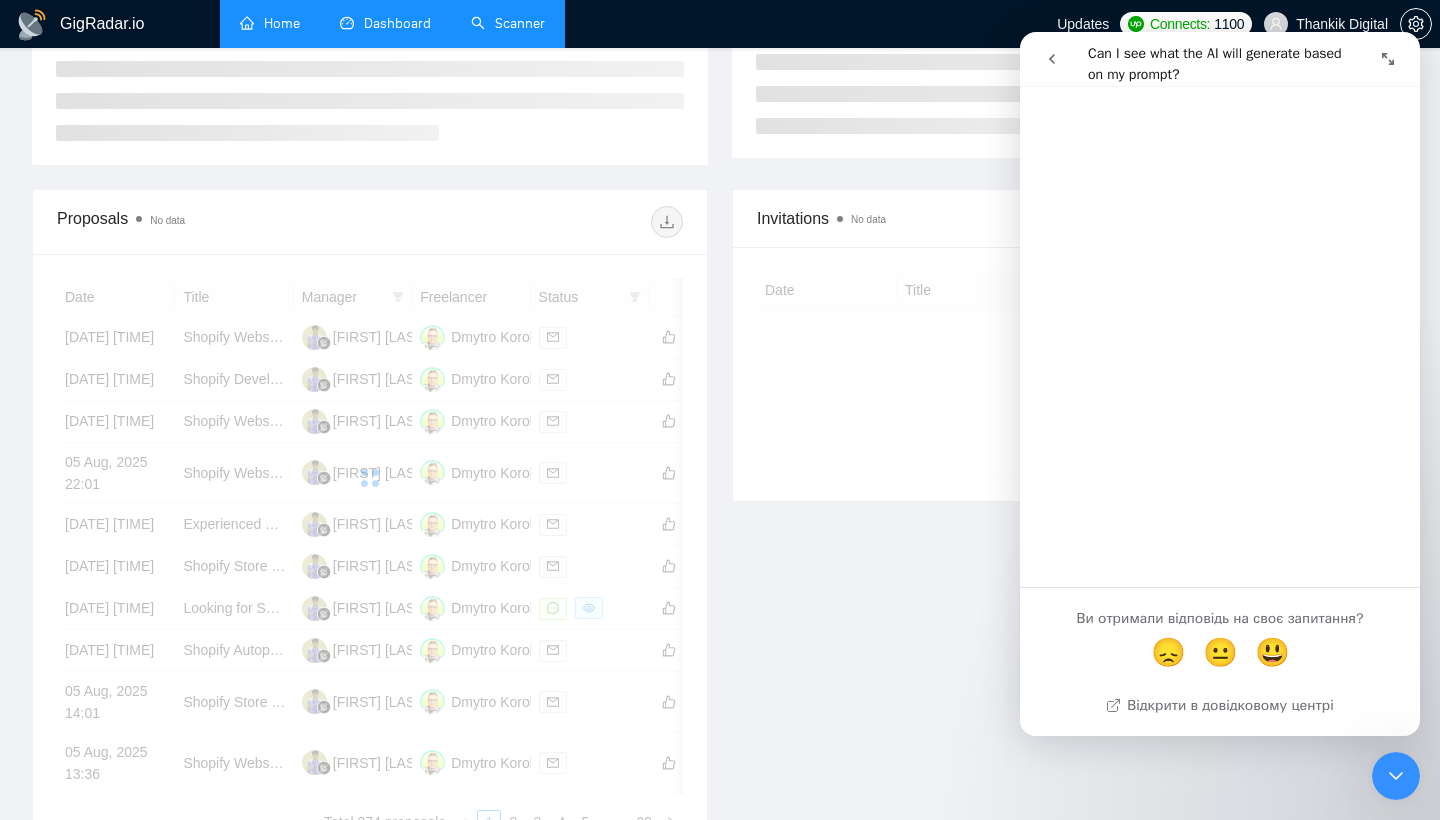 click on "Scanner" at bounding box center (508, 23) 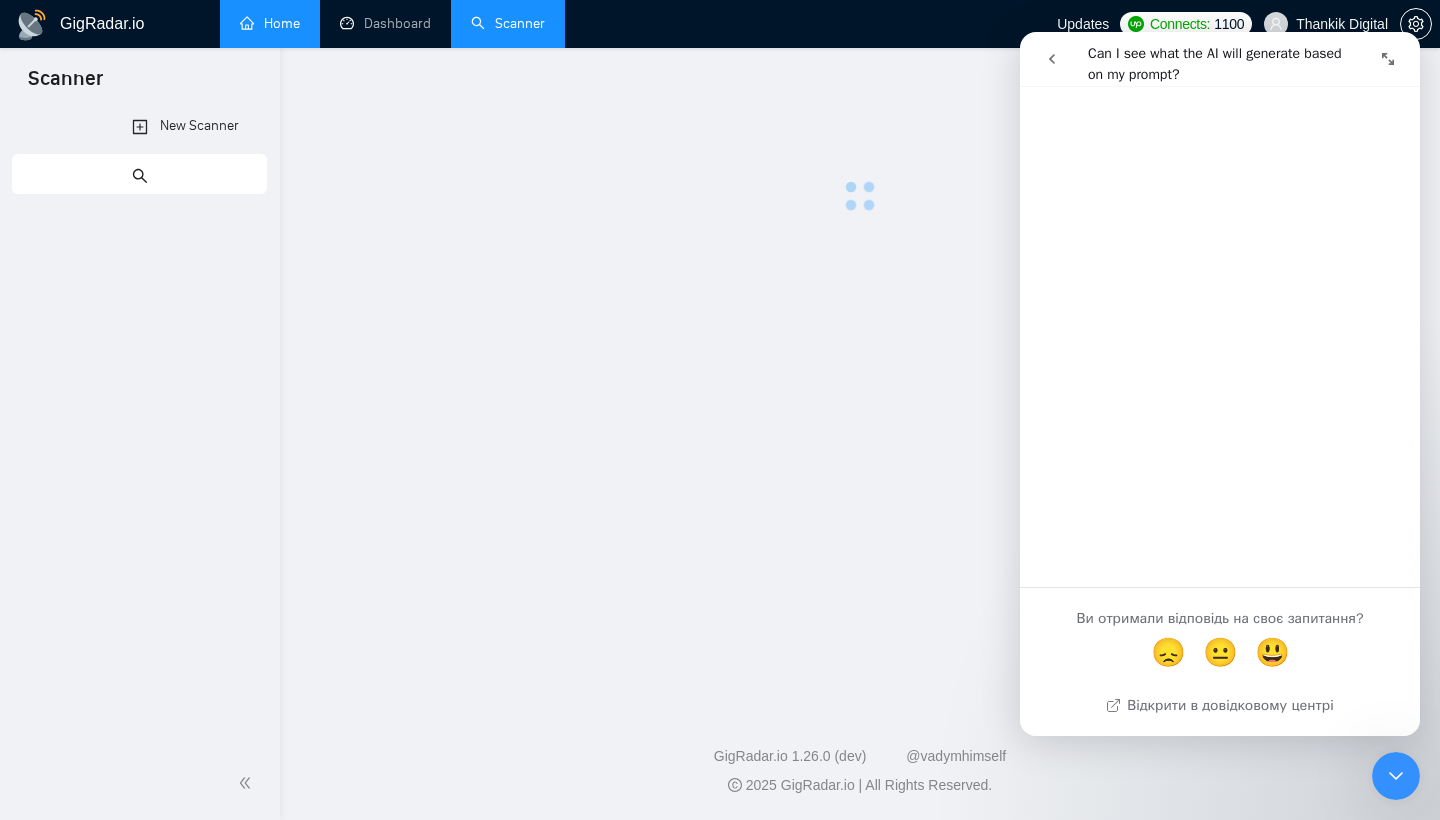 scroll, scrollTop: 0, scrollLeft: 0, axis: both 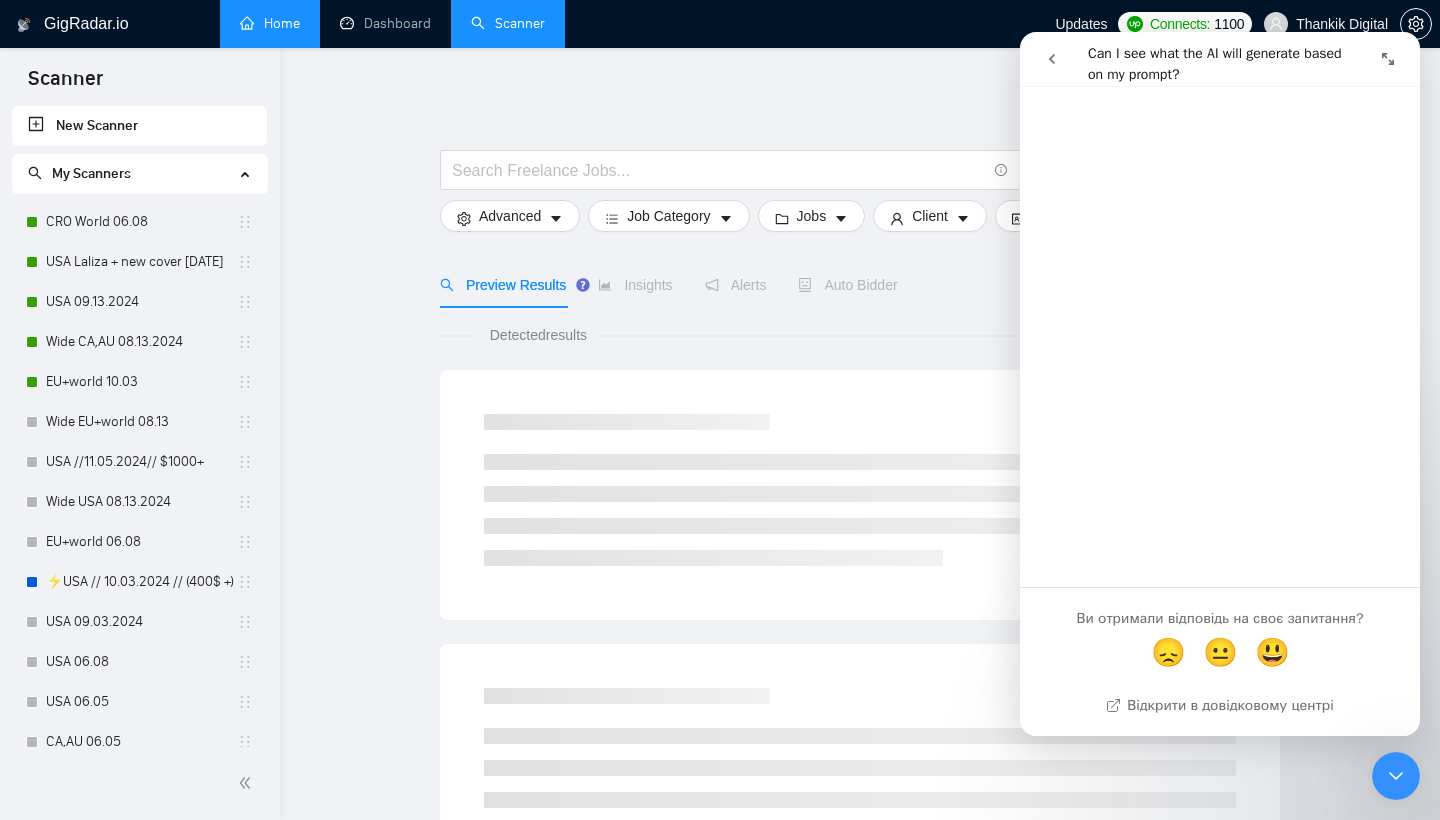 click 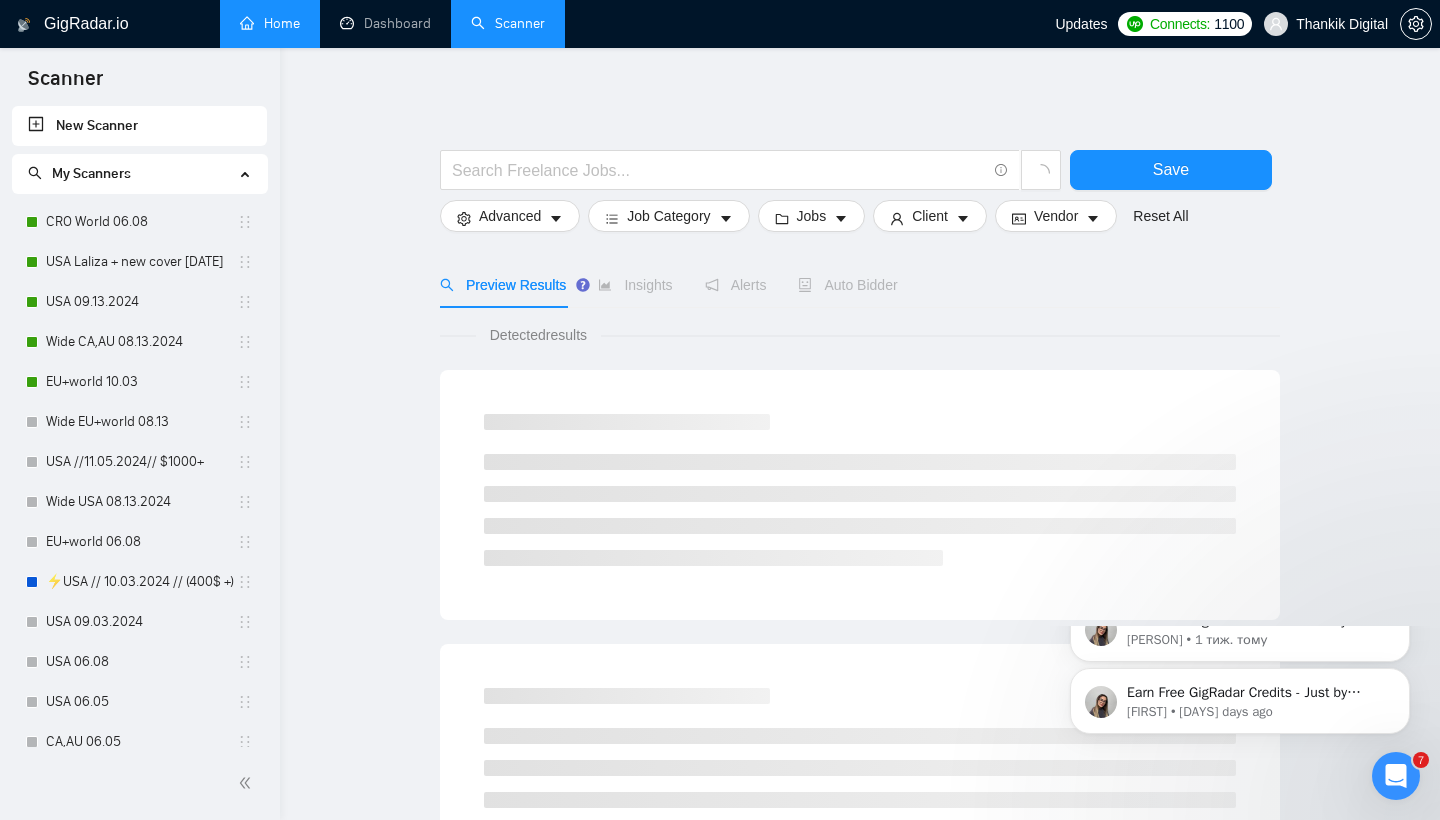 scroll, scrollTop: 0, scrollLeft: 0, axis: both 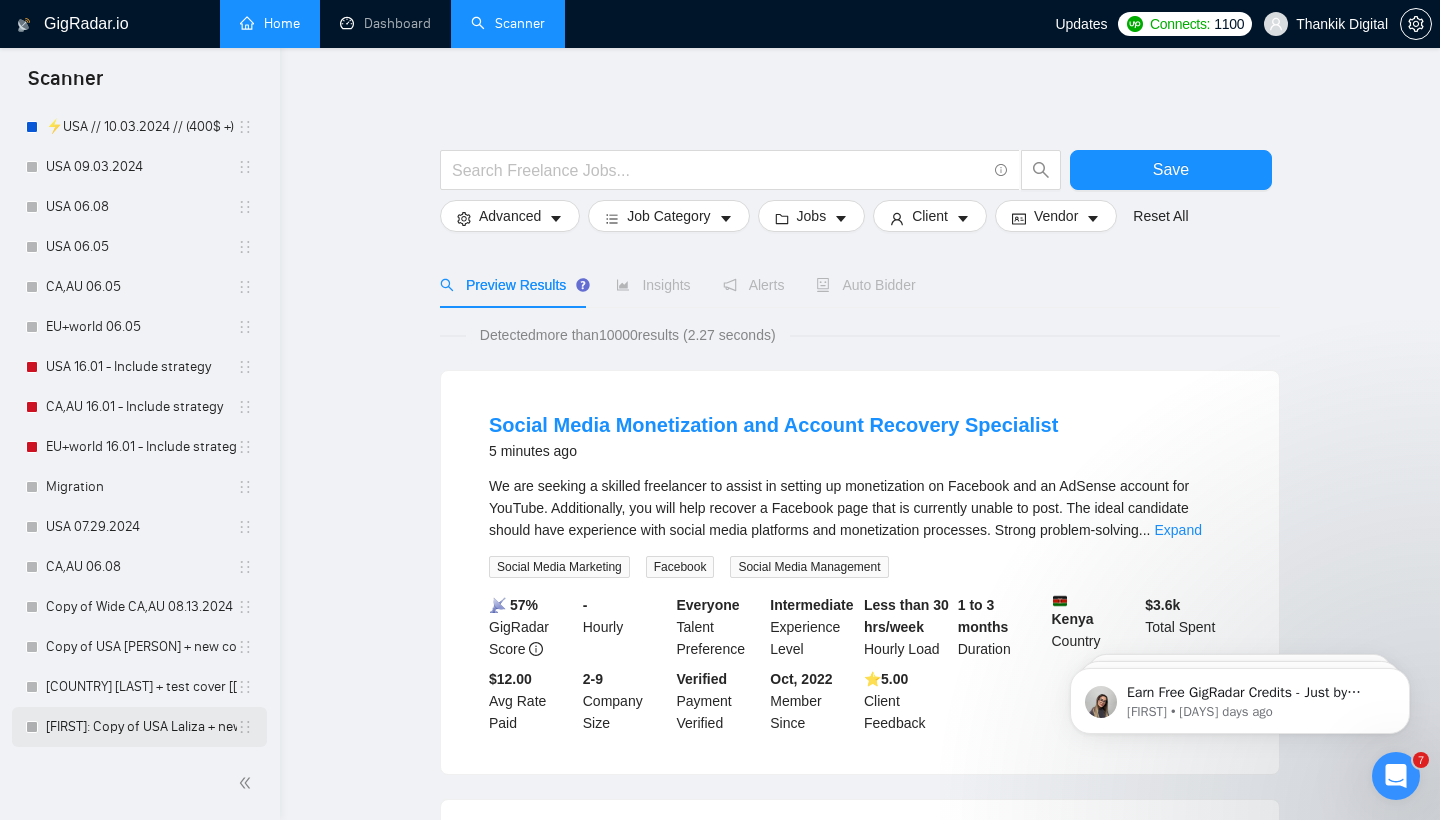 click on "[FIRST]: Copy of USA Laliza + new cover [DD.MM.YYYY]" at bounding box center [141, 727] 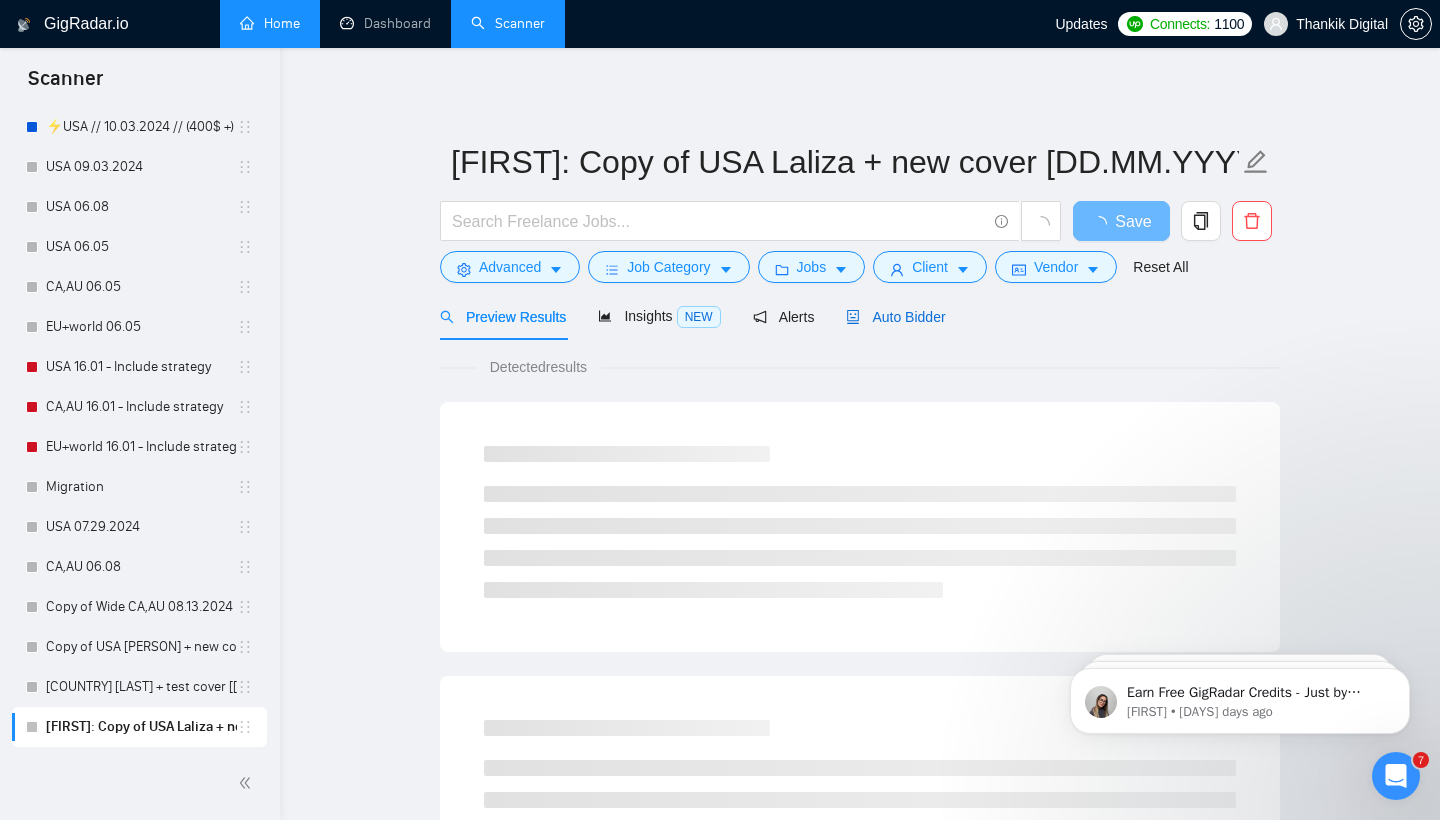 click on "Auto Bidder" at bounding box center (895, 317) 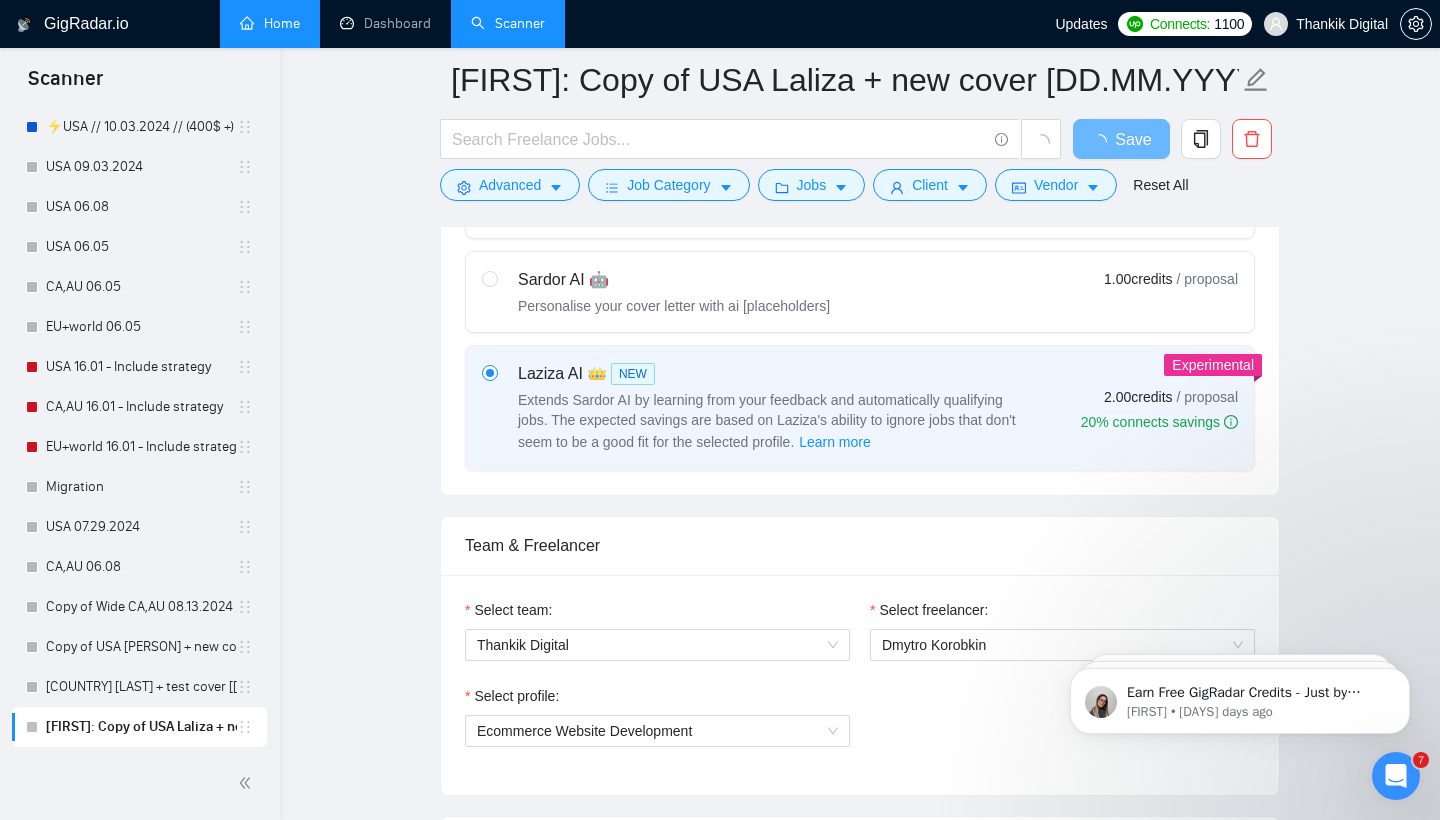 scroll, scrollTop: 717, scrollLeft: 0, axis: vertical 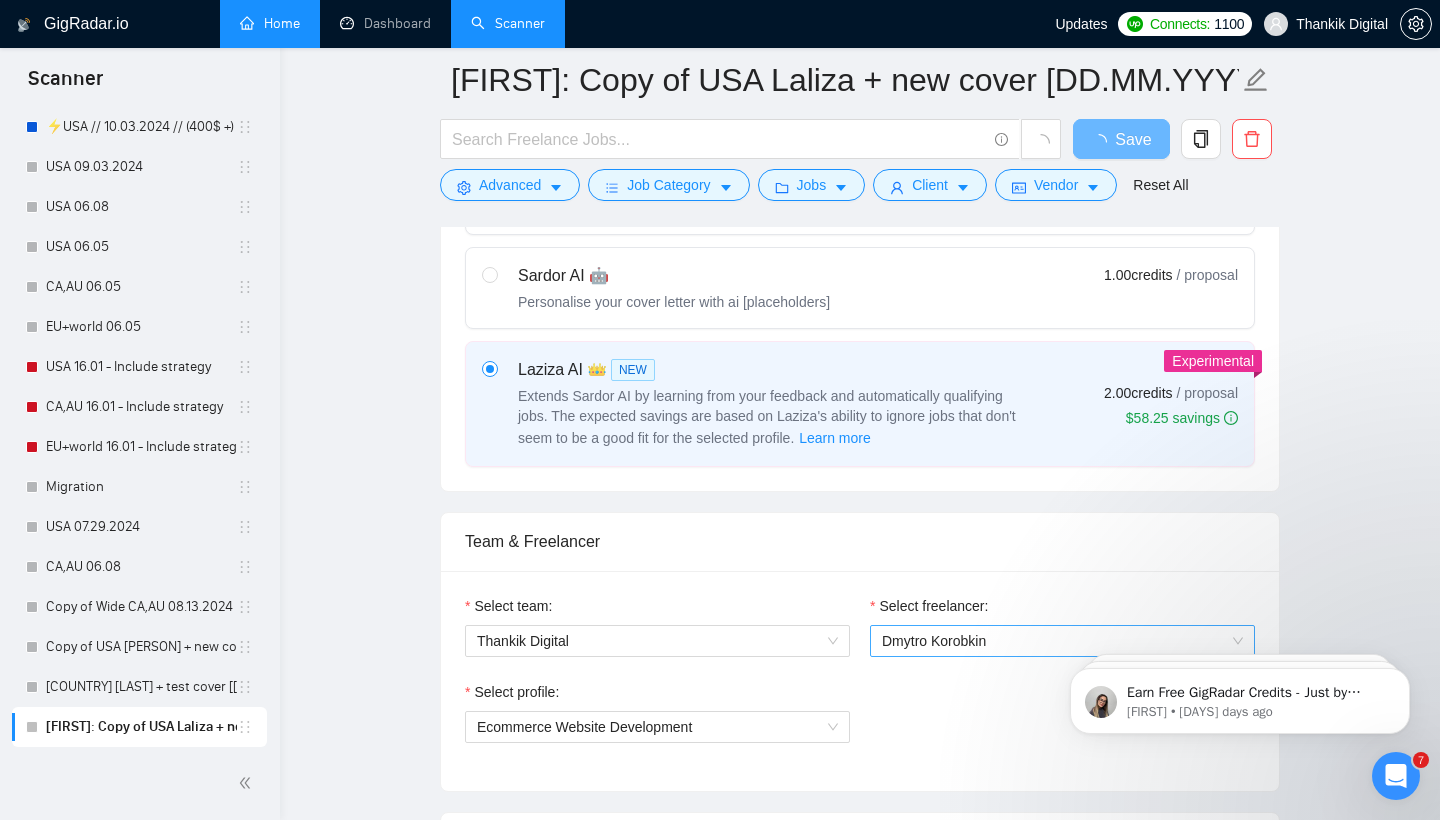 type 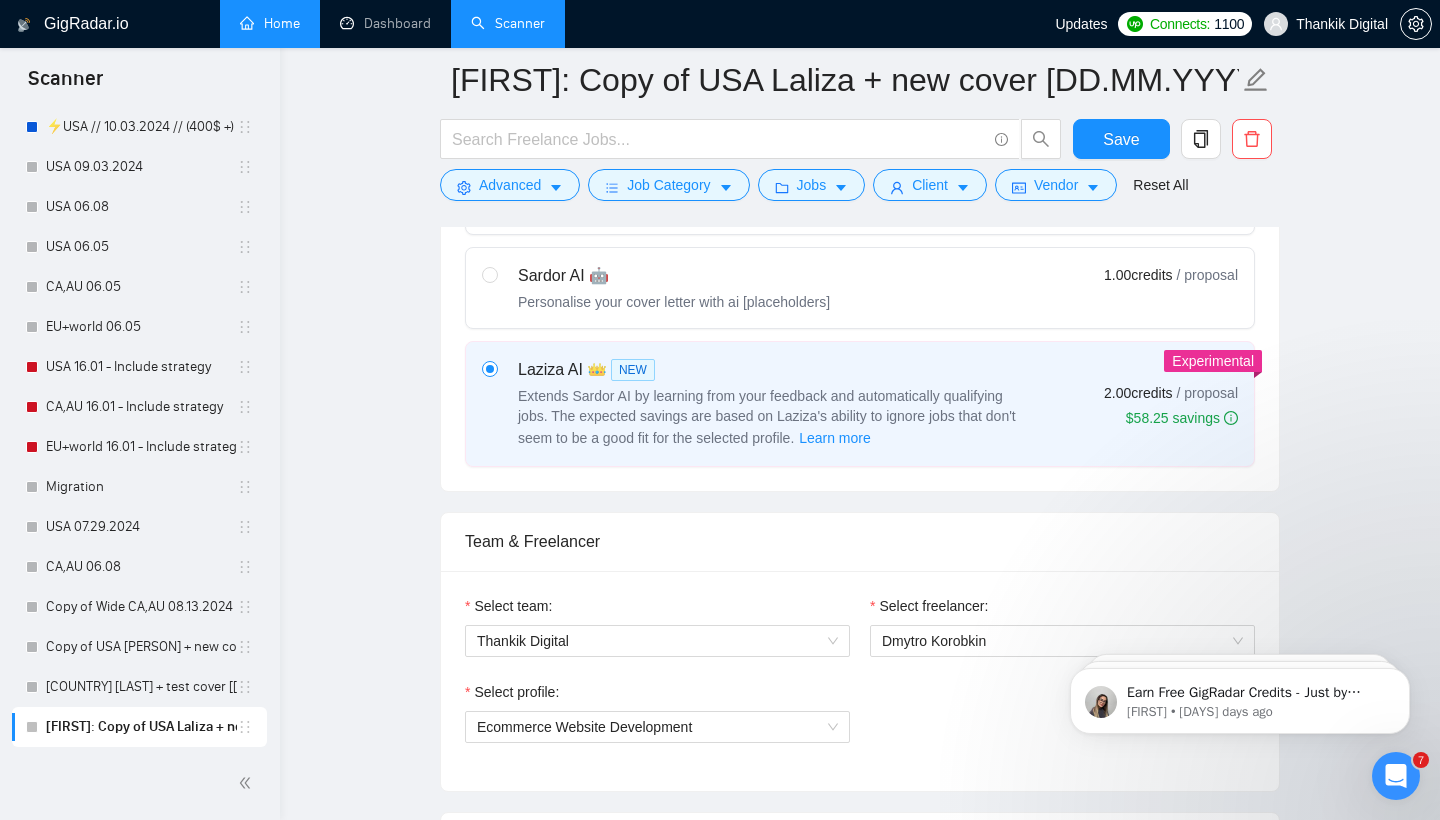 scroll, scrollTop: 760, scrollLeft: 0, axis: vertical 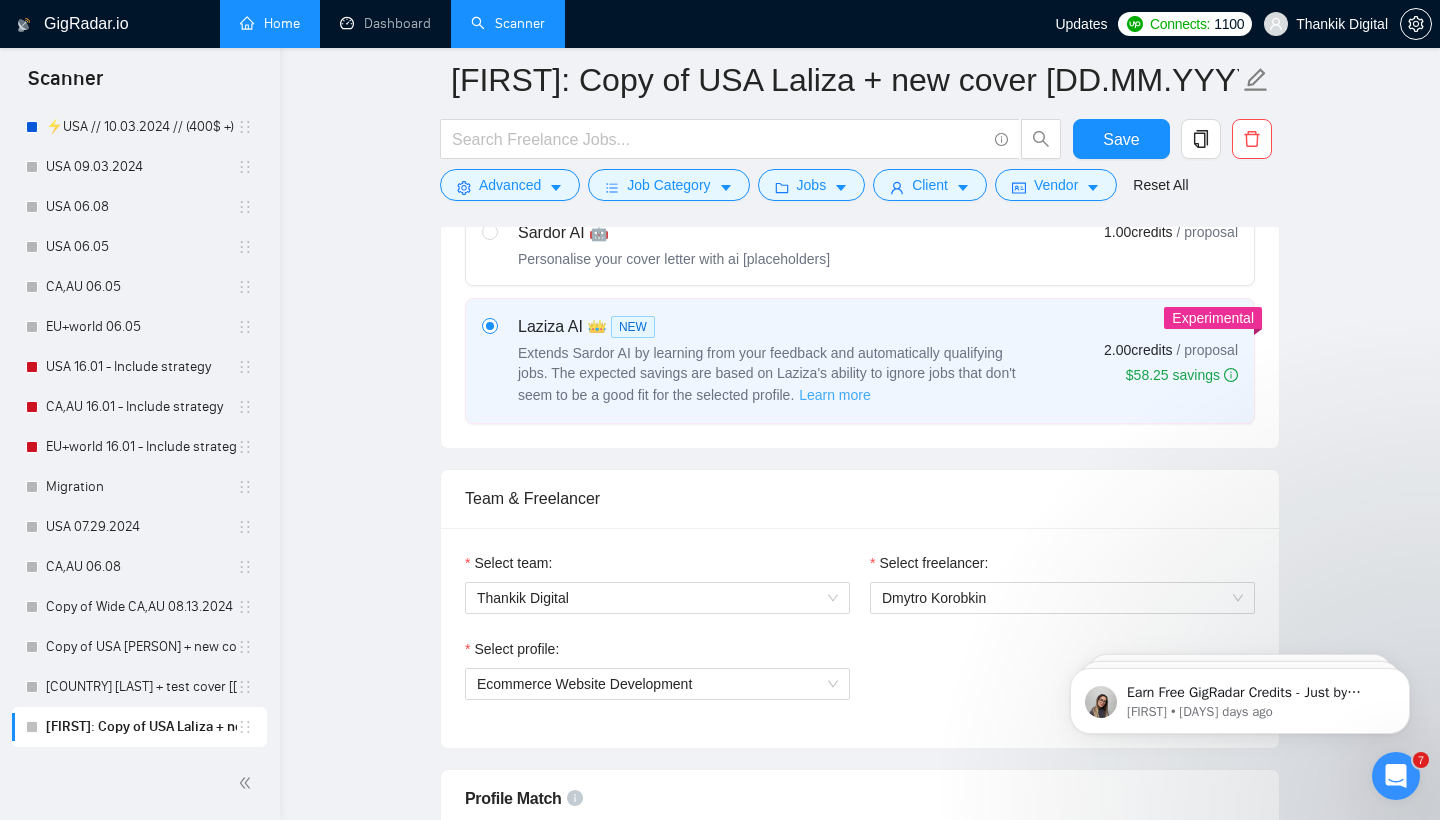 click on "Learn more" at bounding box center [835, 395] 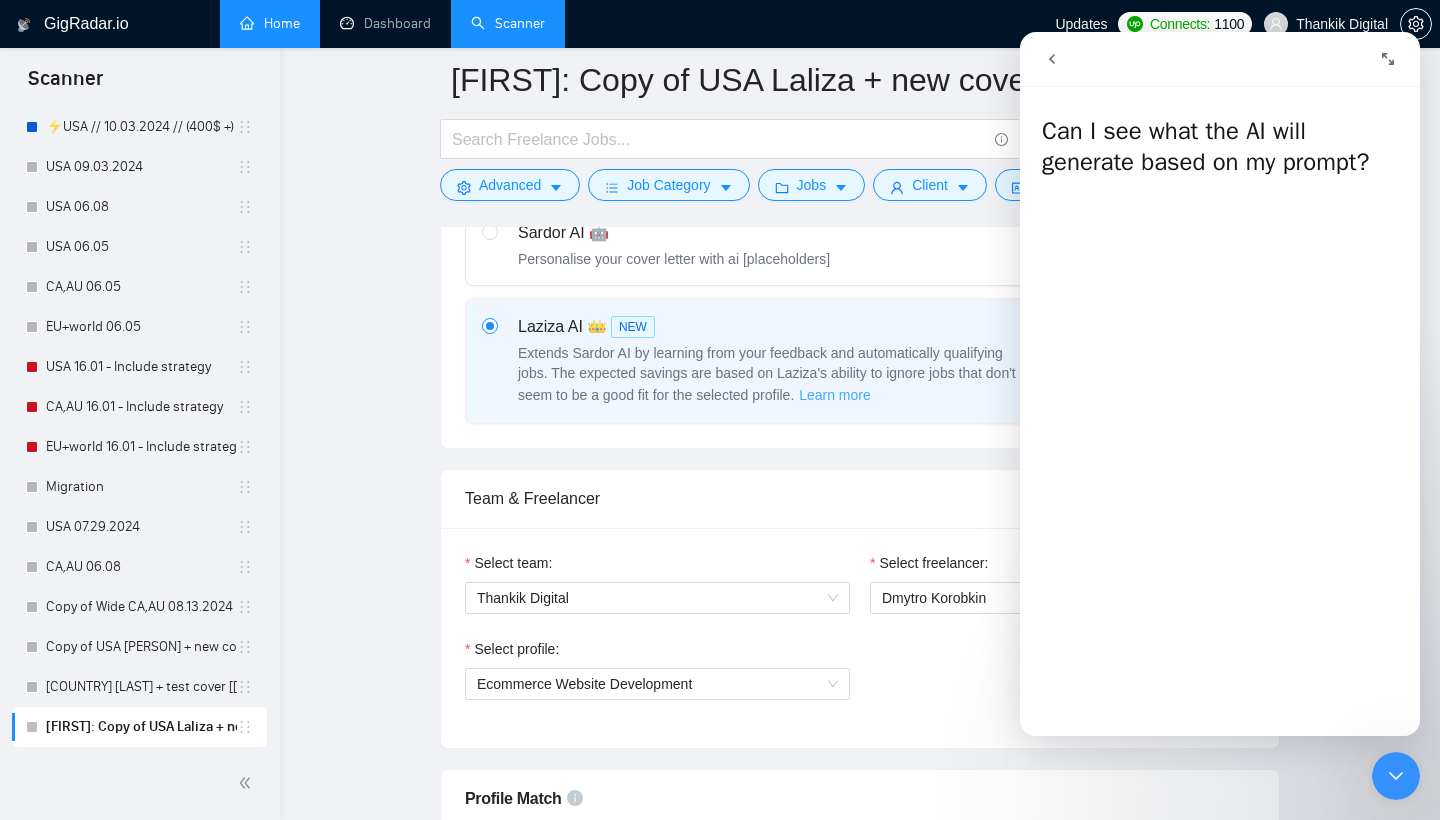 scroll, scrollTop: 0, scrollLeft: 0, axis: both 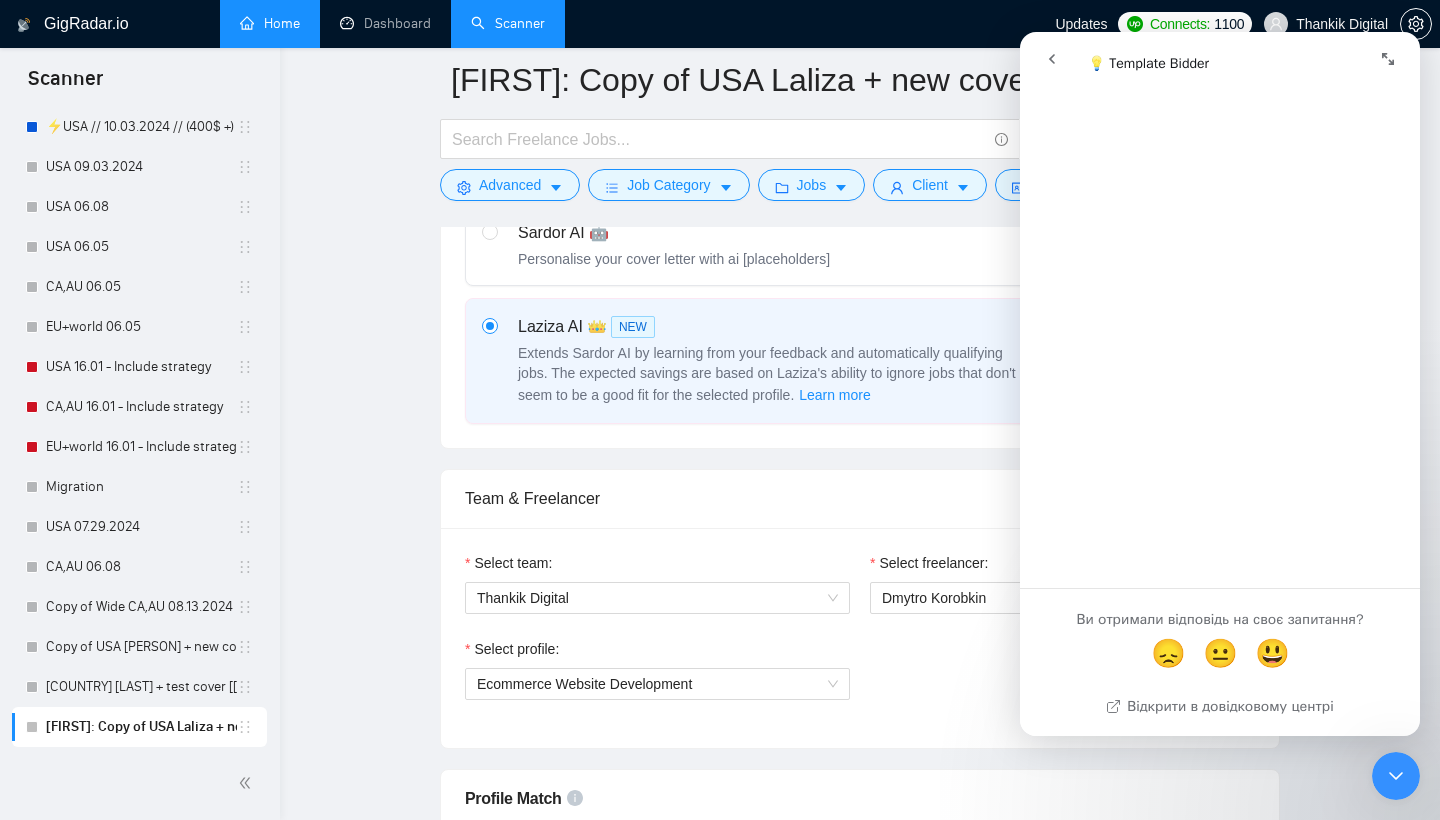 click 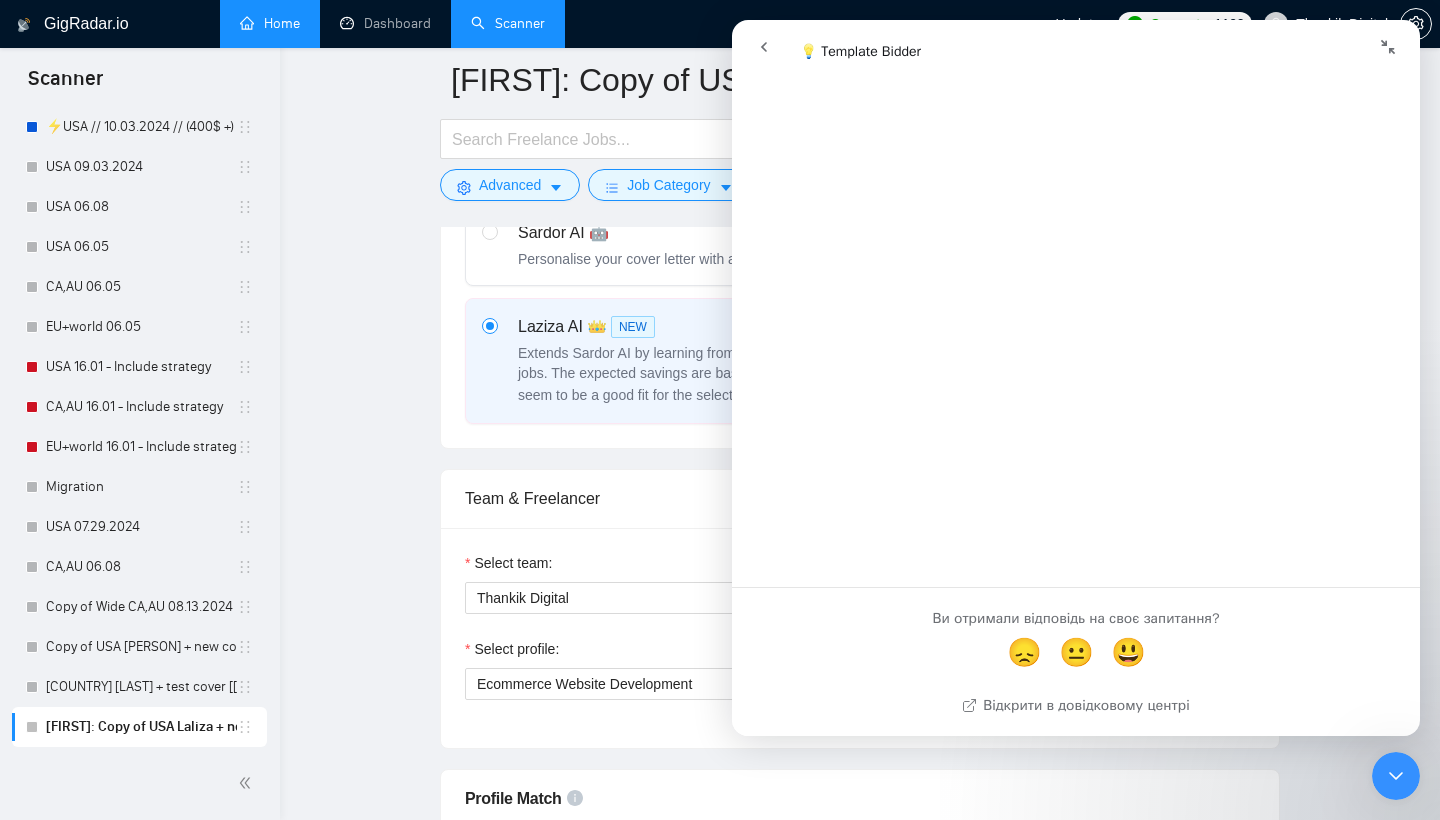 scroll, scrollTop: 1637, scrollLeft: 0, axis: vertical 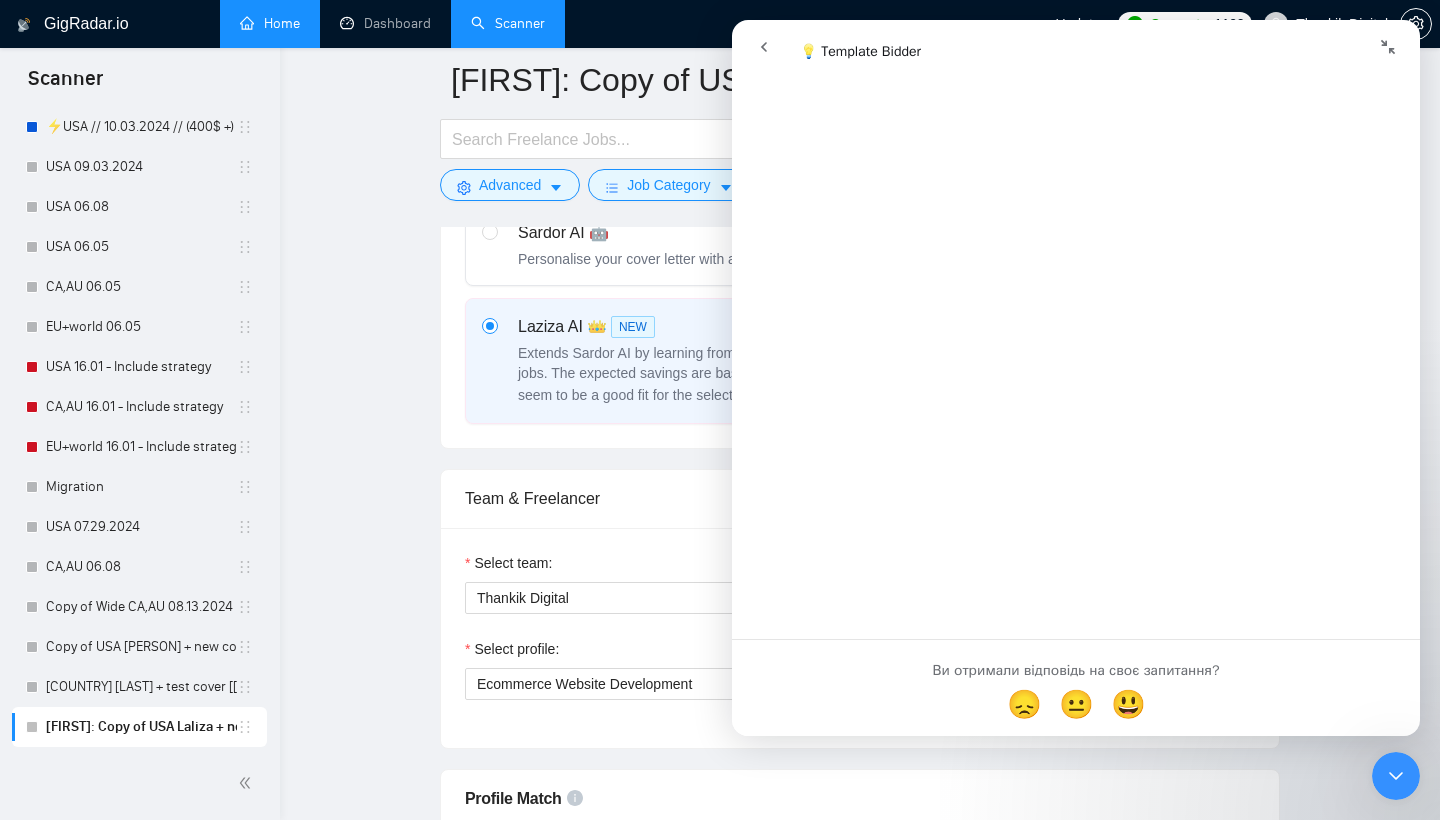 click 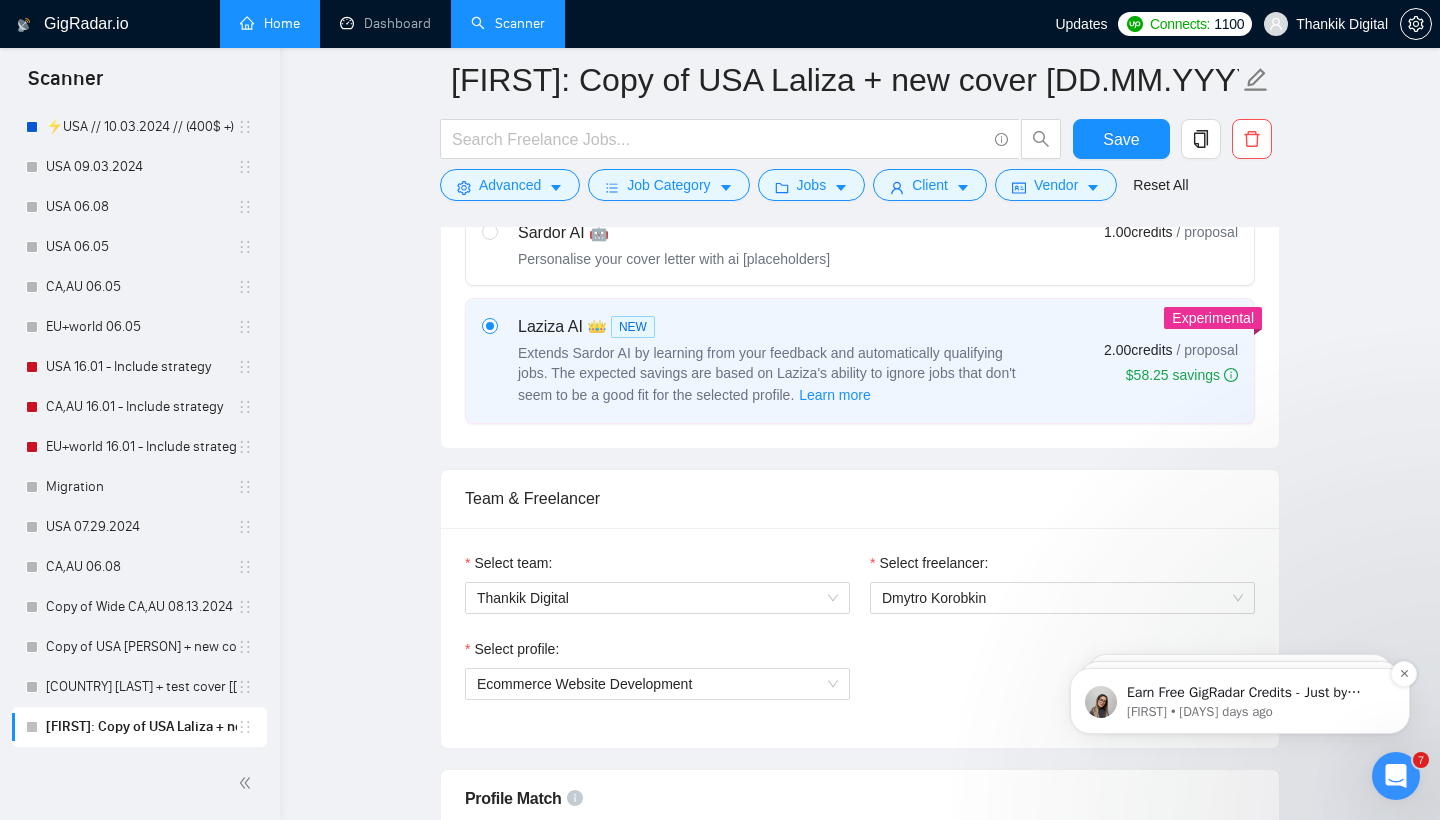 scroll, scrollTop: 0, scrollLeft: 0, axis: both 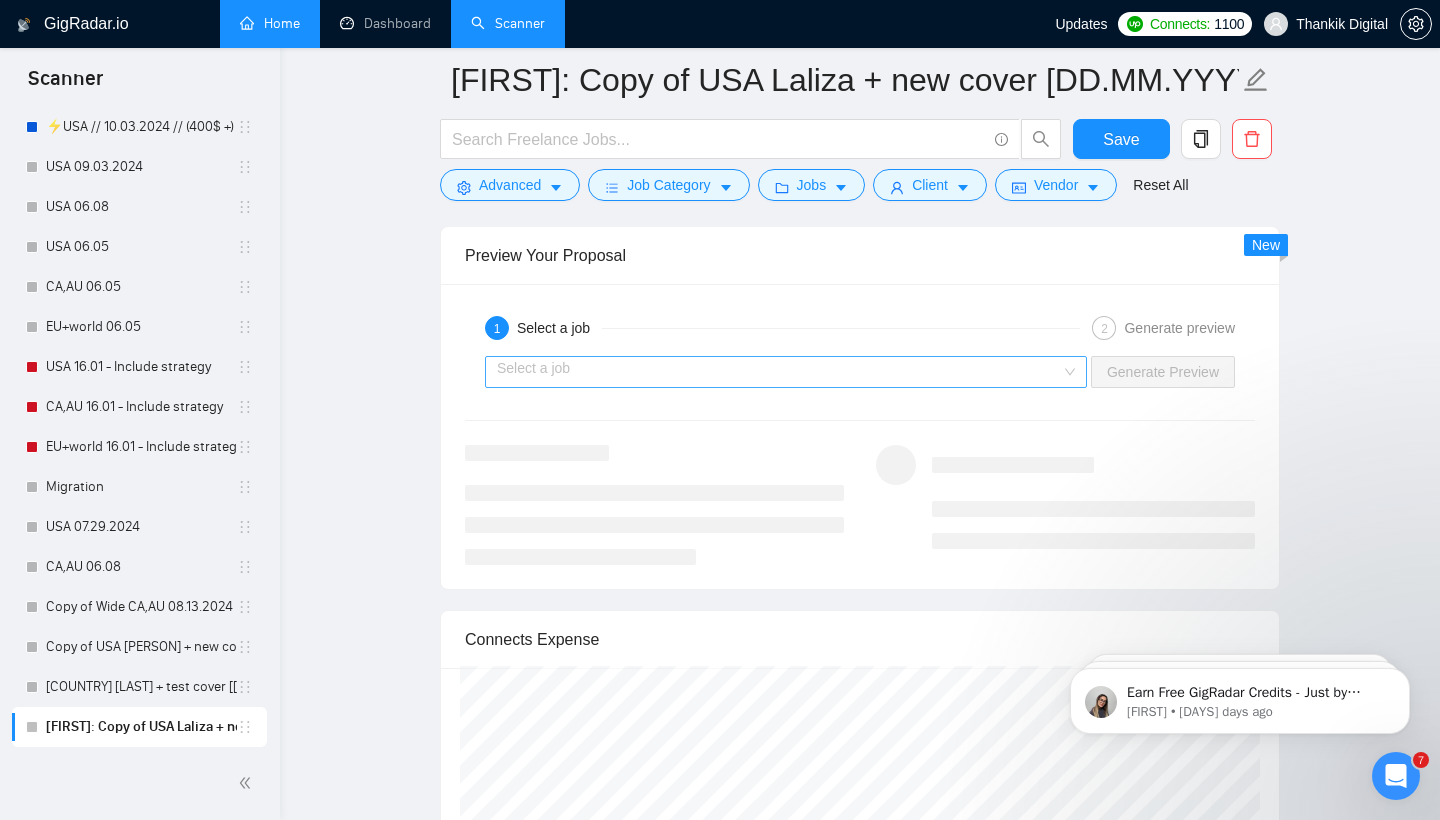 click at bounding box center (779, 372) 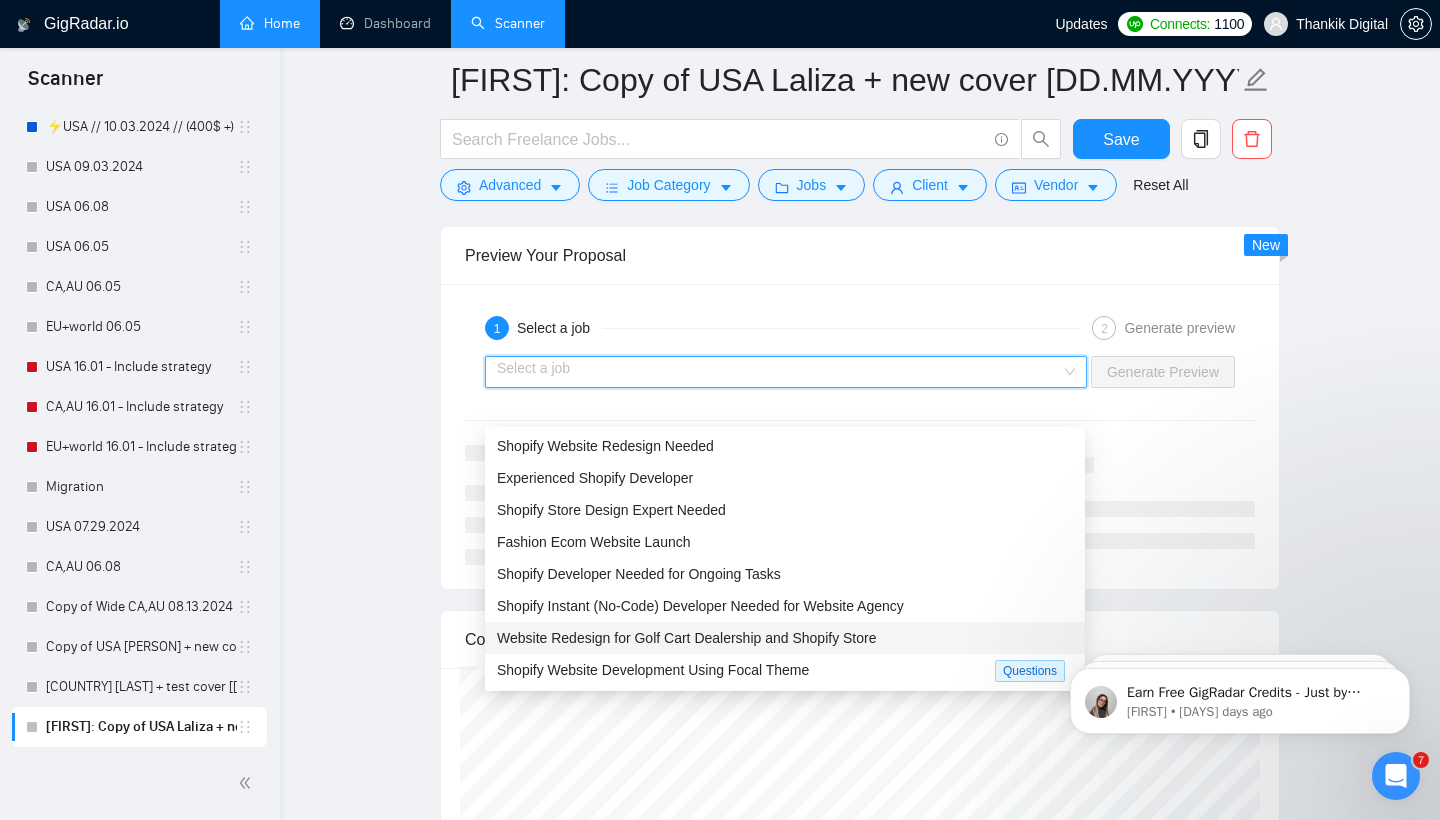 scroll, scrollTop: 0, scrollLeft: 0, axis: both 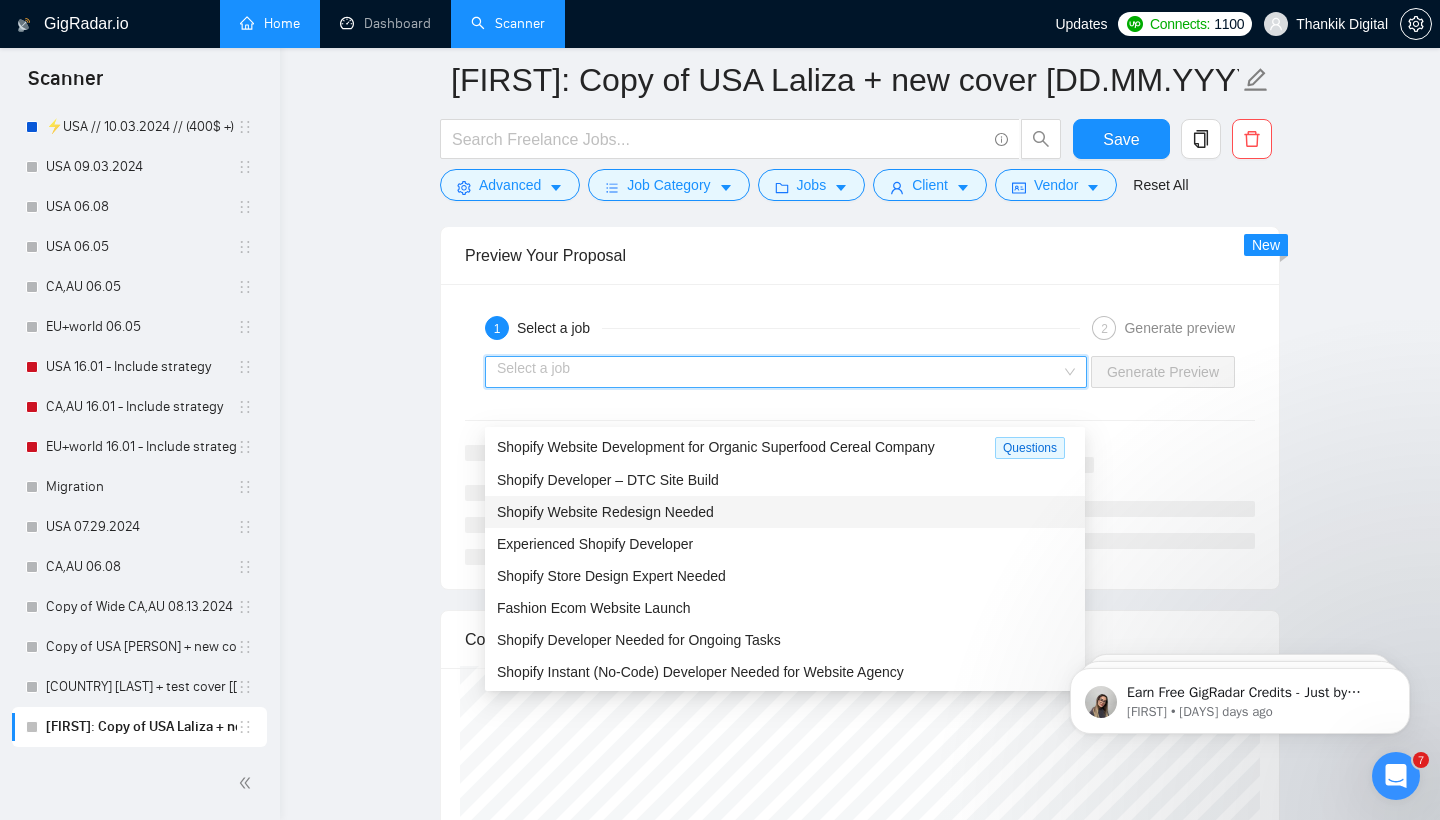 click on "Shopify Website Redesign Needed" at bounding box center (785, 512) 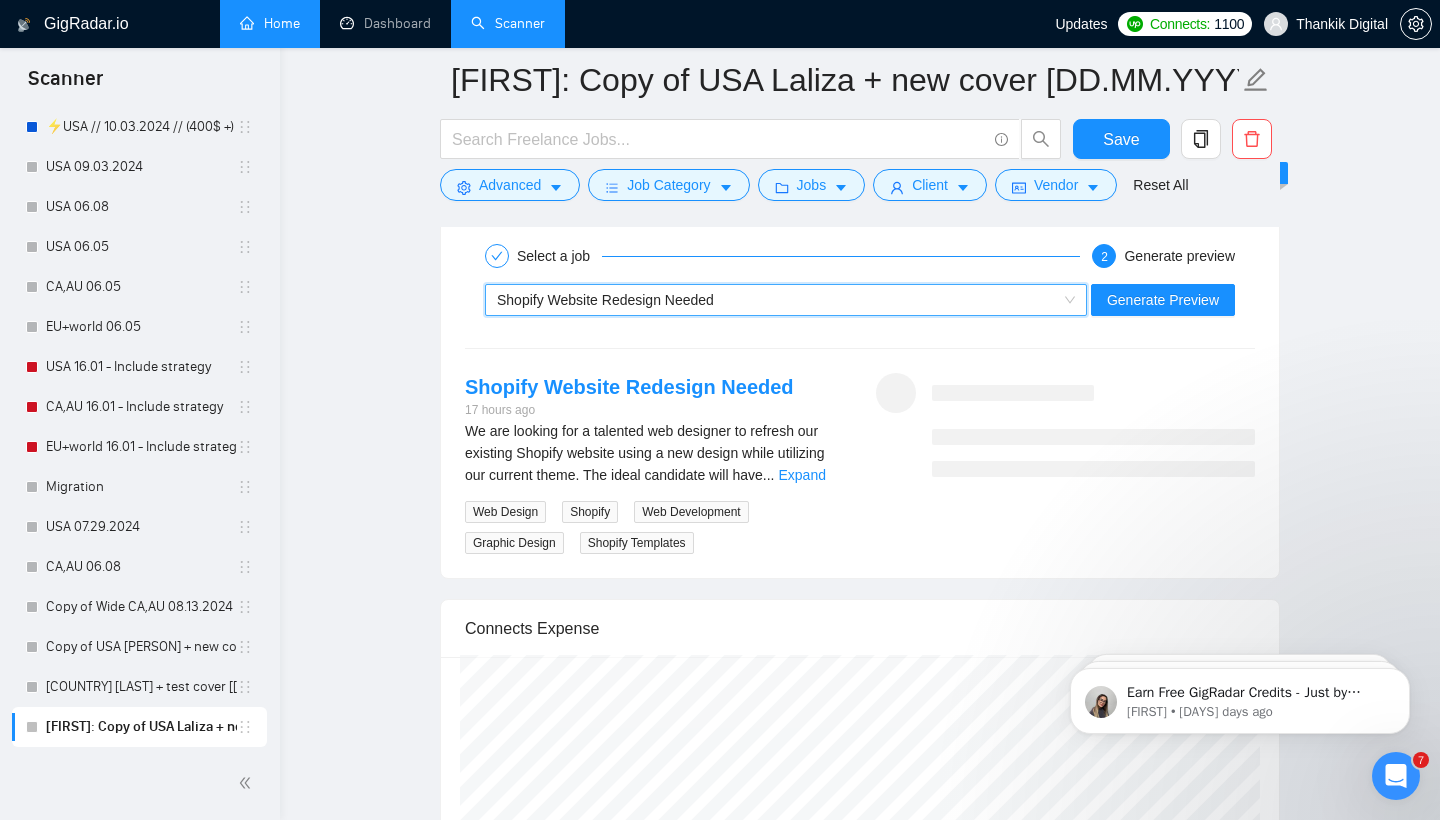 scroll, scrollTop: 4101, scrollLeft: 0, axis: vertical 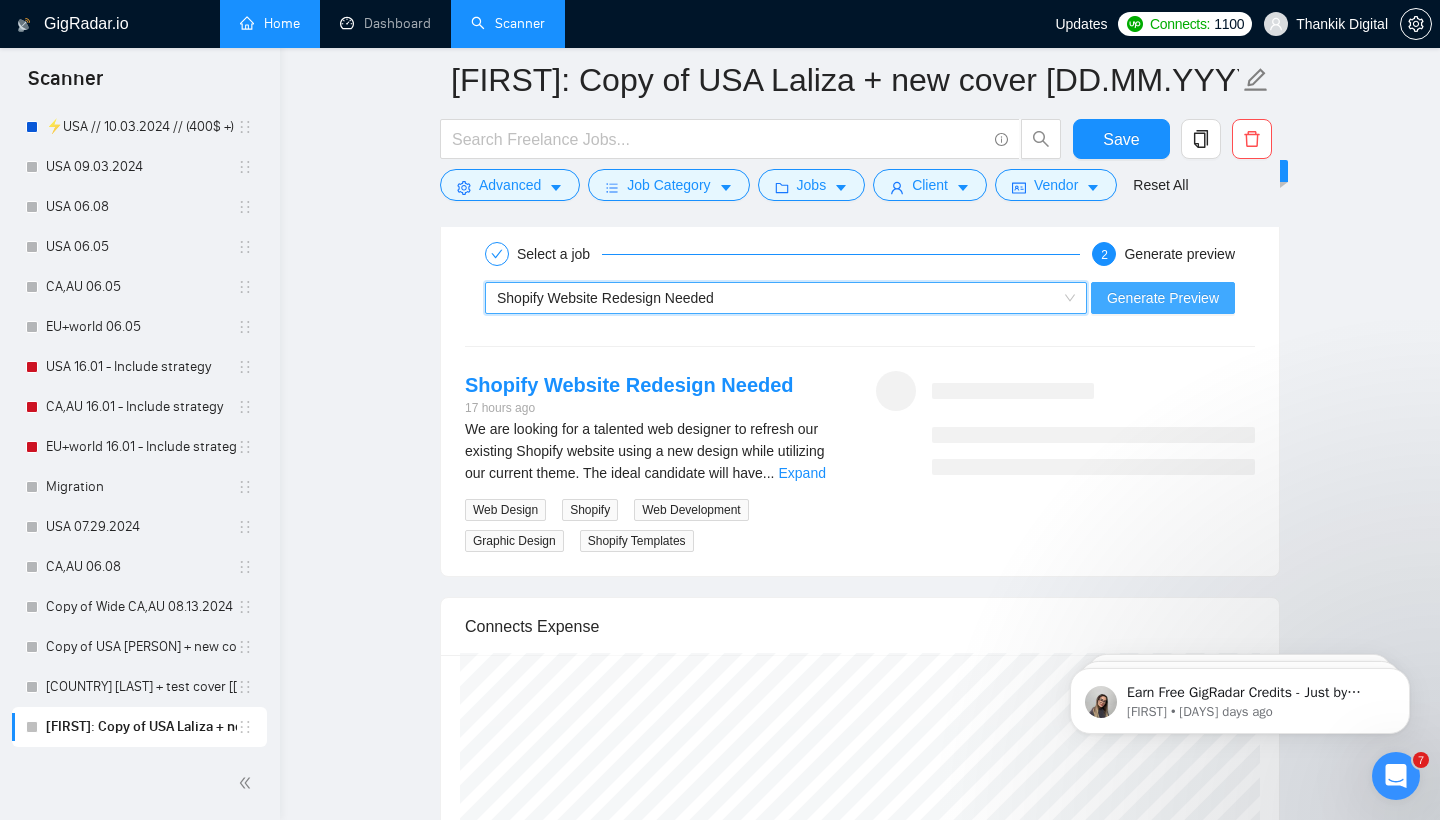 click on "Generate Preview" at bounding box center (1163, 298) 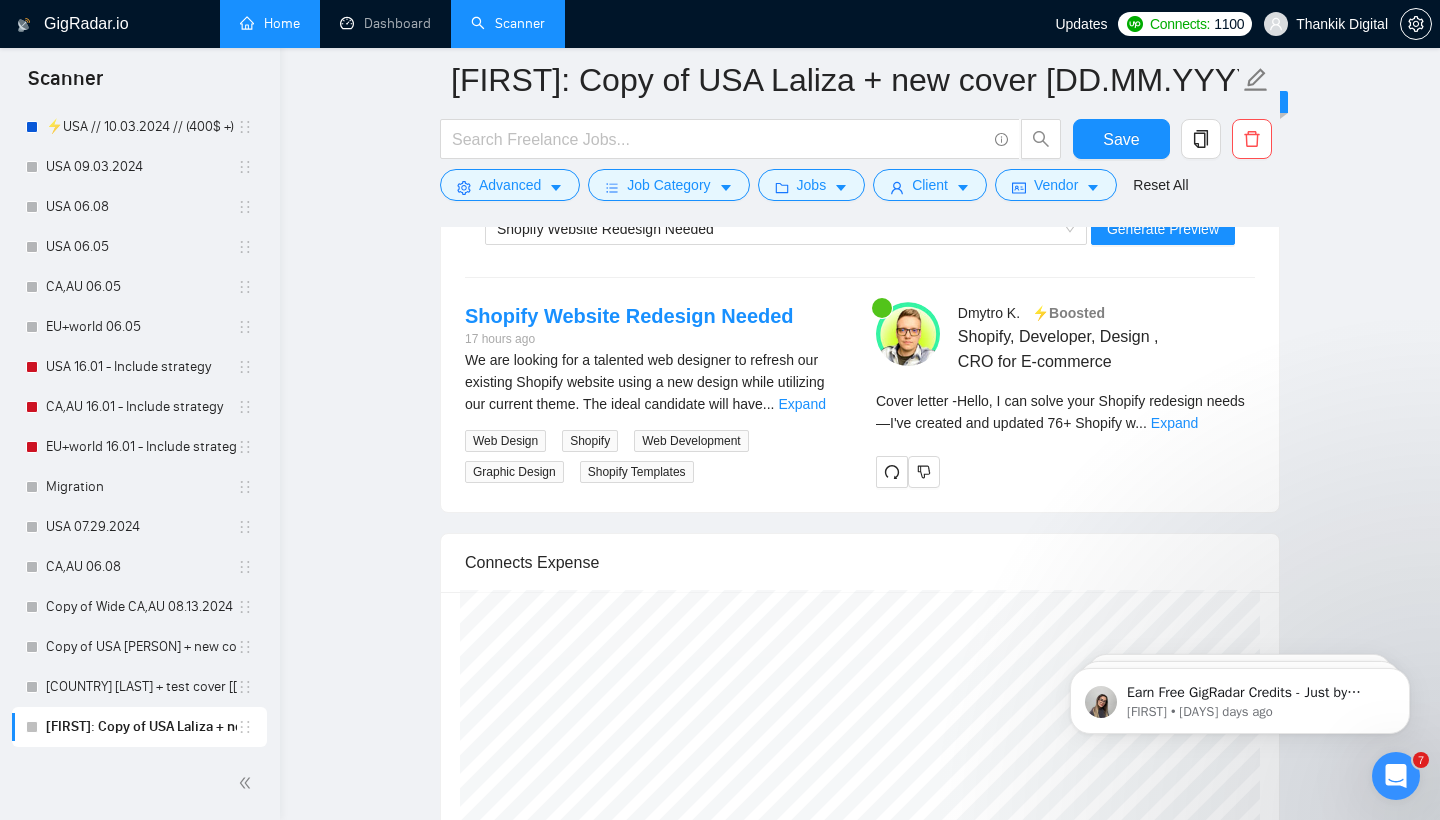 scroll, scrollTop: 4171, scrollLeft: 0, axis: vertical 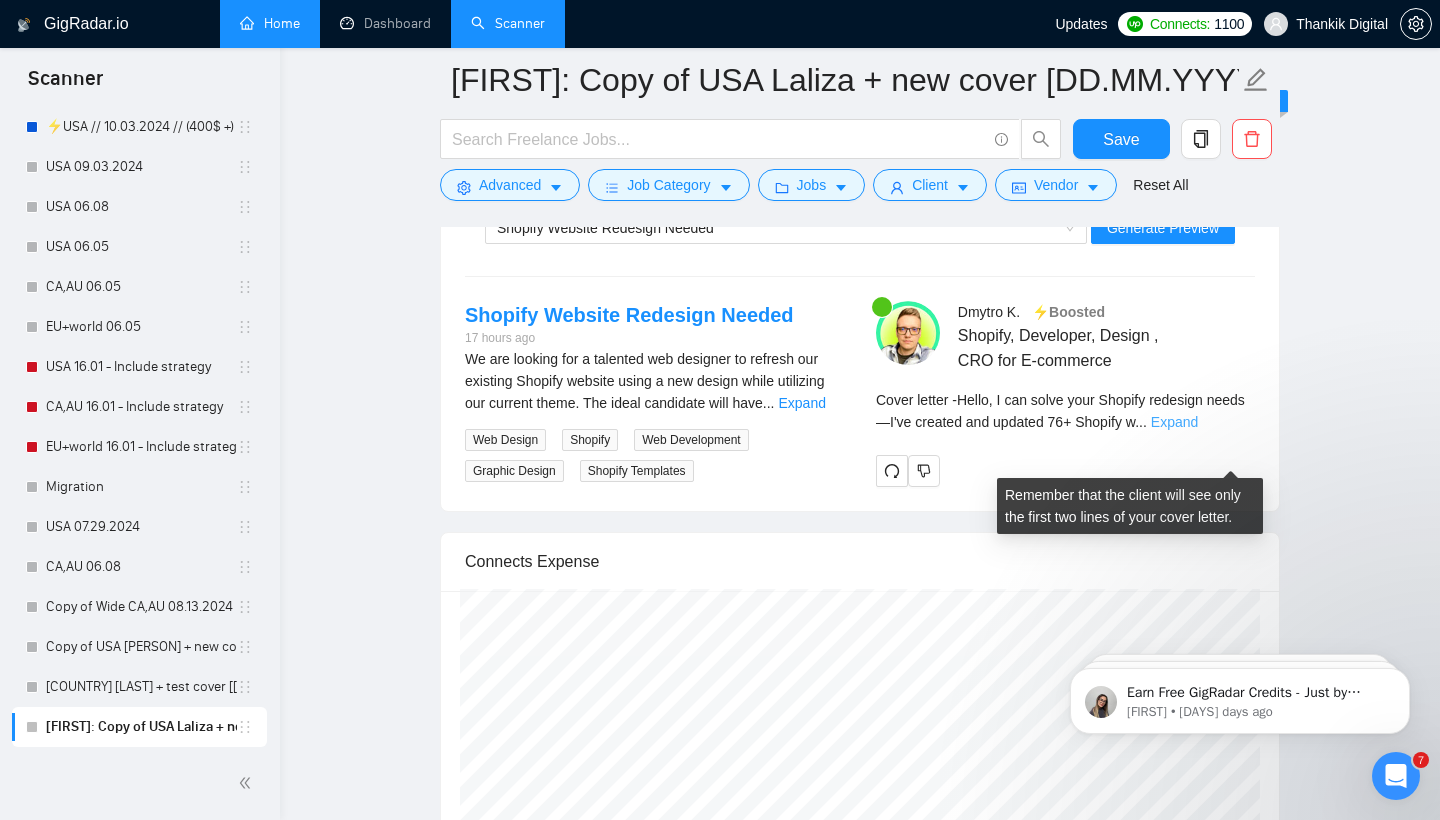 click on "Expand" at bounding box center (1174, 422) 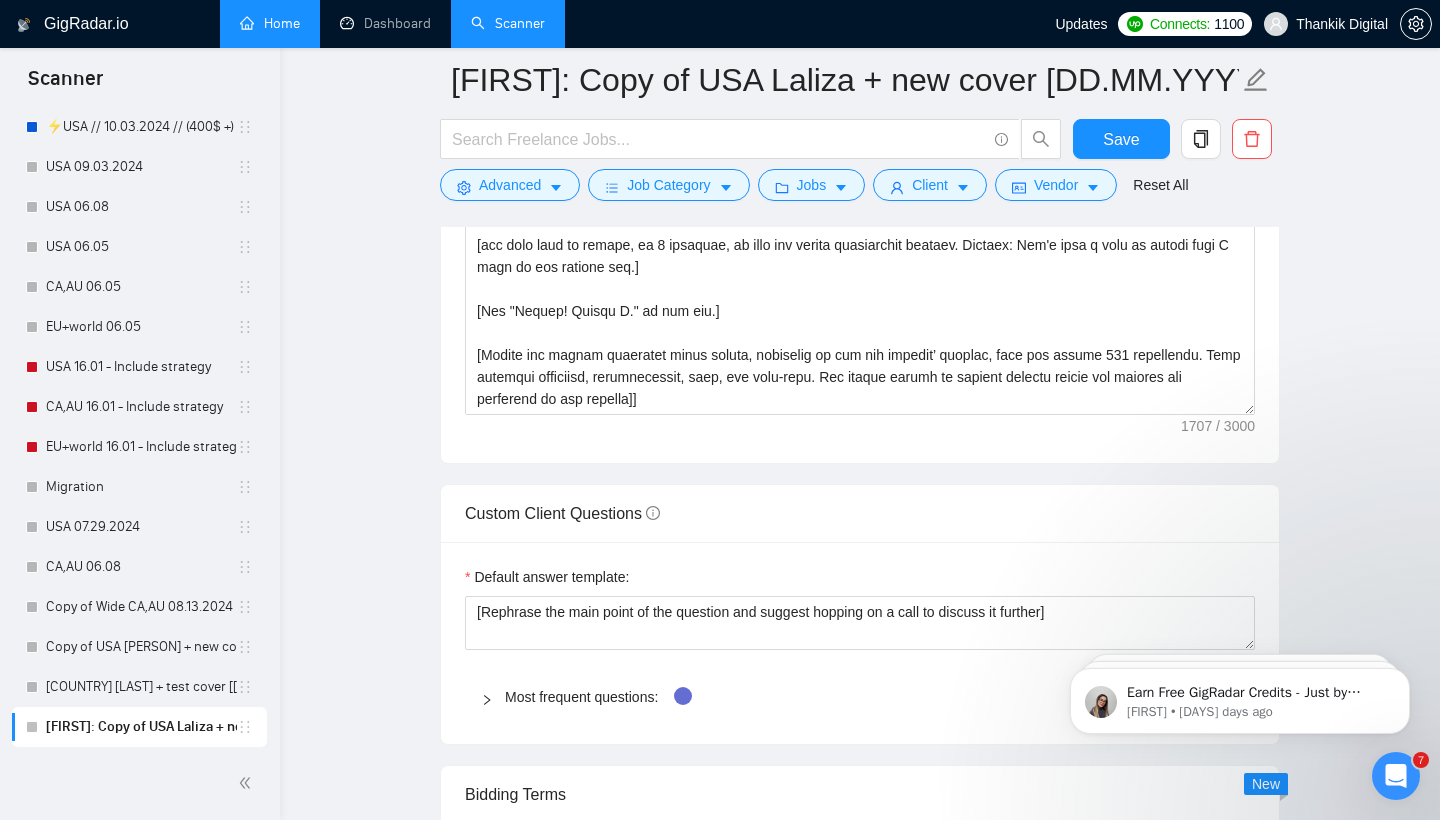 scroll, scrollTop: 2484, scrollLeft: 0, axis: vertical 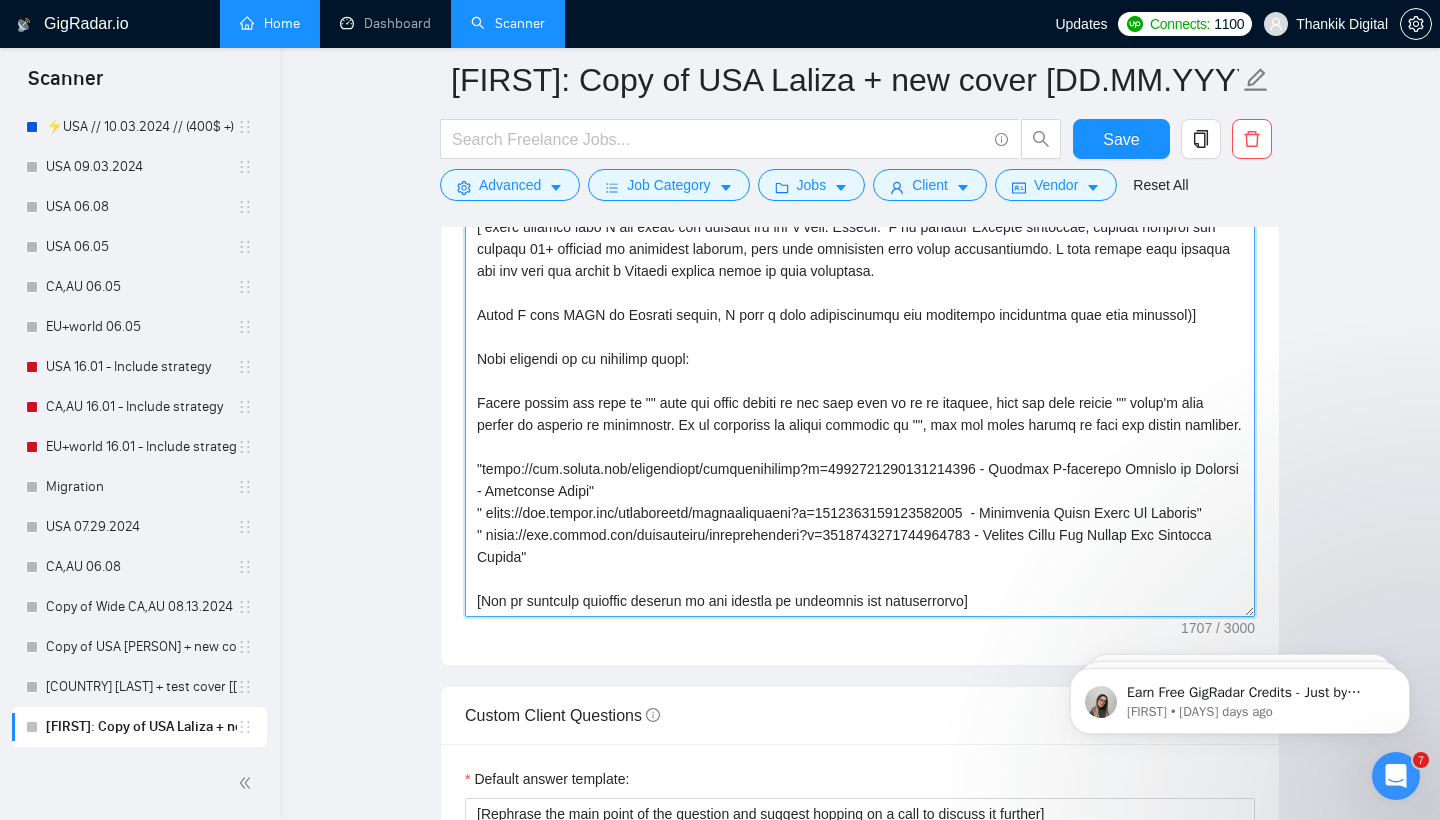 click on "Cover letter template:" at bounding box center (860, 392) 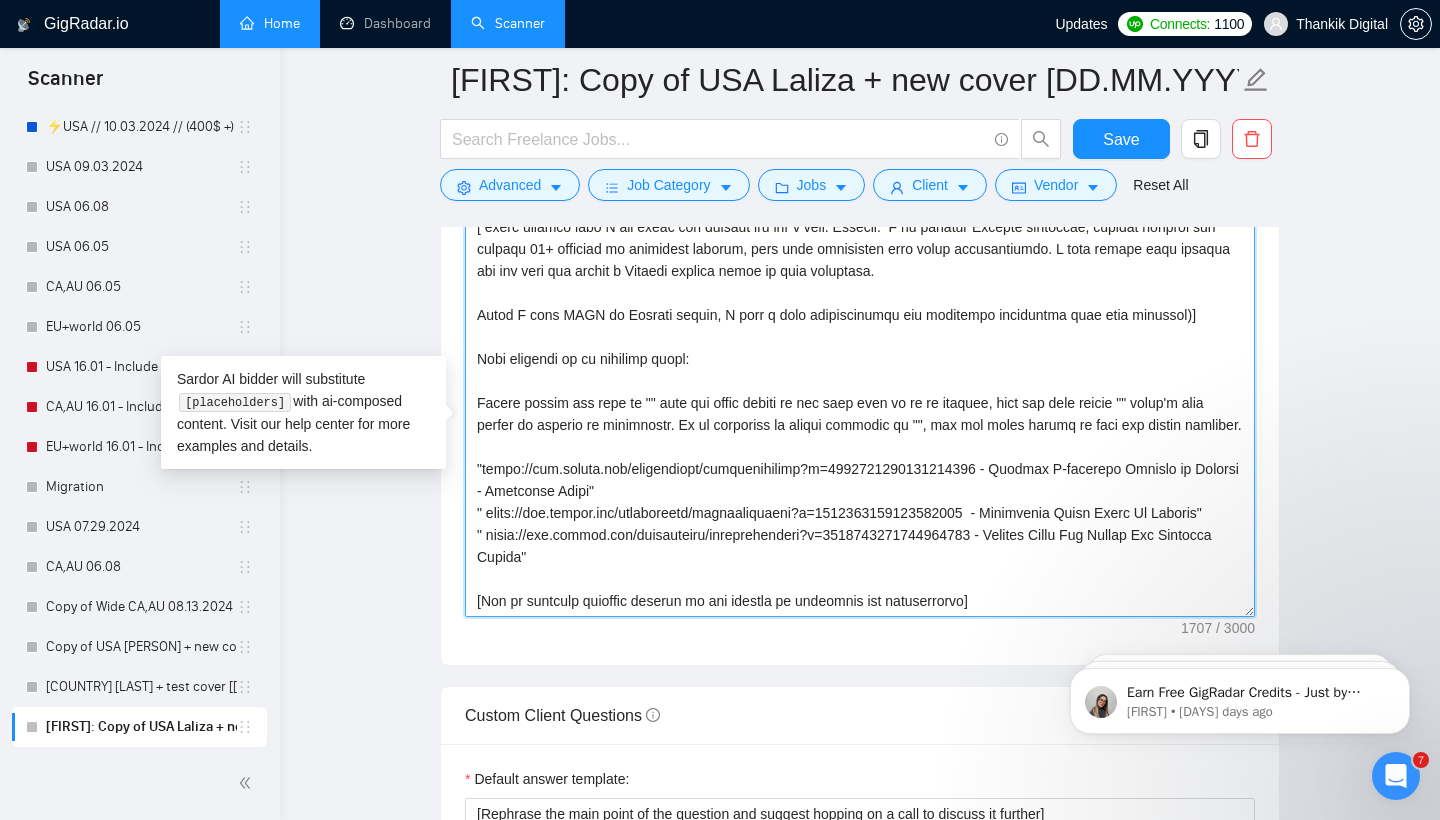 click on "Cover letter template:" at bounding box center (860, 392) 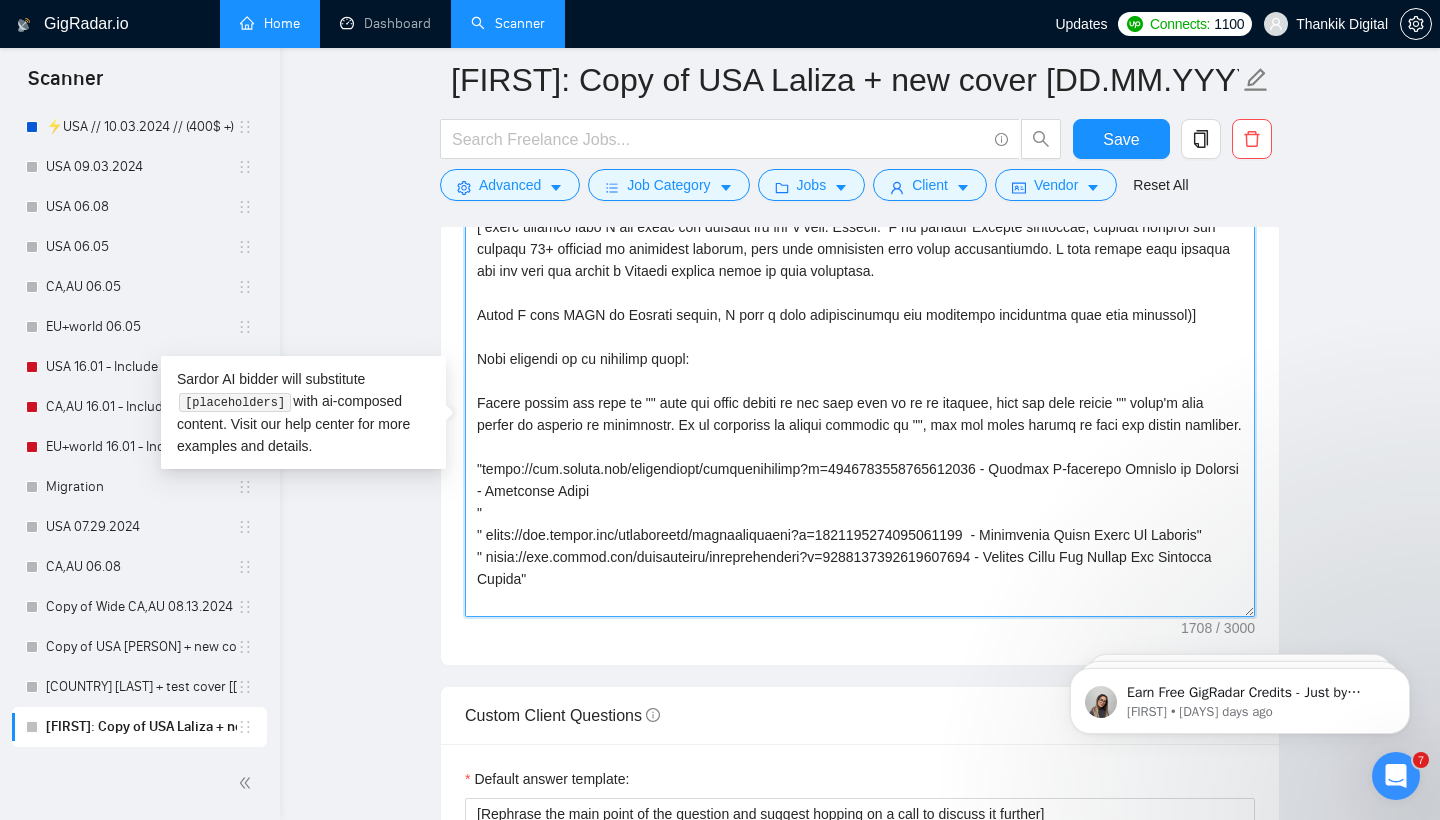 click on "Cover letter template:" at bounding box center [860, 392] 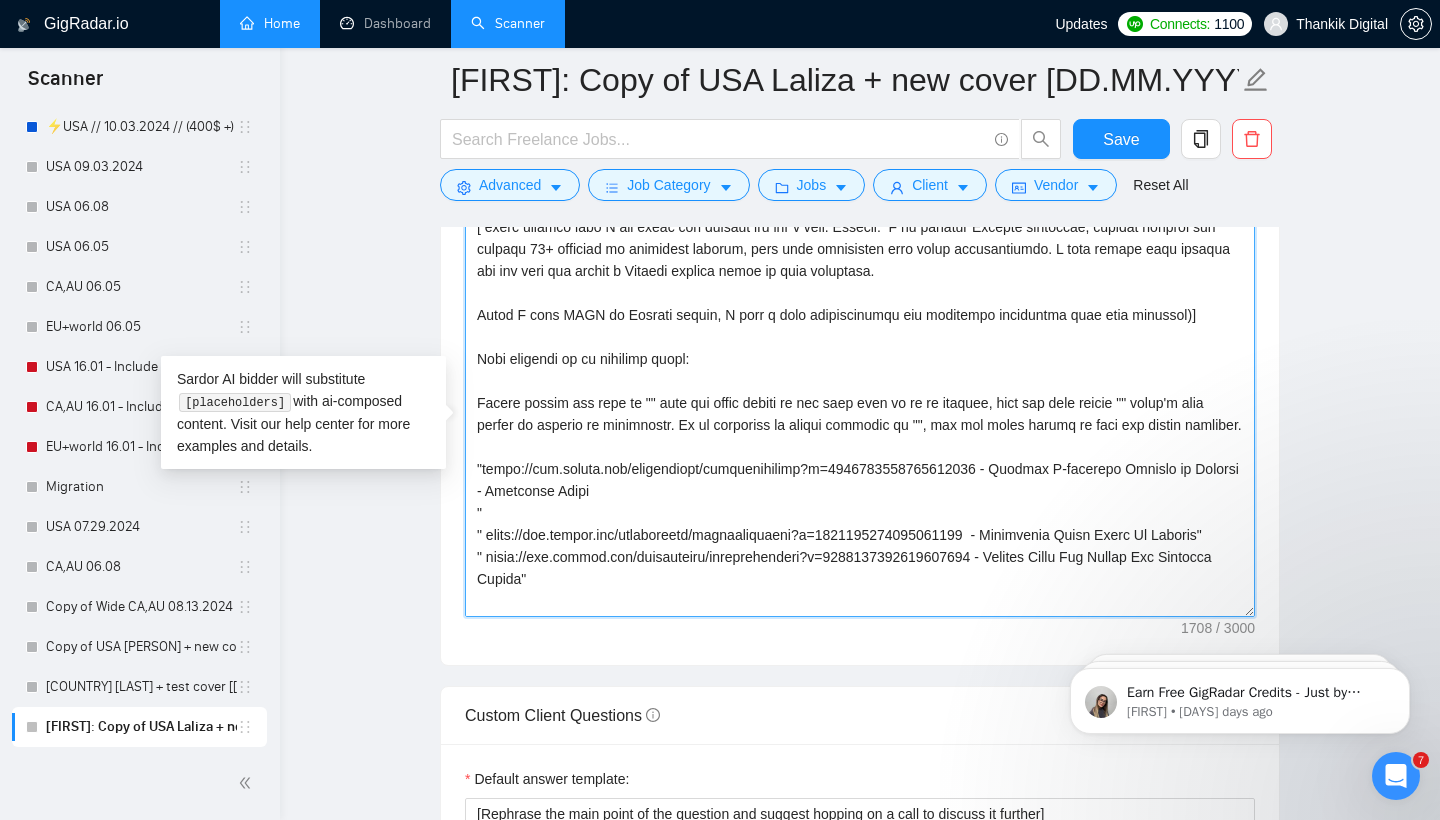 click on "Cover letter template:" at bounding box center (860, 392) 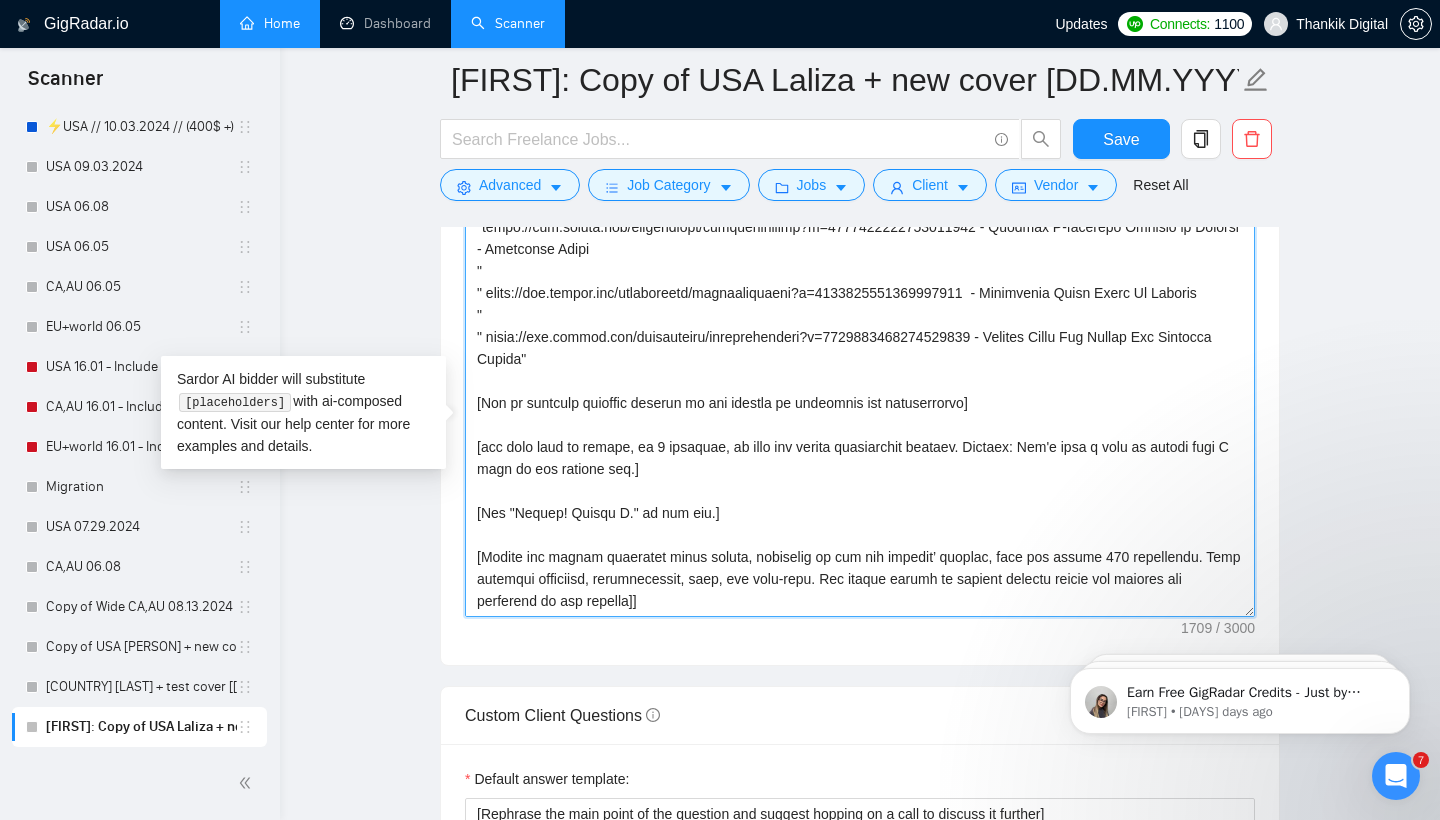 scroll, scrollTop: 286, scrollLeft: 0, axis: vertical 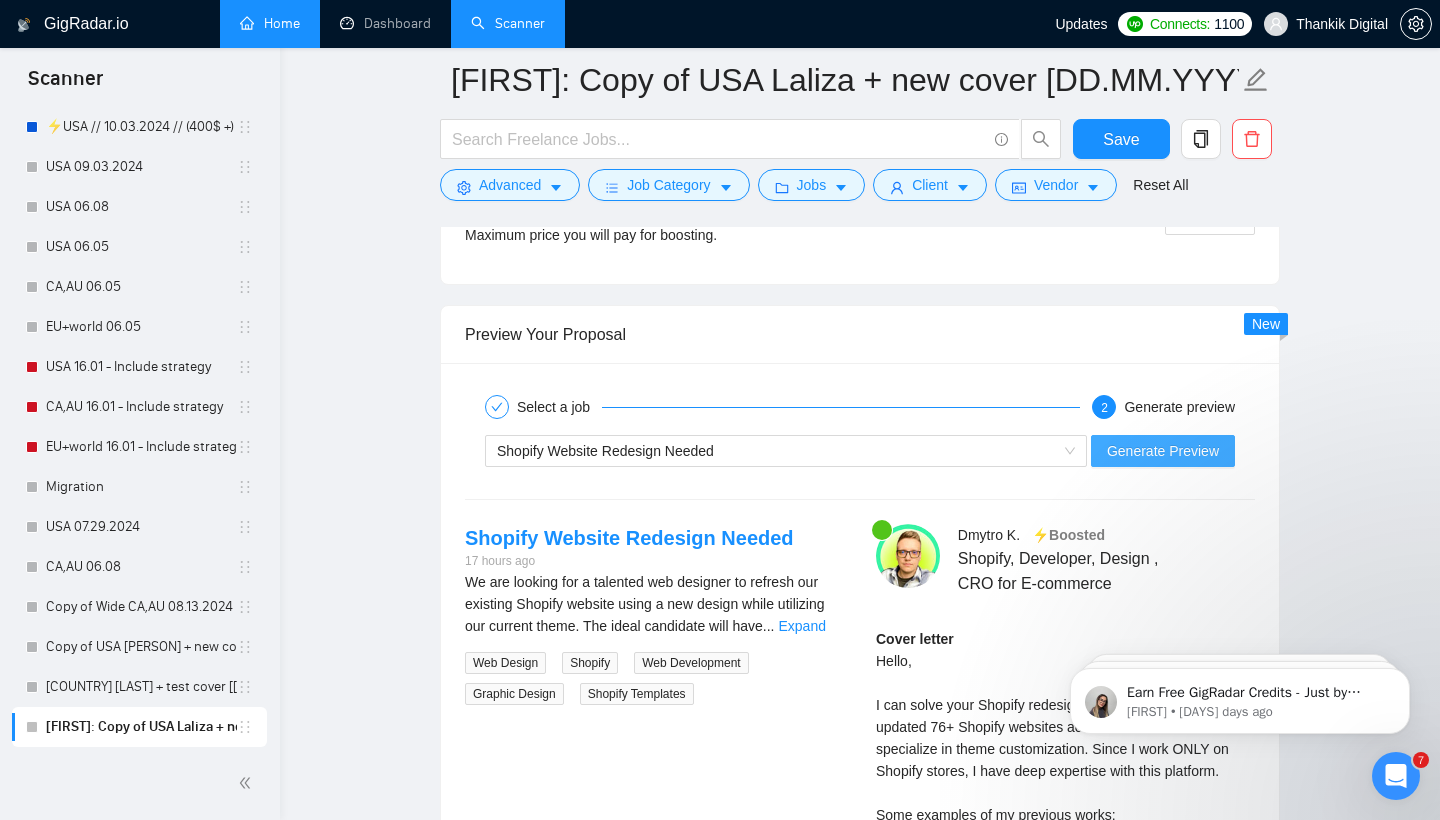 type on "[Write hello in the native language of the client and use the client's name (if any is provided)]
[ write briefly that I can solve his problem and add a hook. Example:  I am seasoned Shopify developer, already created and updated 76+ websites in different domains, also have experience with theme customization. I came across your project and can help you create a Shopify website based on your reference.
Since I work ONLY on Shopify stores, I have a deep understanding and extensive experience with this platform)]
Some examples of my previous works:
Always insert the text in "" into the cover letter in the same form as it is written, also the text inside "" doesn't have impact on numbers of characters. It is forbidden to change anything in "", add the links always as text and delete brackets.
"https://www.upwork.com/freelancers/[NAME]/?p=[ID] - Premium E-commerce Website on Shopify - Probiotic Store
"
" https://www.upwork.com/freelancers/[NAME]/?p=[ID]  - Sung..." 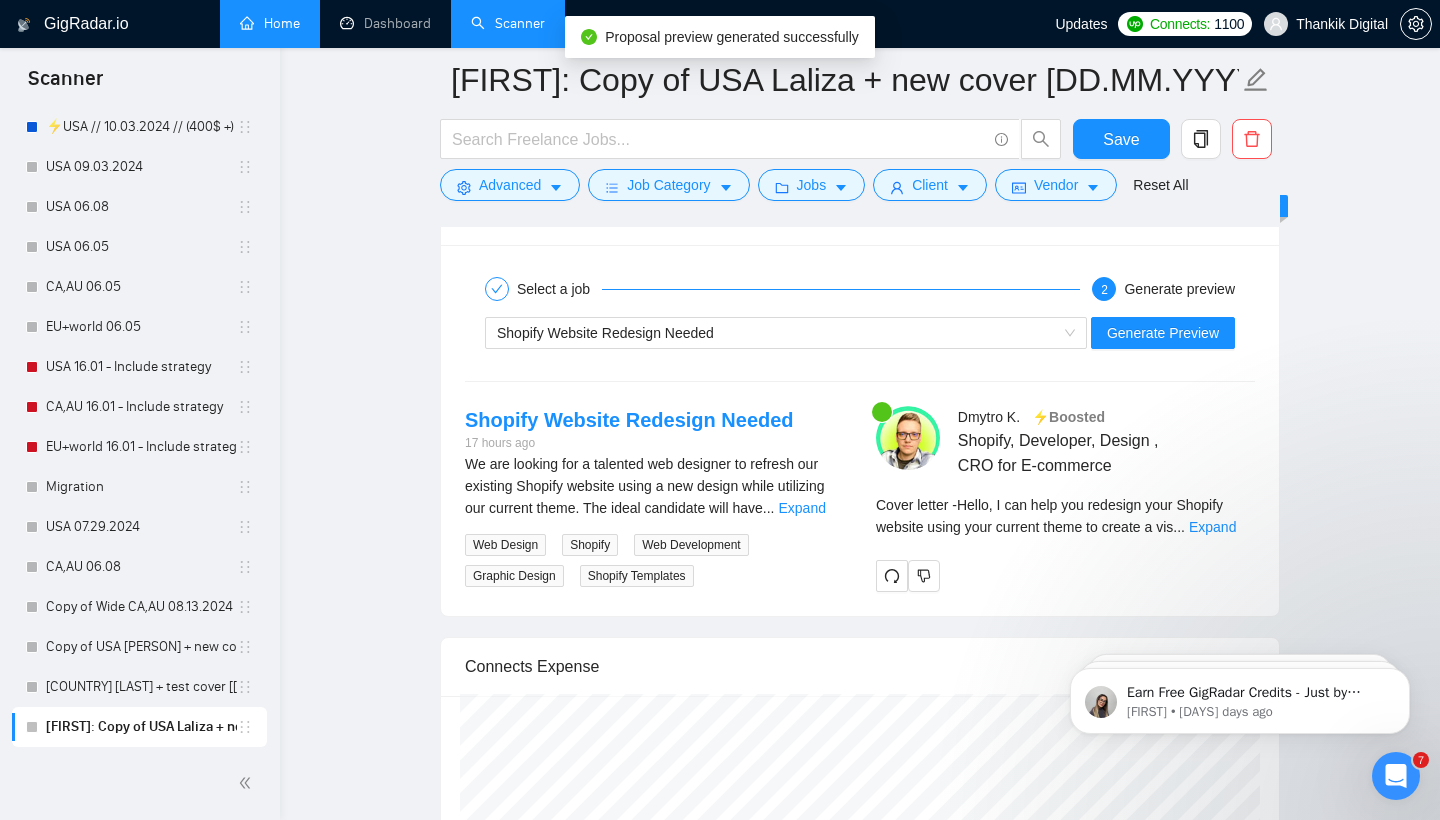 scroll, scrollTop: 4081, scrollLeft: 0, axis: vertical 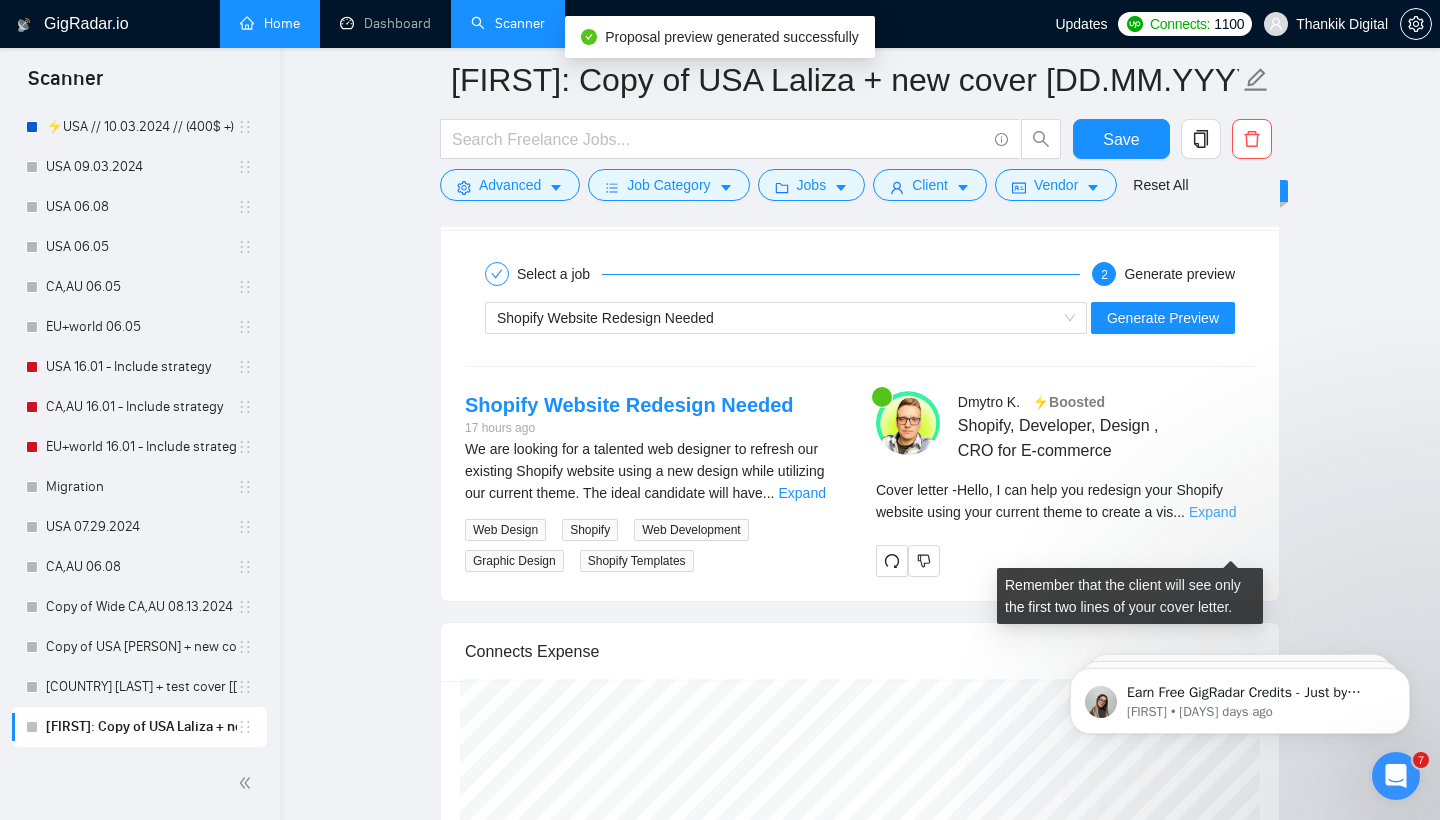 click on "Expand" at bounding box center (1212, 512) 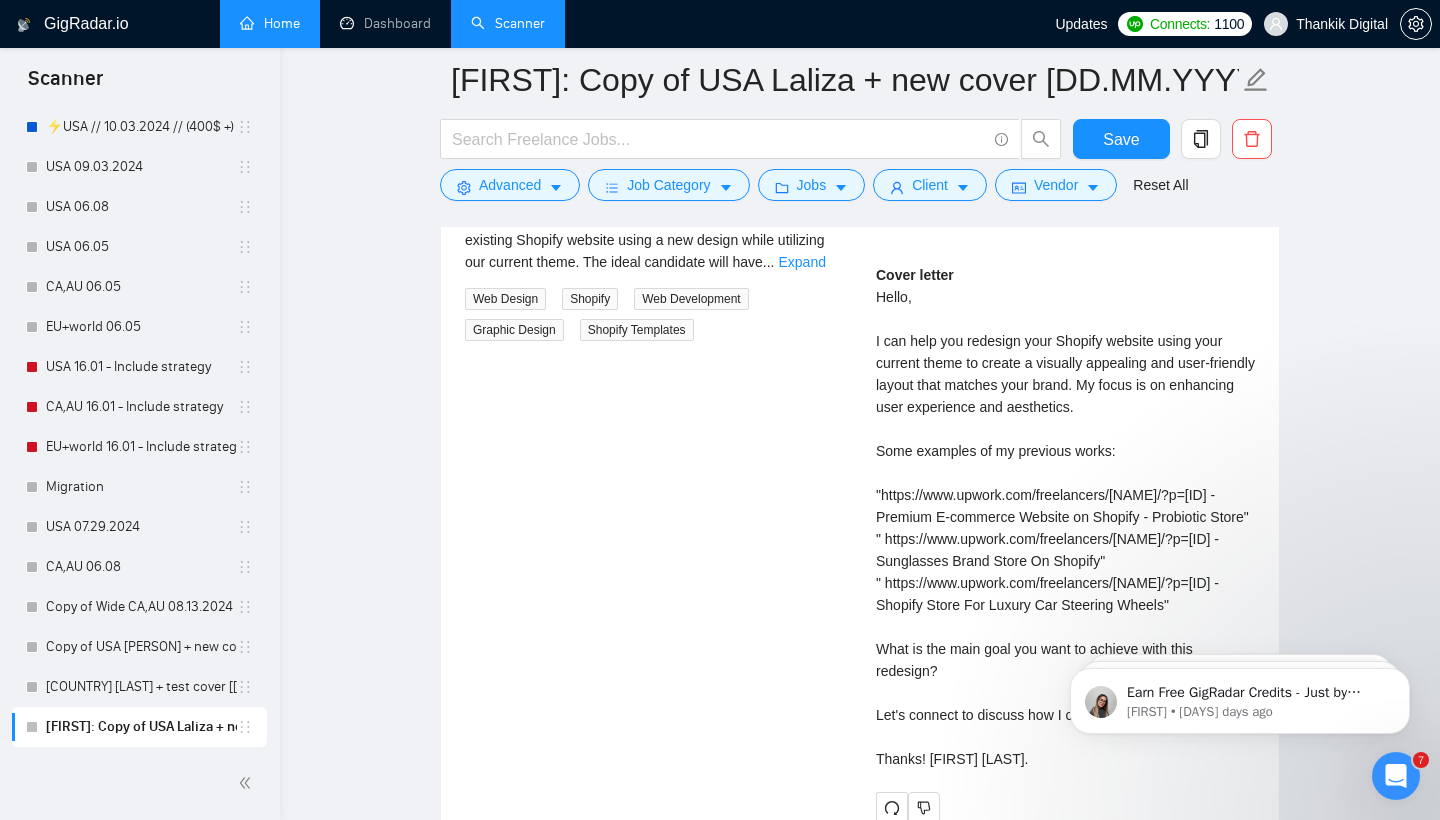 scroll, scrollTop: 4317, scrollLeft: 0, axis: vertical 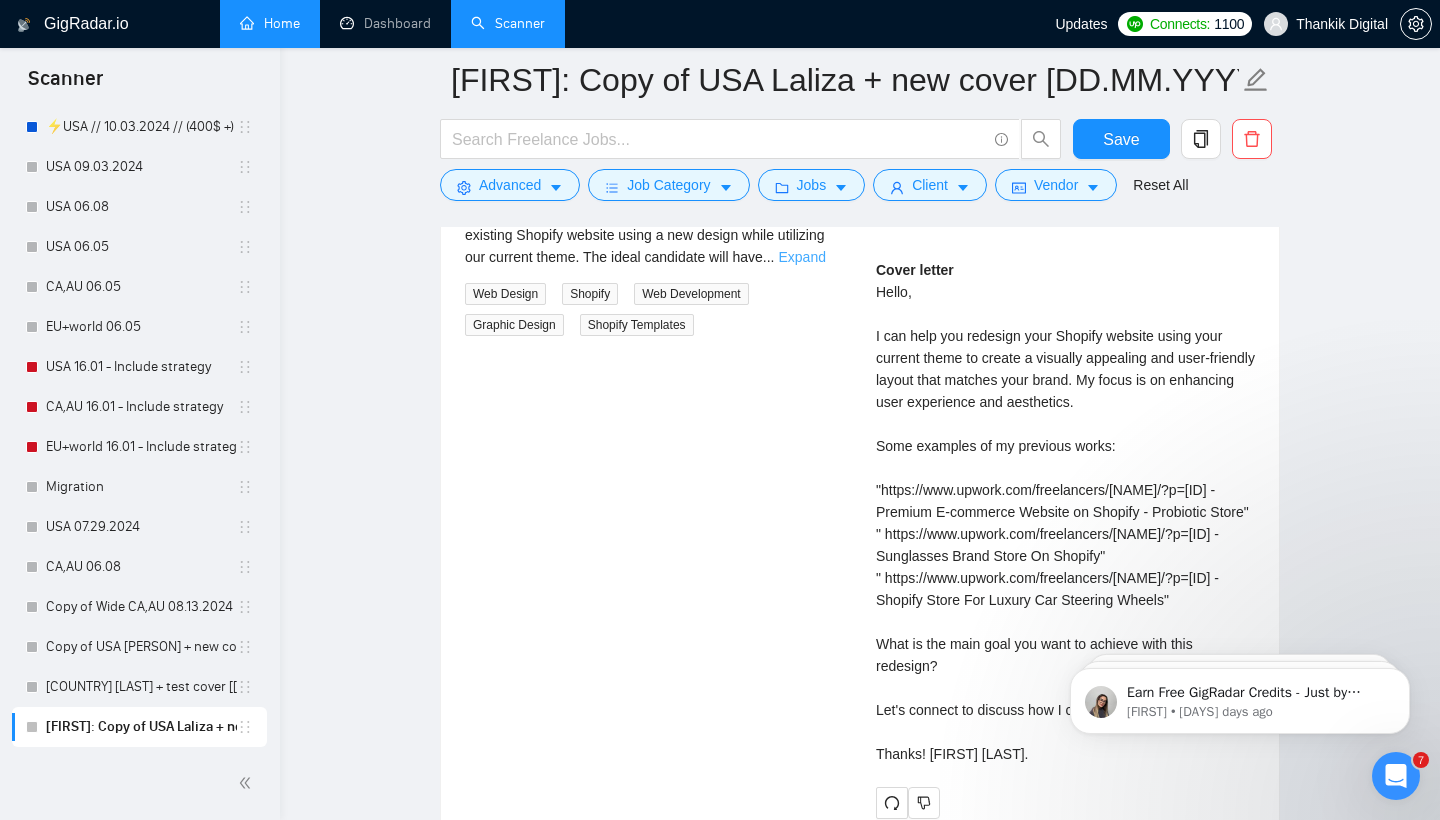 click on "Expand" at bounding box center [801, 257] 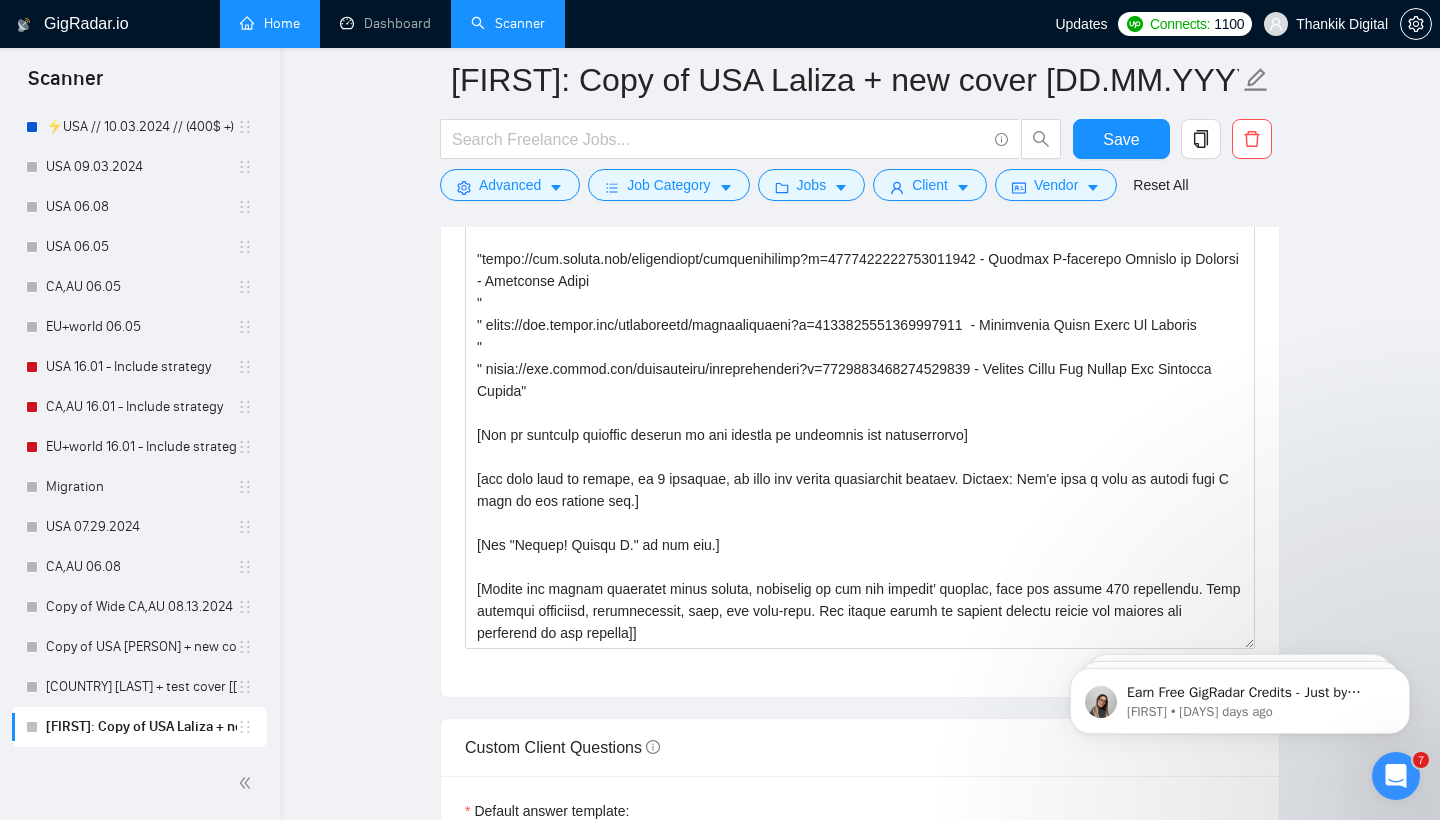 scroll, scrollTop: 2454, scrollLeft: 0, axis: vertical 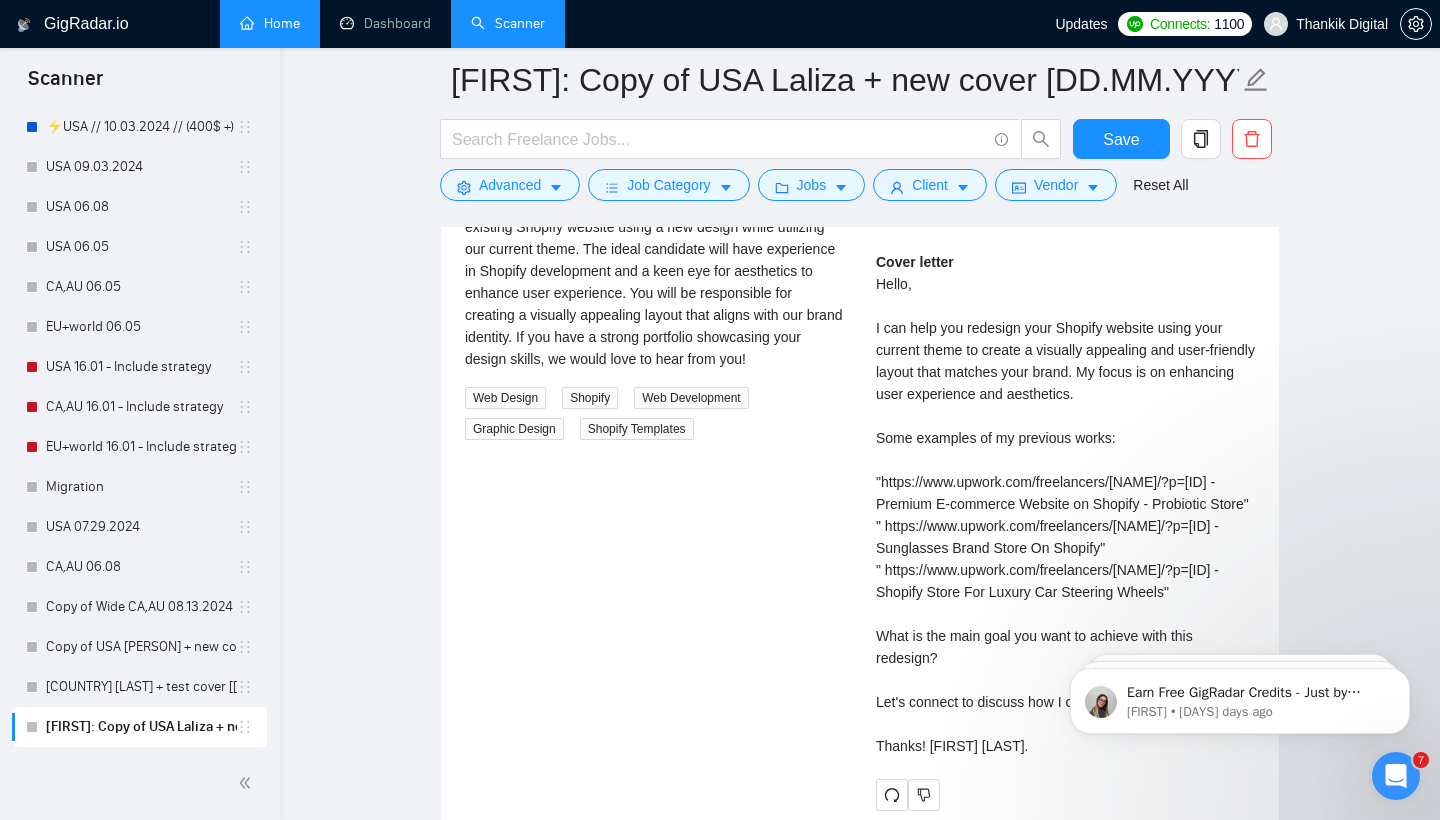 drag, startPoint x: 876, startPoint y: 309, endPoint x: 886, endPoint y: 604, distance: 295.16943 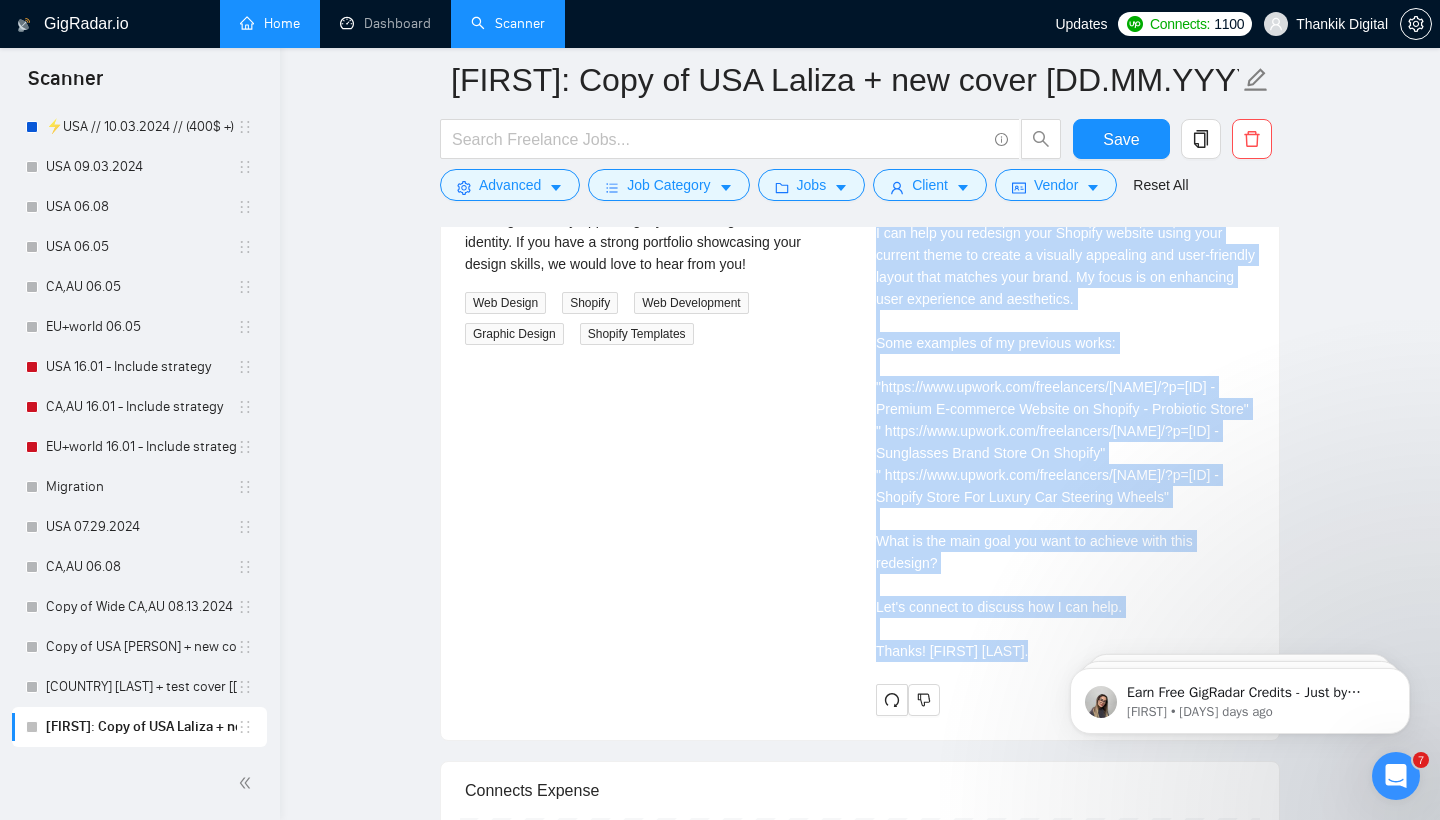 scroll, scrollTop: 4435, scrollLeft: 0, axis: vertical 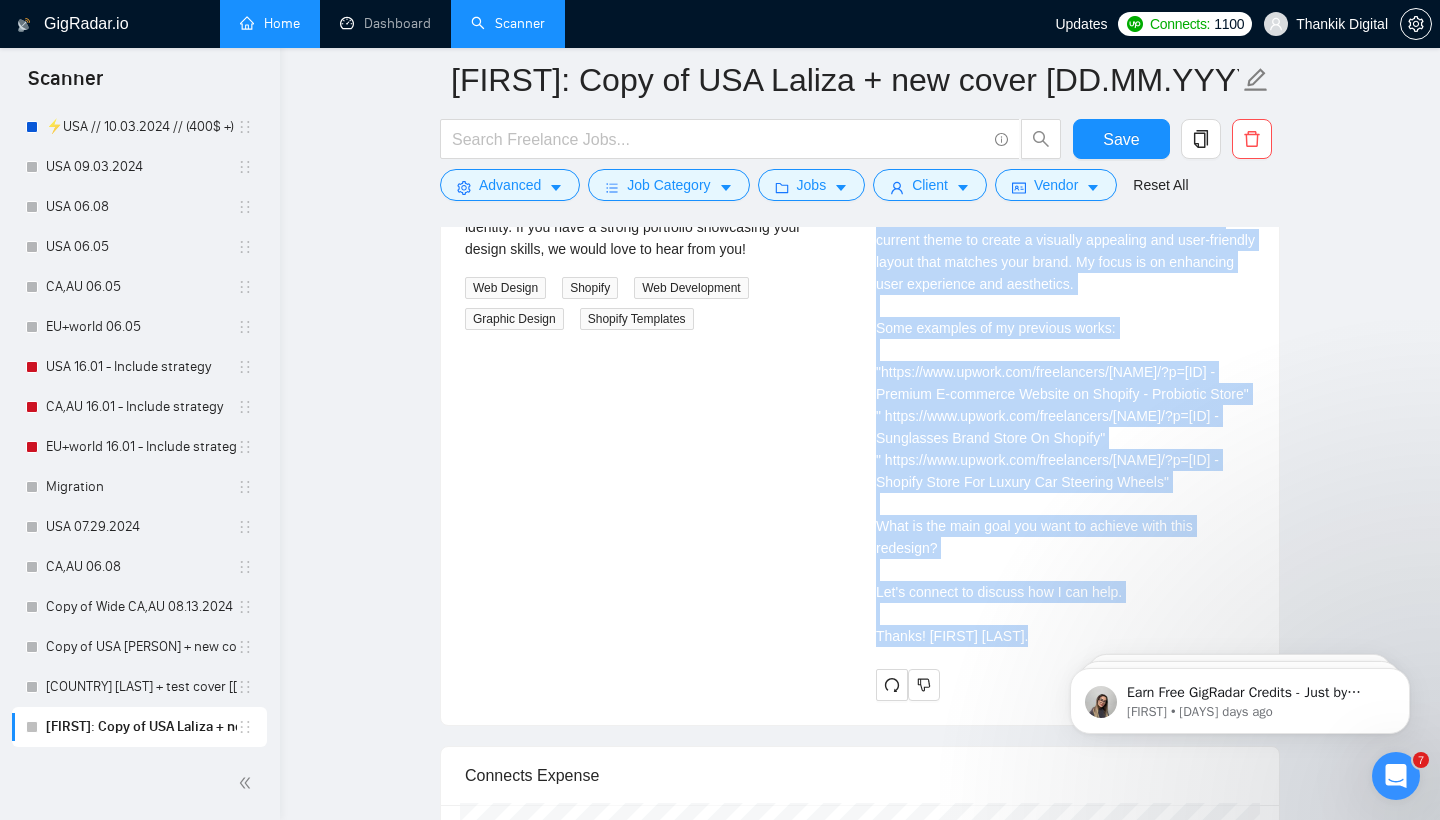 drag, startPoint x: 869, startPoint y: 303, endPoint x: 1035, endPoint y: 724, distance: 452.545 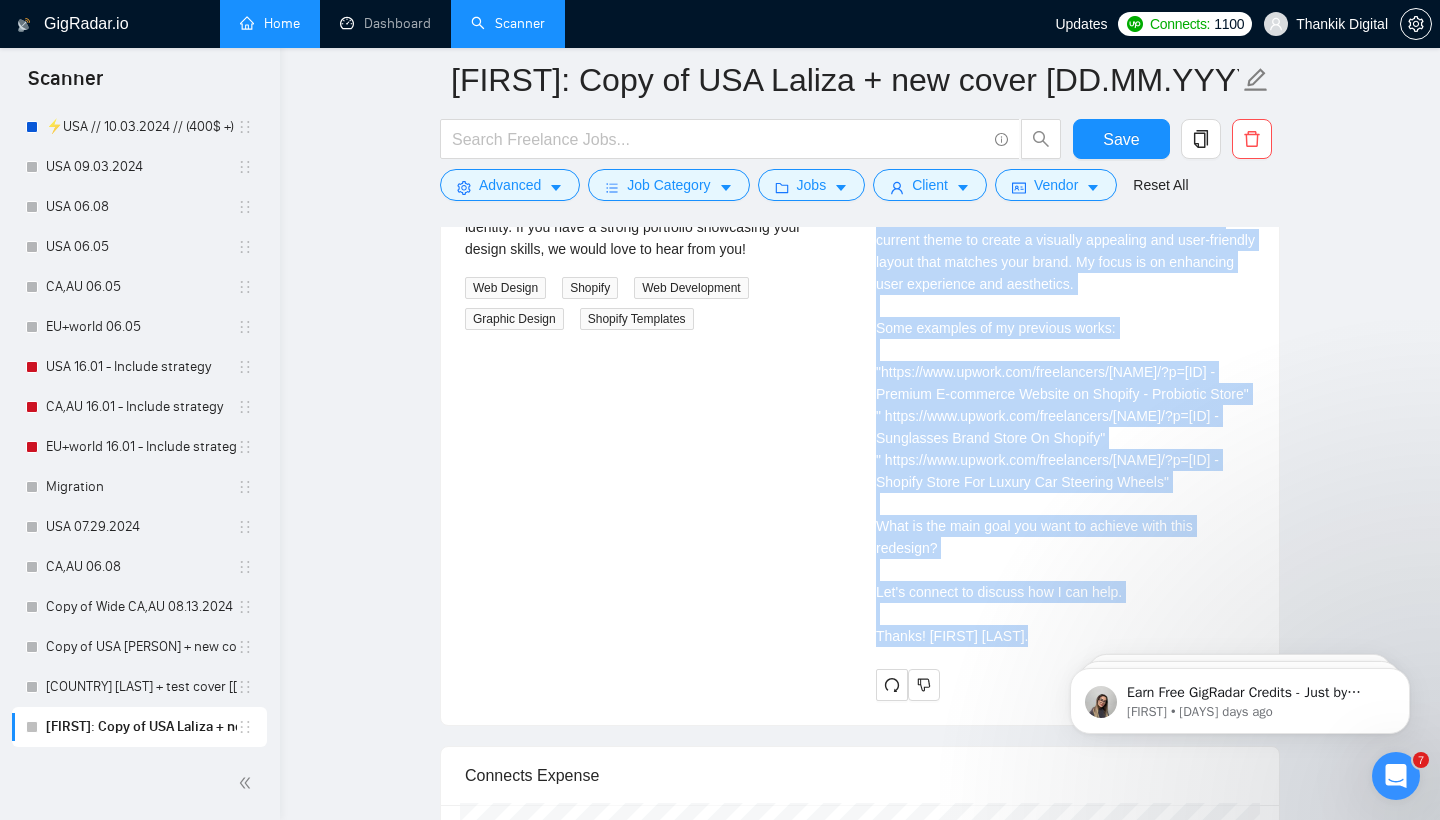 click on "Shopify Website Redesign Needed 17 hours ago We are looking for a talented web designer to refresh our existing Shopify website using a new design while utilizing our current theme. The ideal candidate will have experience in Shopify development and a keen eye for aesthetics to enhance user experience. You will be responsible for creating a visually appealing layout that aligns with our brand identity. If you have a strong portfolio showcasing your design skills, we would love to hear from you! Web Design Shopify Web Development Graphic Design Shopify Templates     [FIRST]   [LAST]       ⚡️Boosted Shopify, Developer, Design , CRO for E-commerce Cover letter" at bounding box center [860, 369] 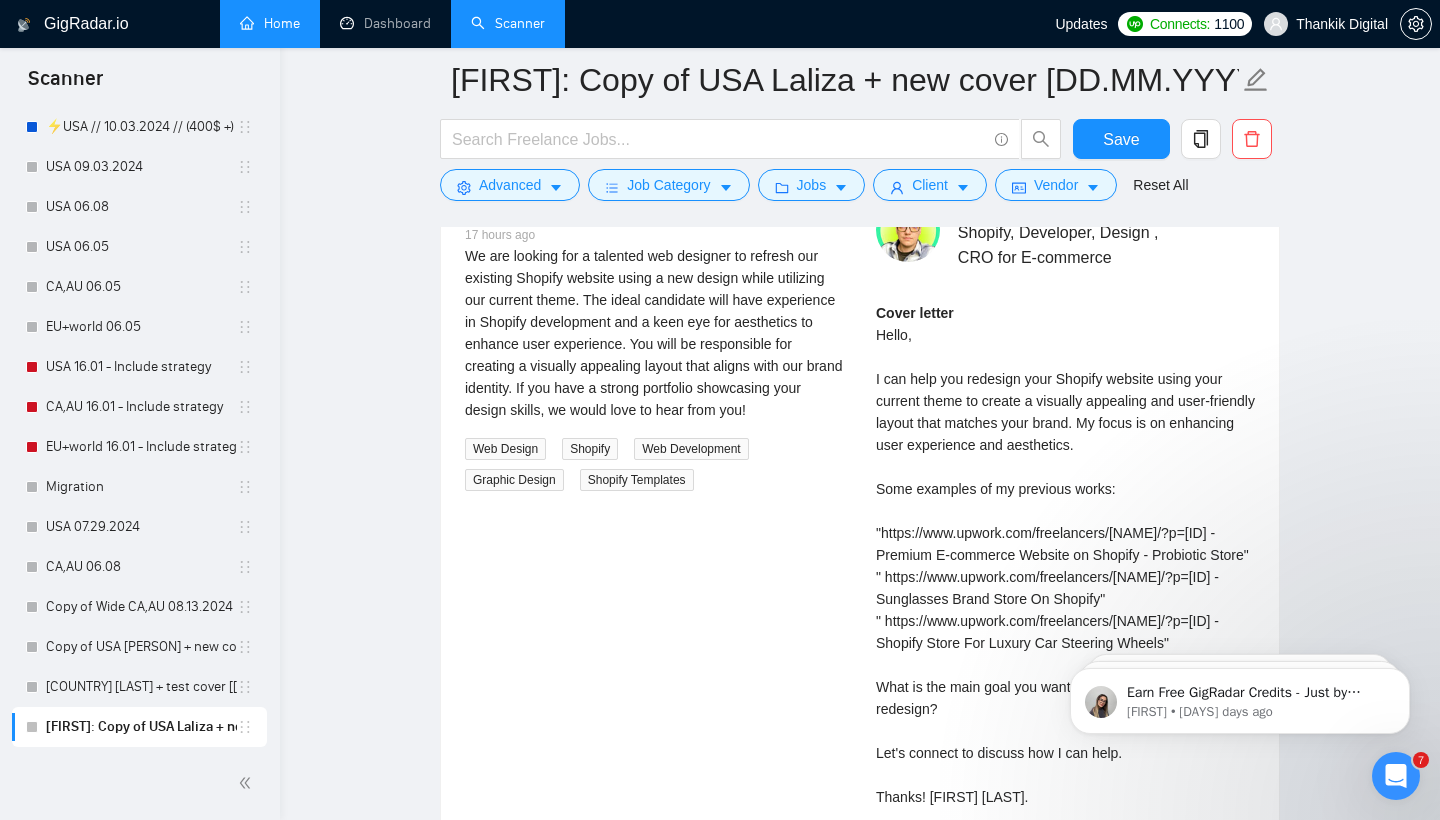 scroll, scrollTop: 4282, scrollLeft: 0, axis: vertical 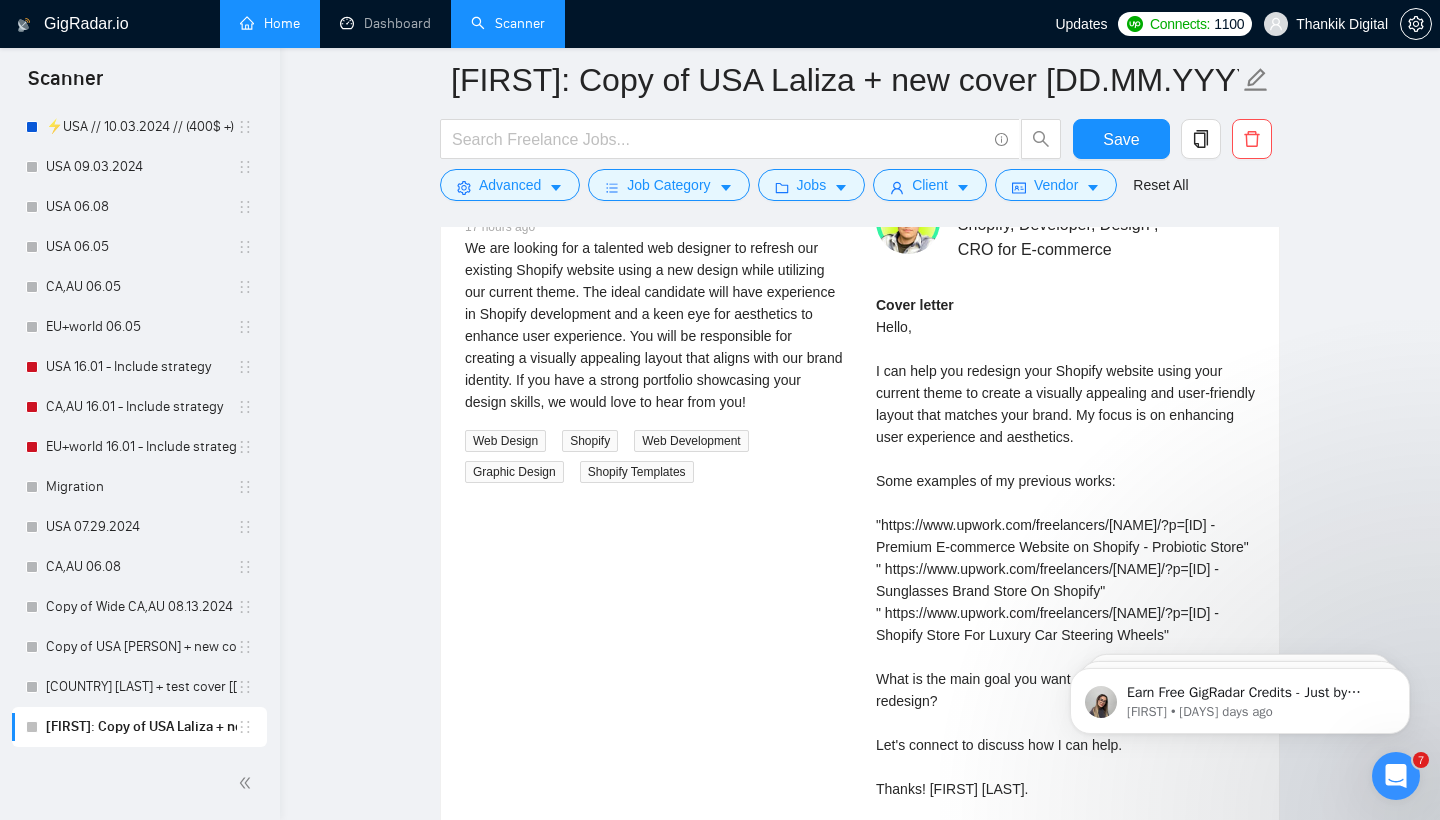 click on "Web Design" at bounding box center (505, 441) 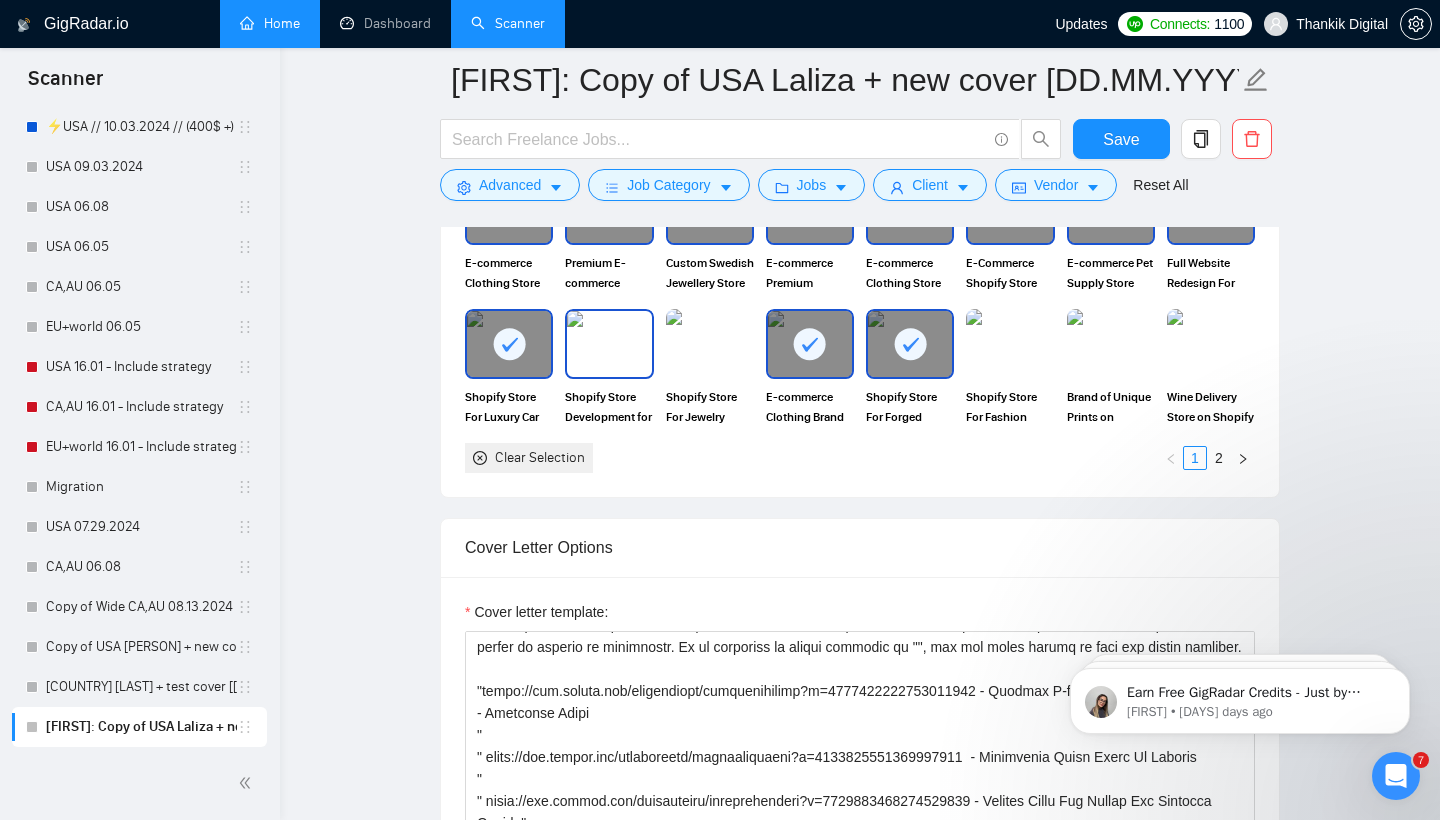scroll, scrollTop: 1978, scrollLeft: 0, axis: vertical 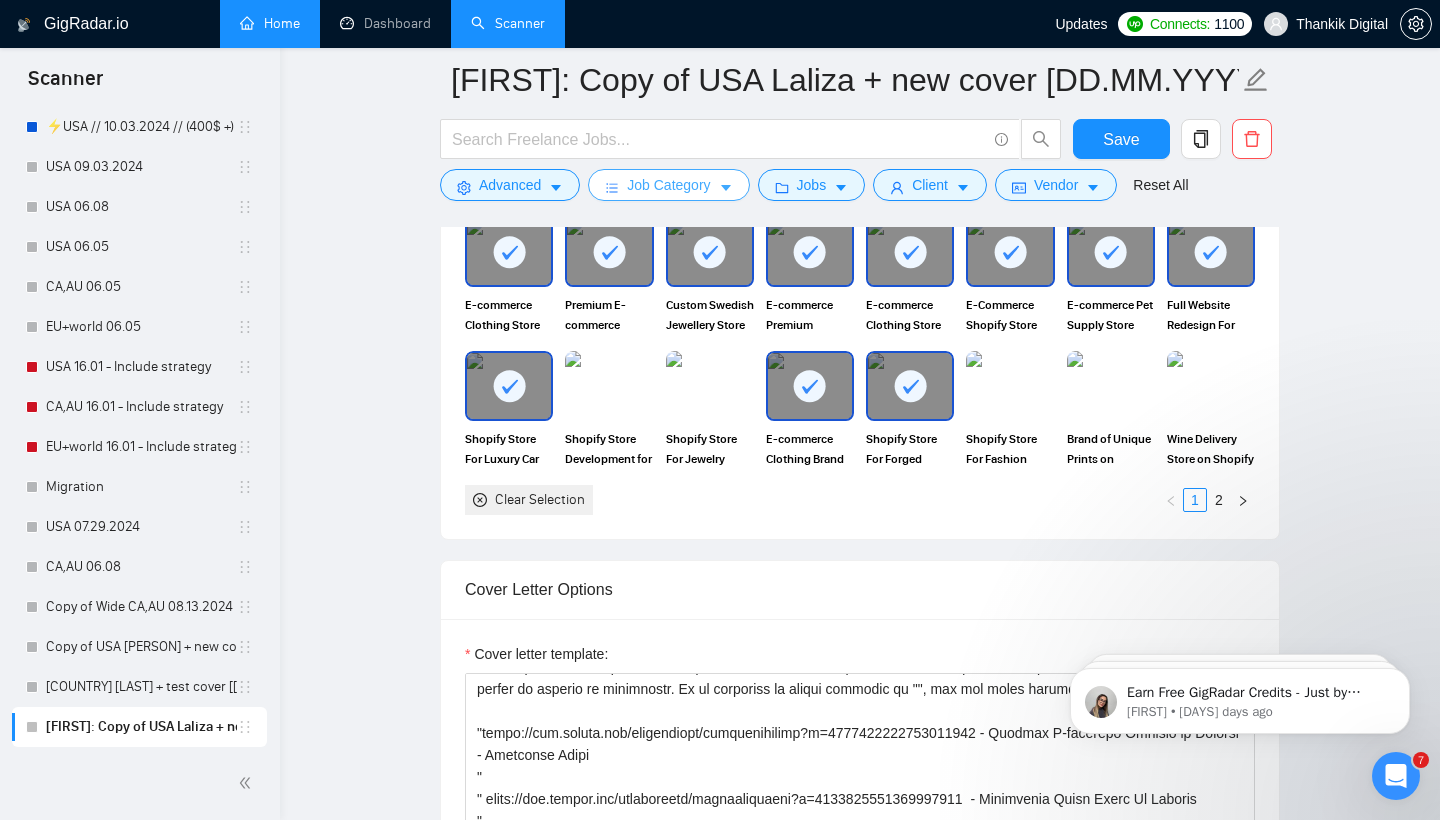 click on "Job Category" at bounding box center (668, 185) 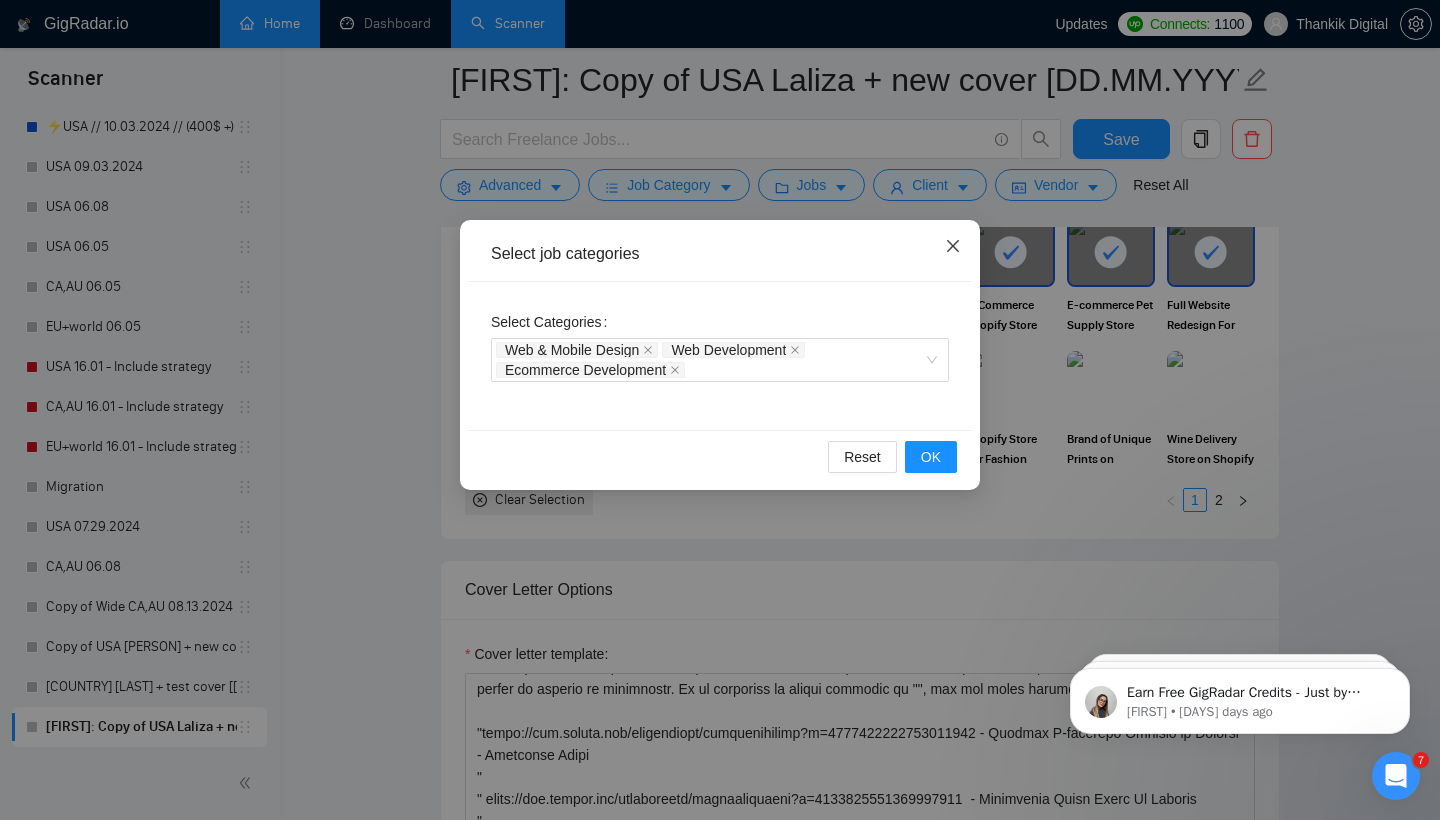 click at bounding box center [953, 247] 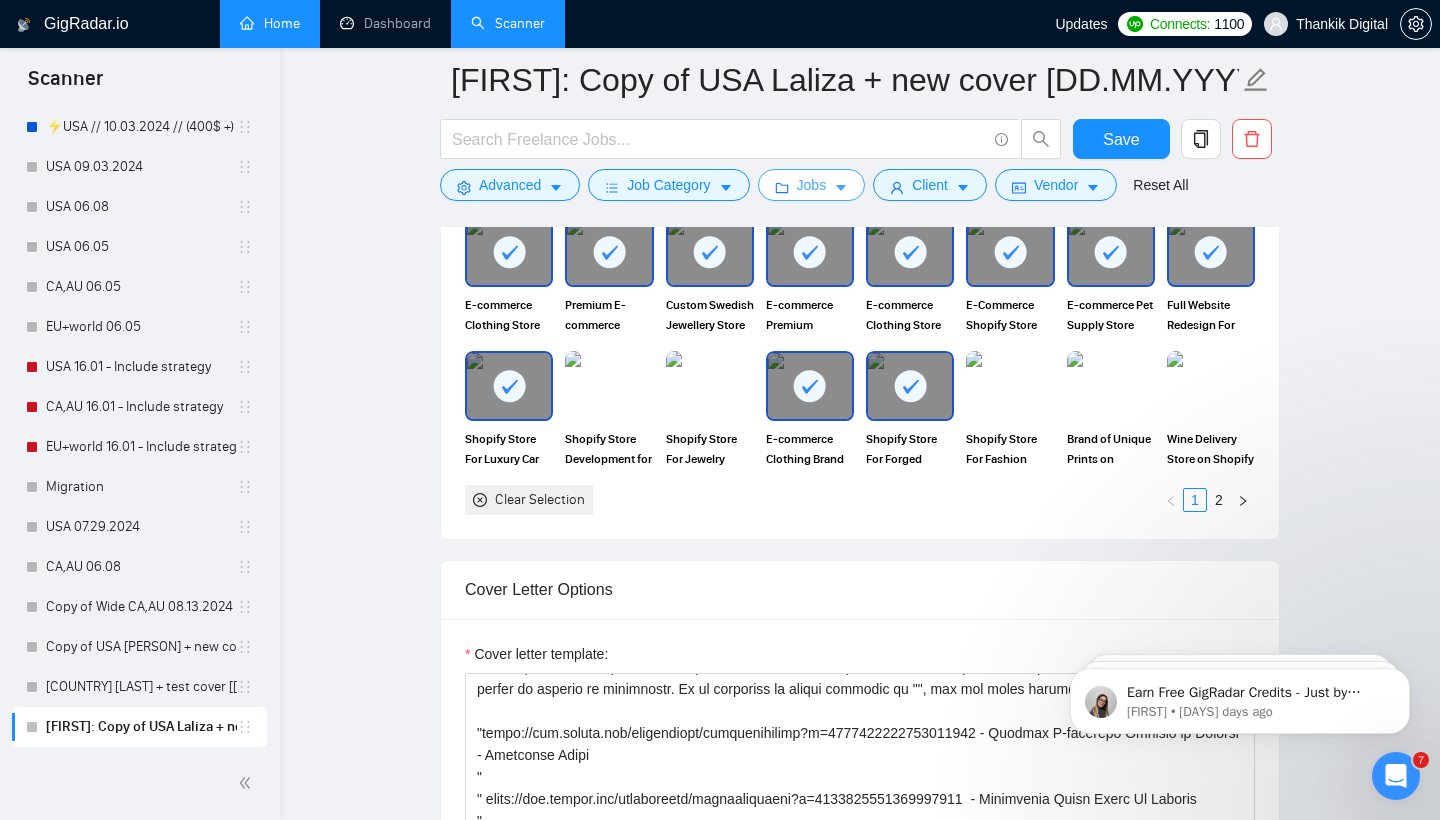 click on "Jobs" at bounding box center [812, 185] 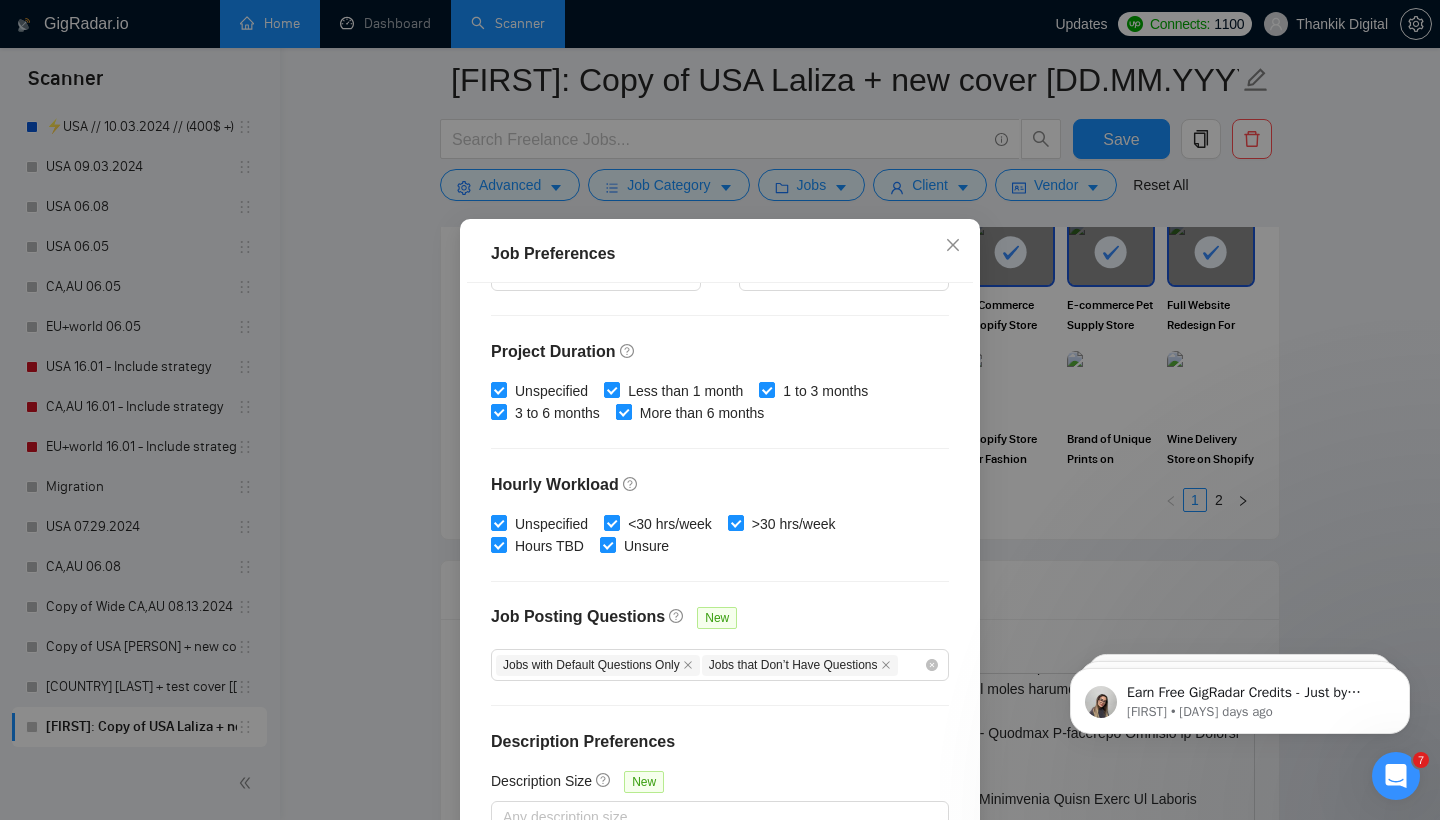 scroll, scrollTop: 554, scrollLeft: 0, axis: vertical 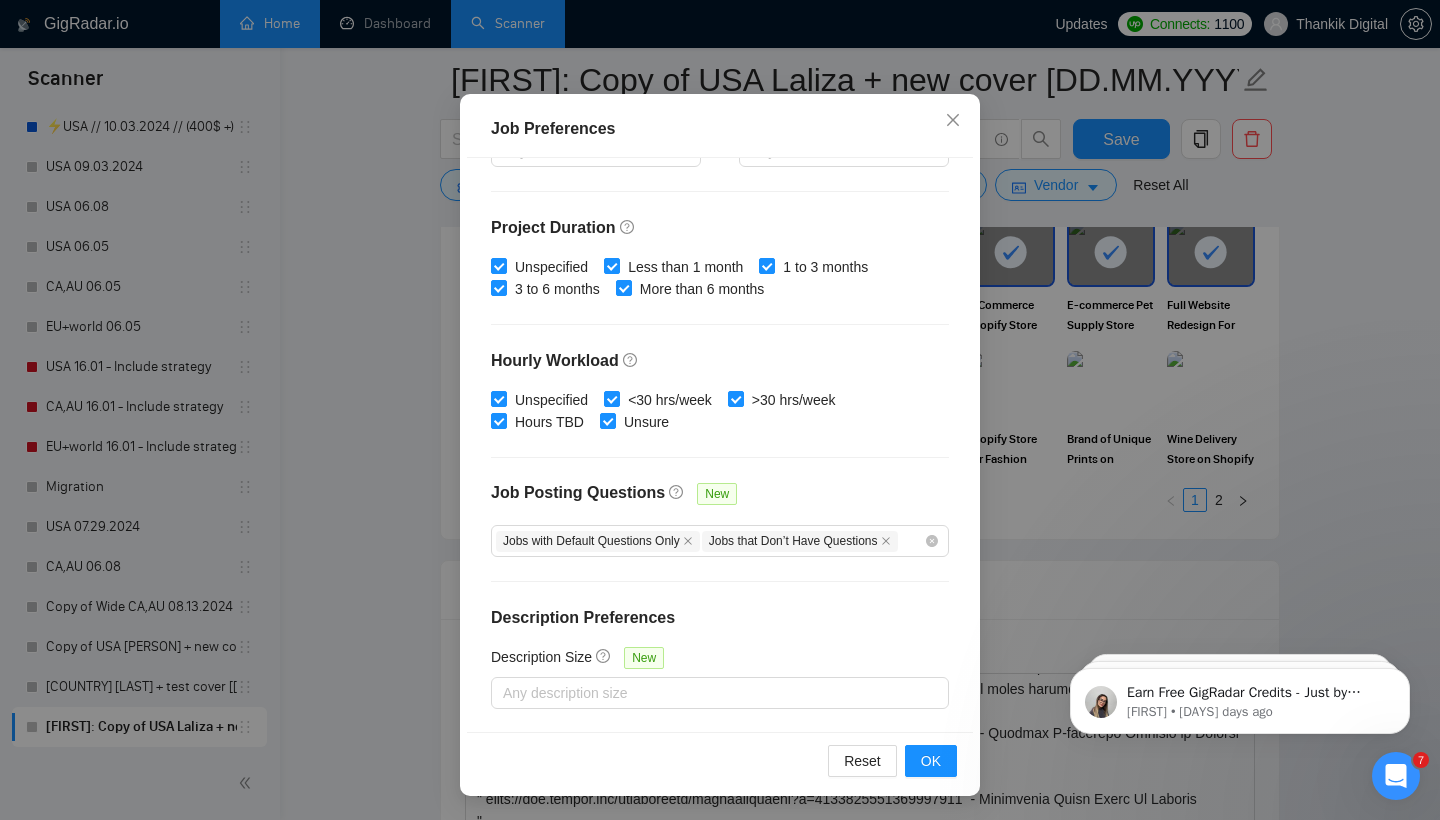 click at bounding box center [677, 492] 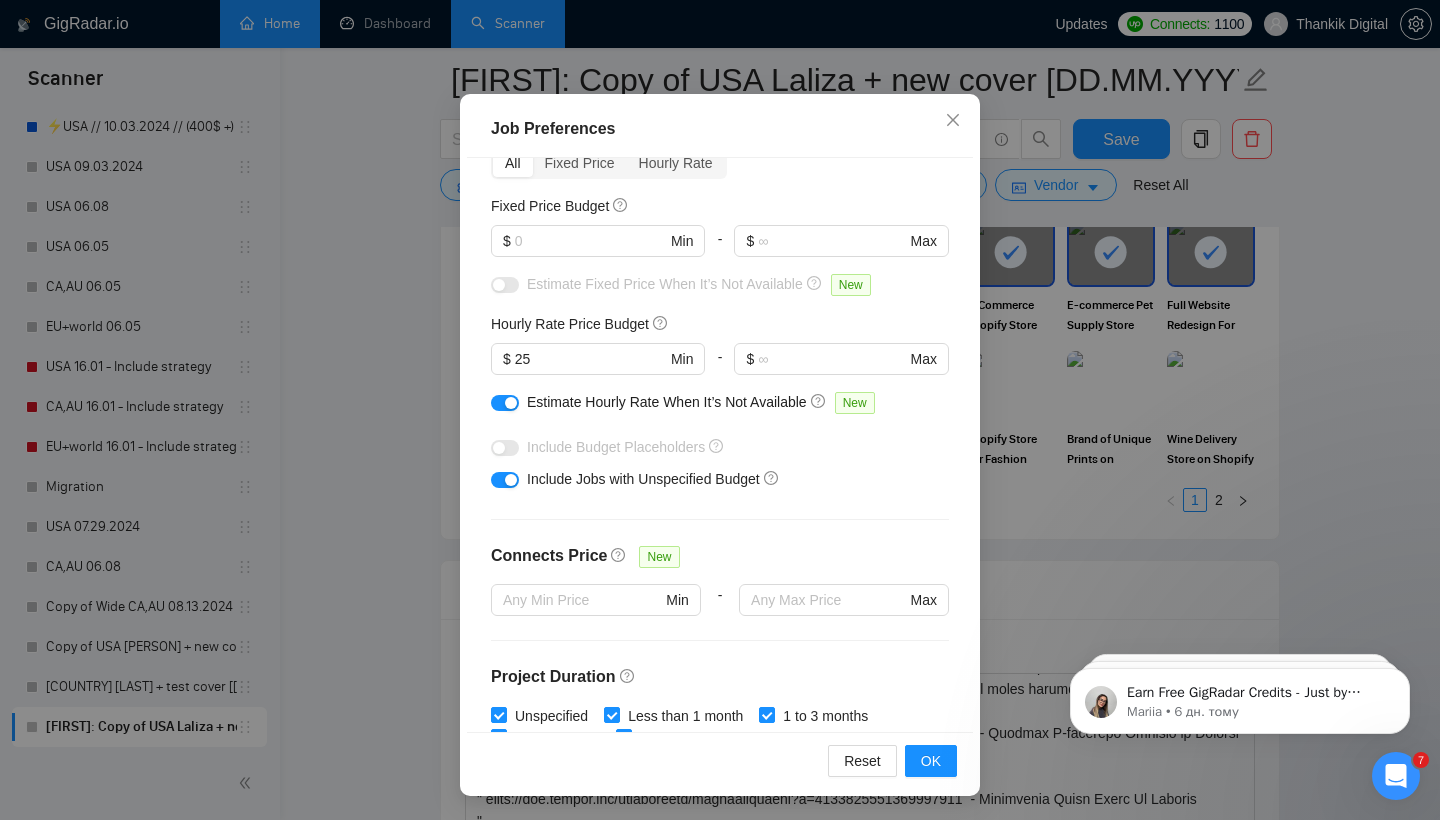 scroll, scrollTop: 148, scrollLeft: 0, axis: vertical 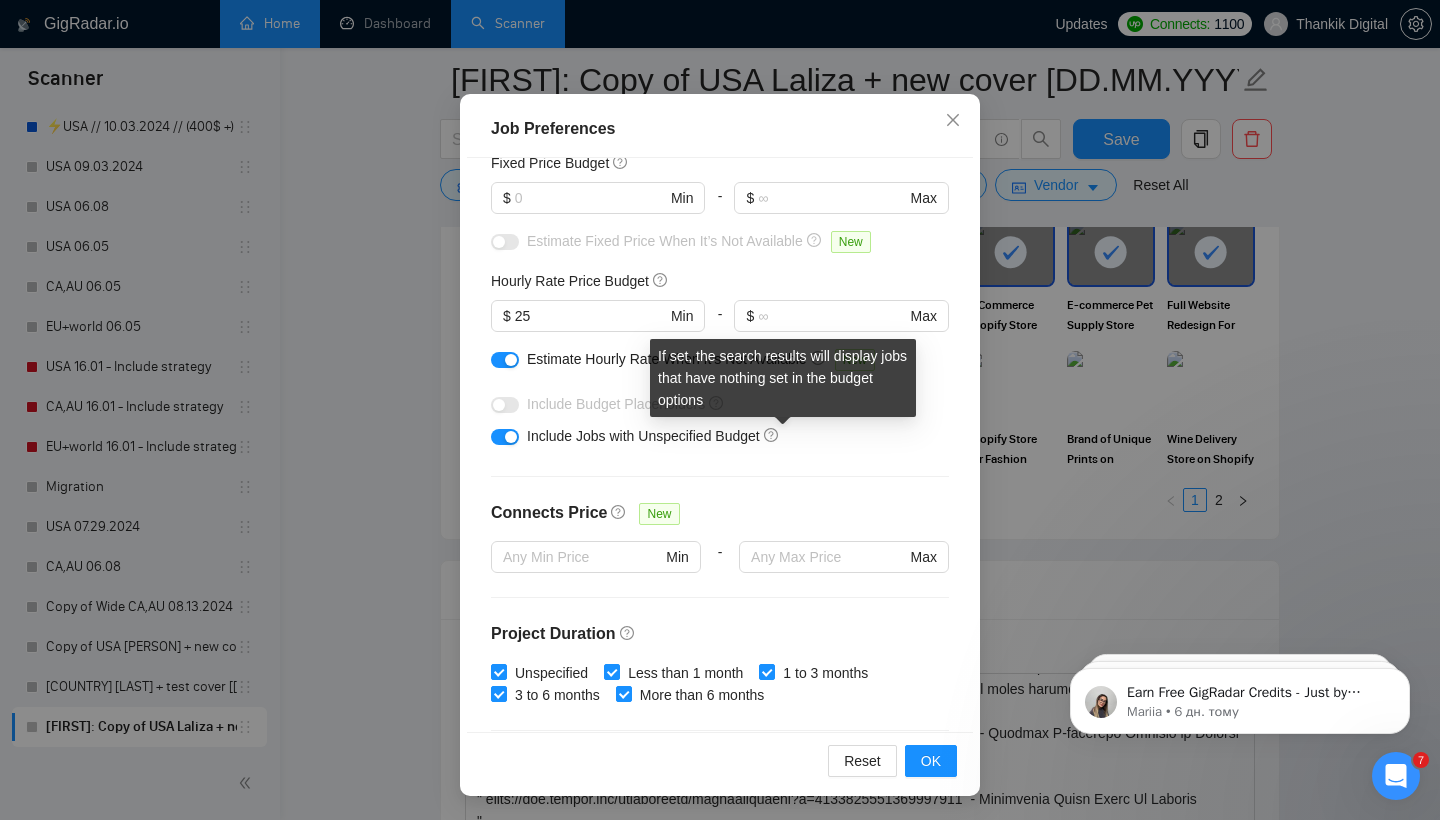 click 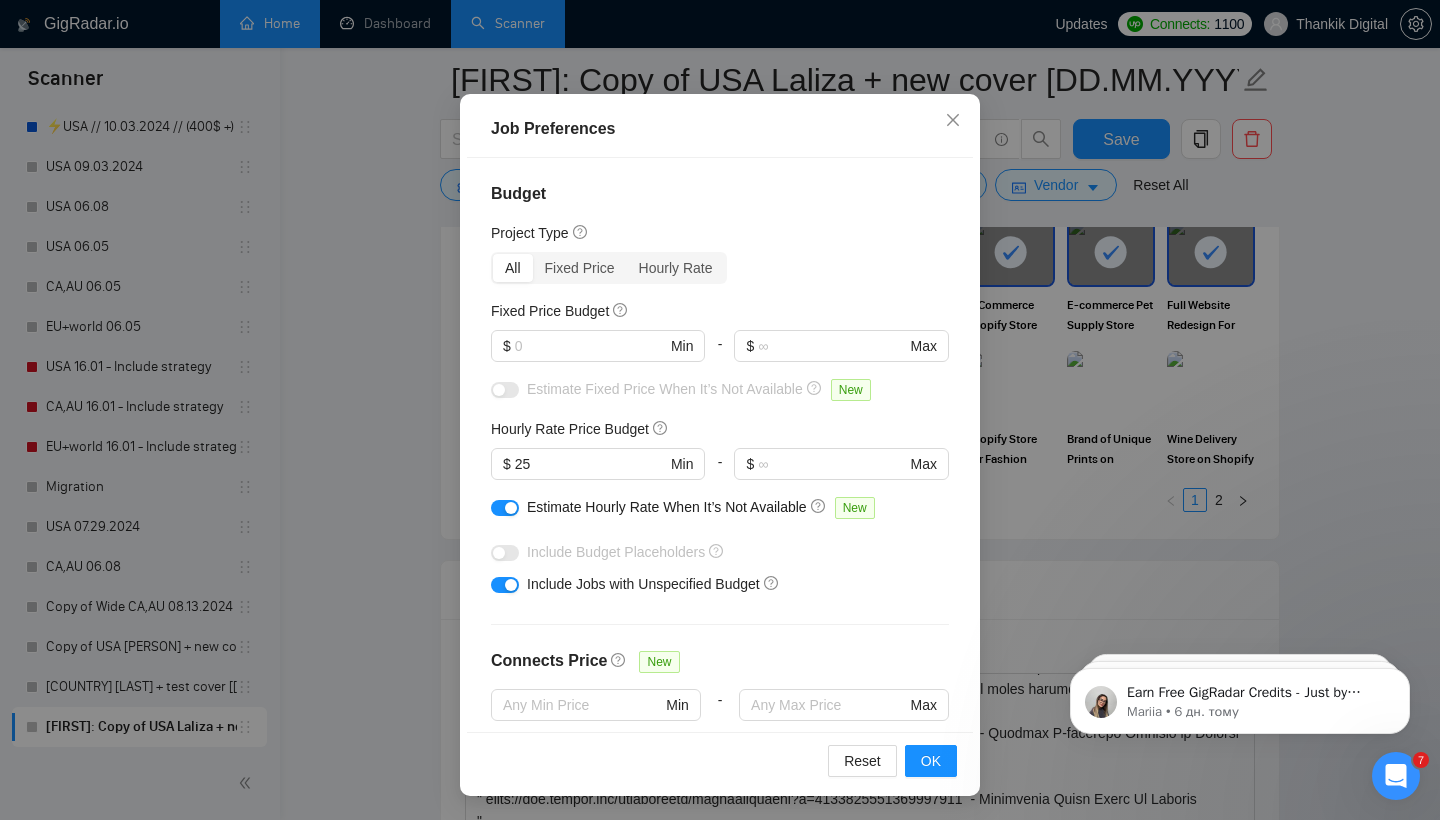 scroll, scrollTop: 0, scrollLeft: 0, axis: both 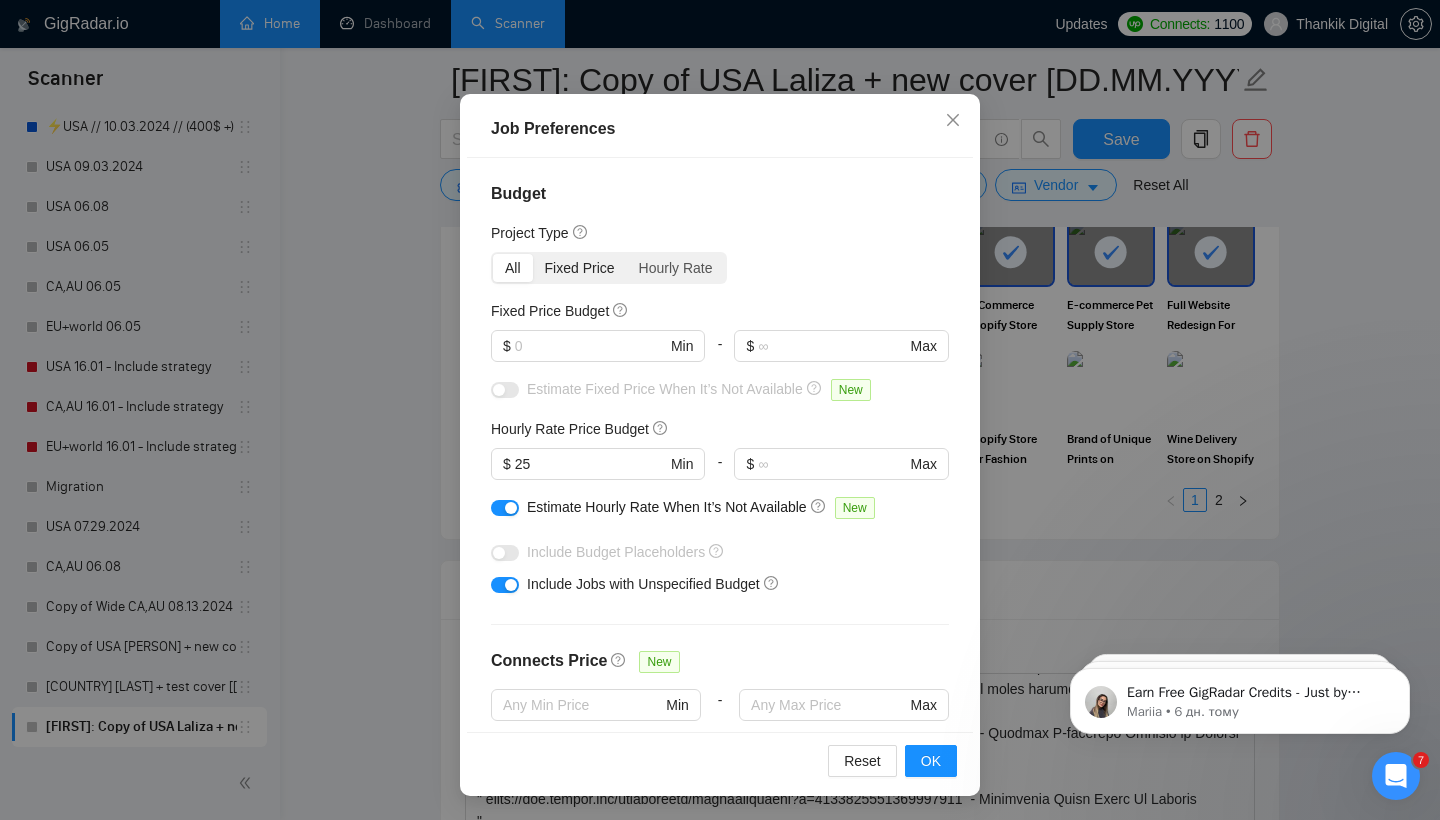 click on "Fixed Price" at bounding box center [580, 268] 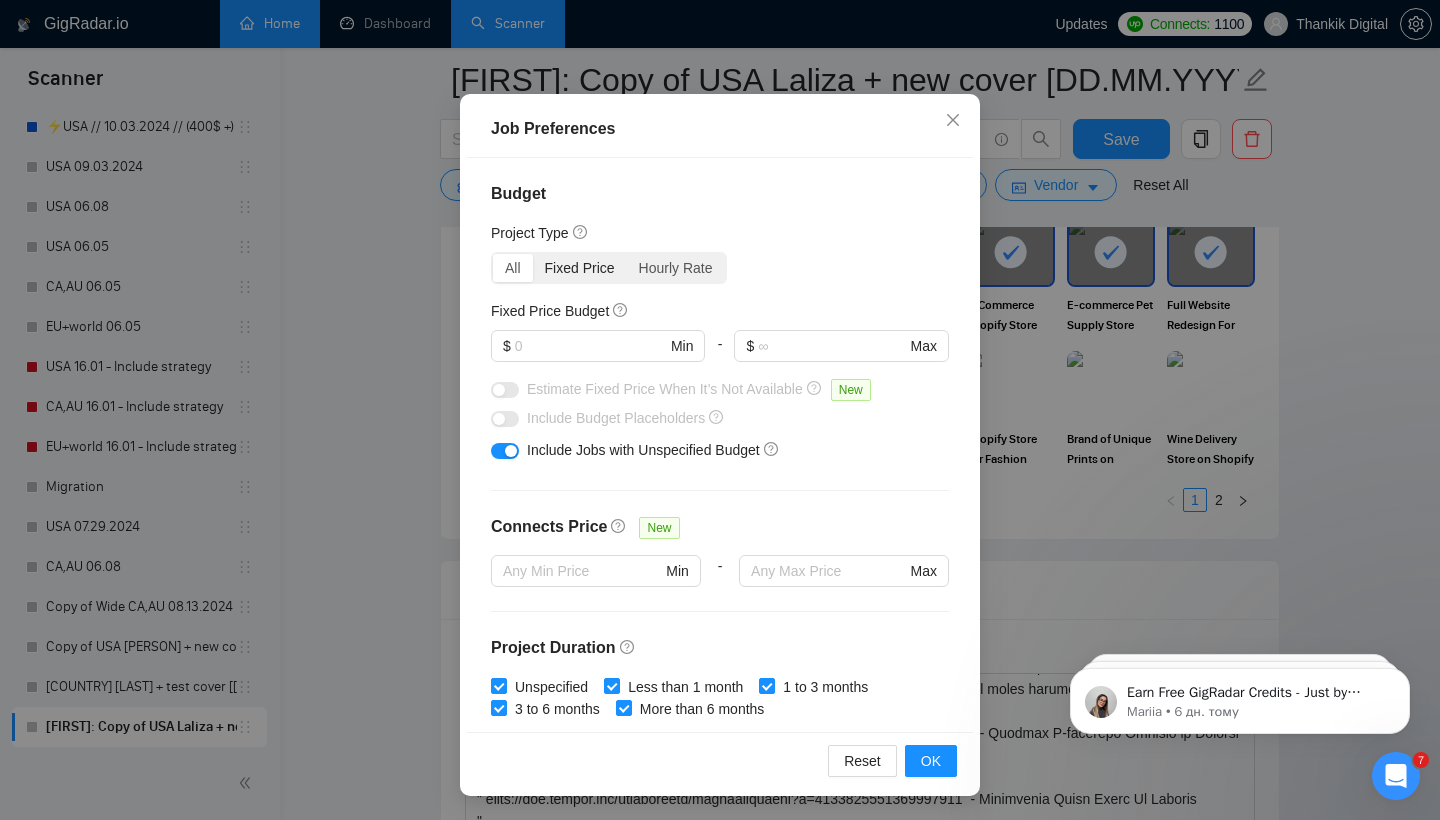 click on "Fixed Price" at bounding box center (580, 268) 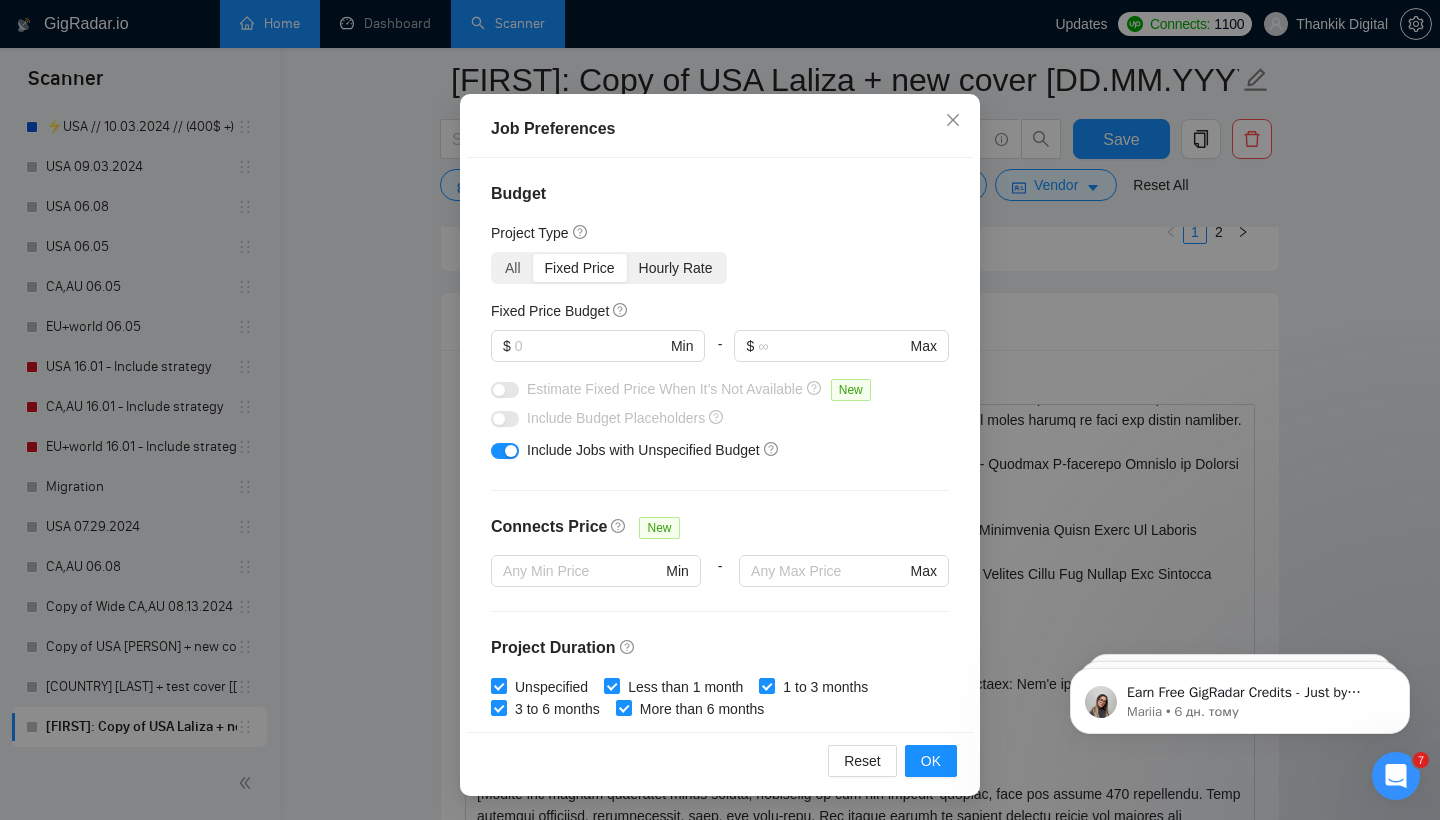click on "Hourly Rate" at bounding box center [676, 268] 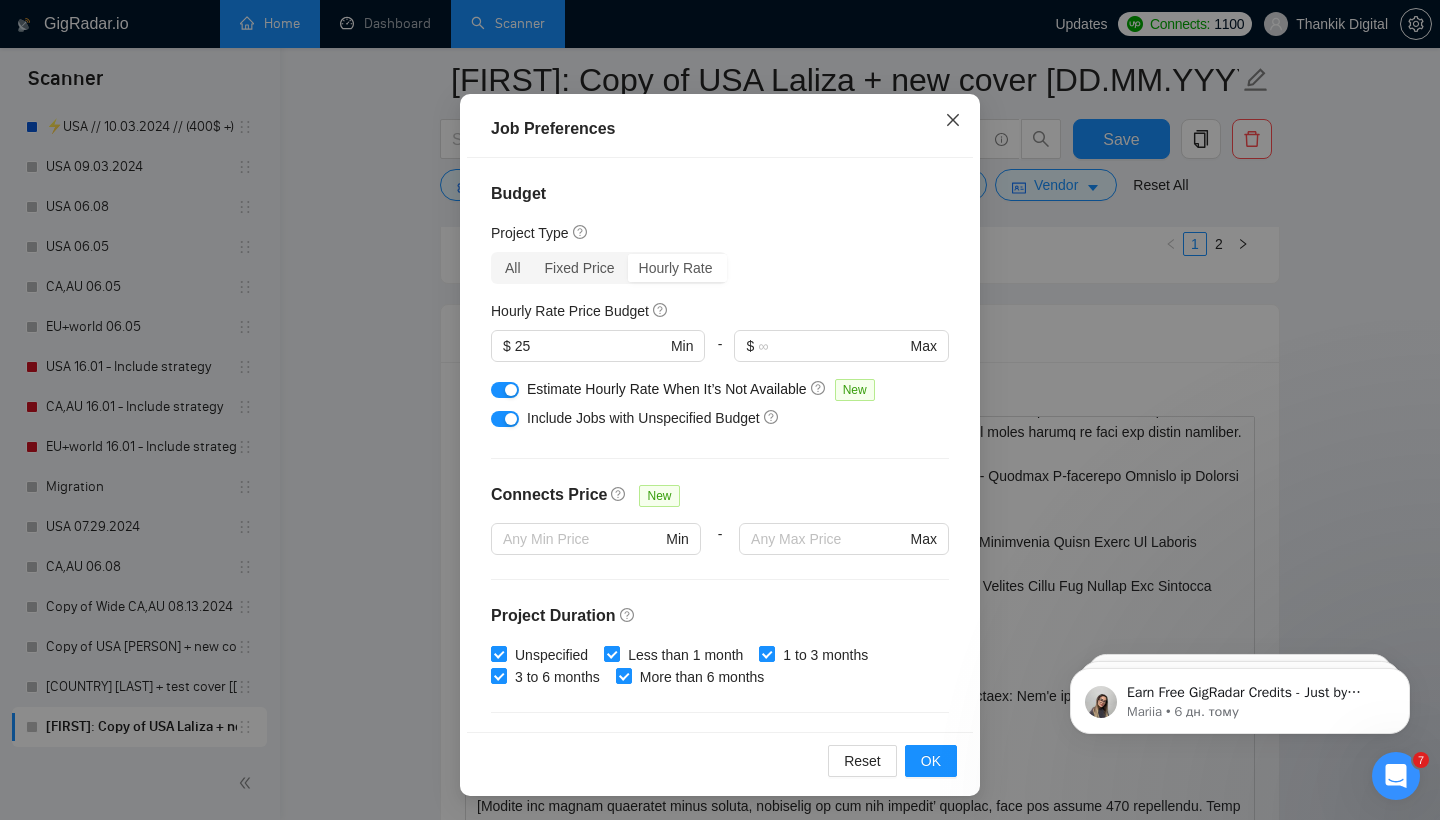click 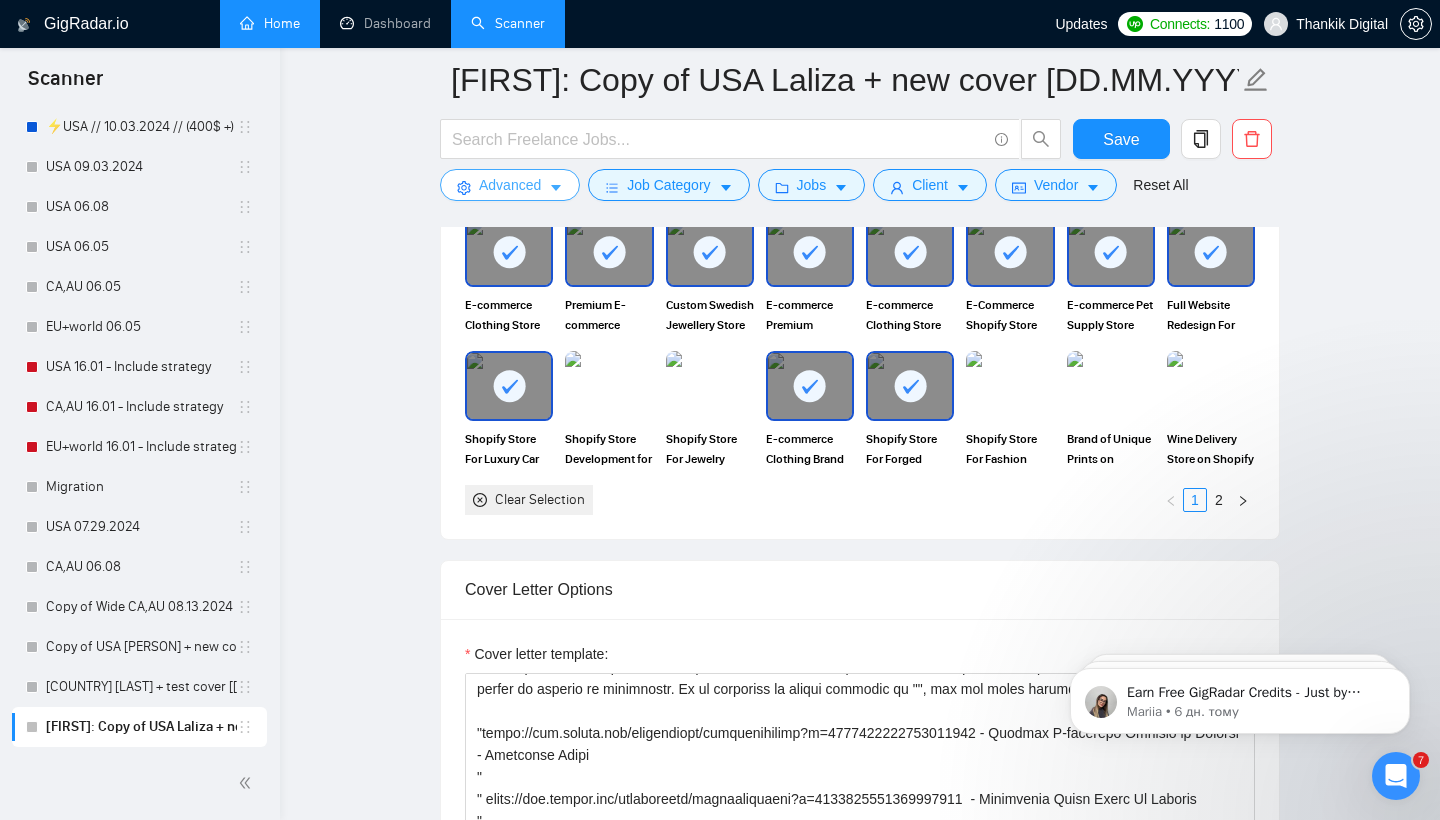 scroll, scrollTop: 0, scrollLeft: 0, axis: both 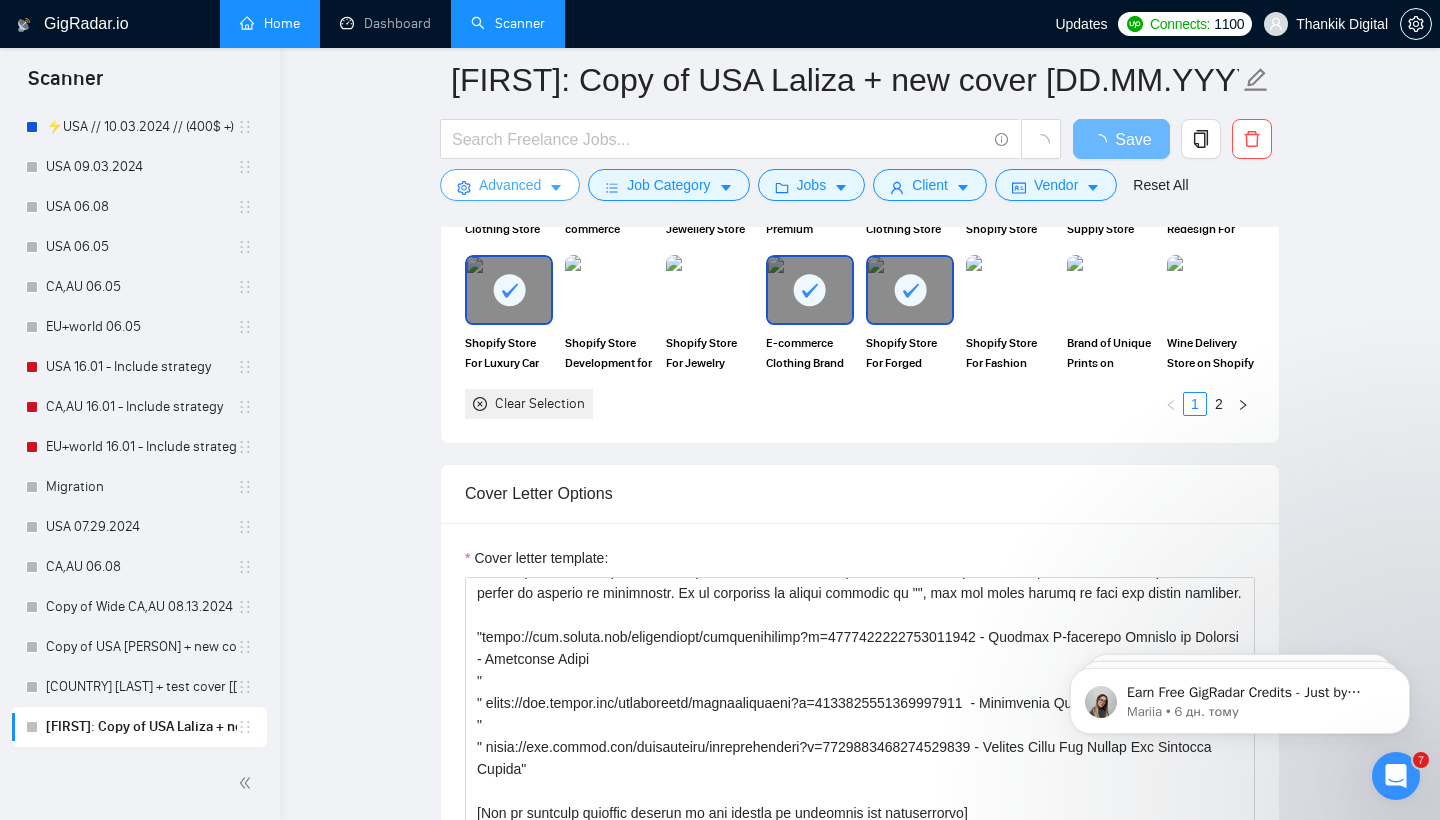click 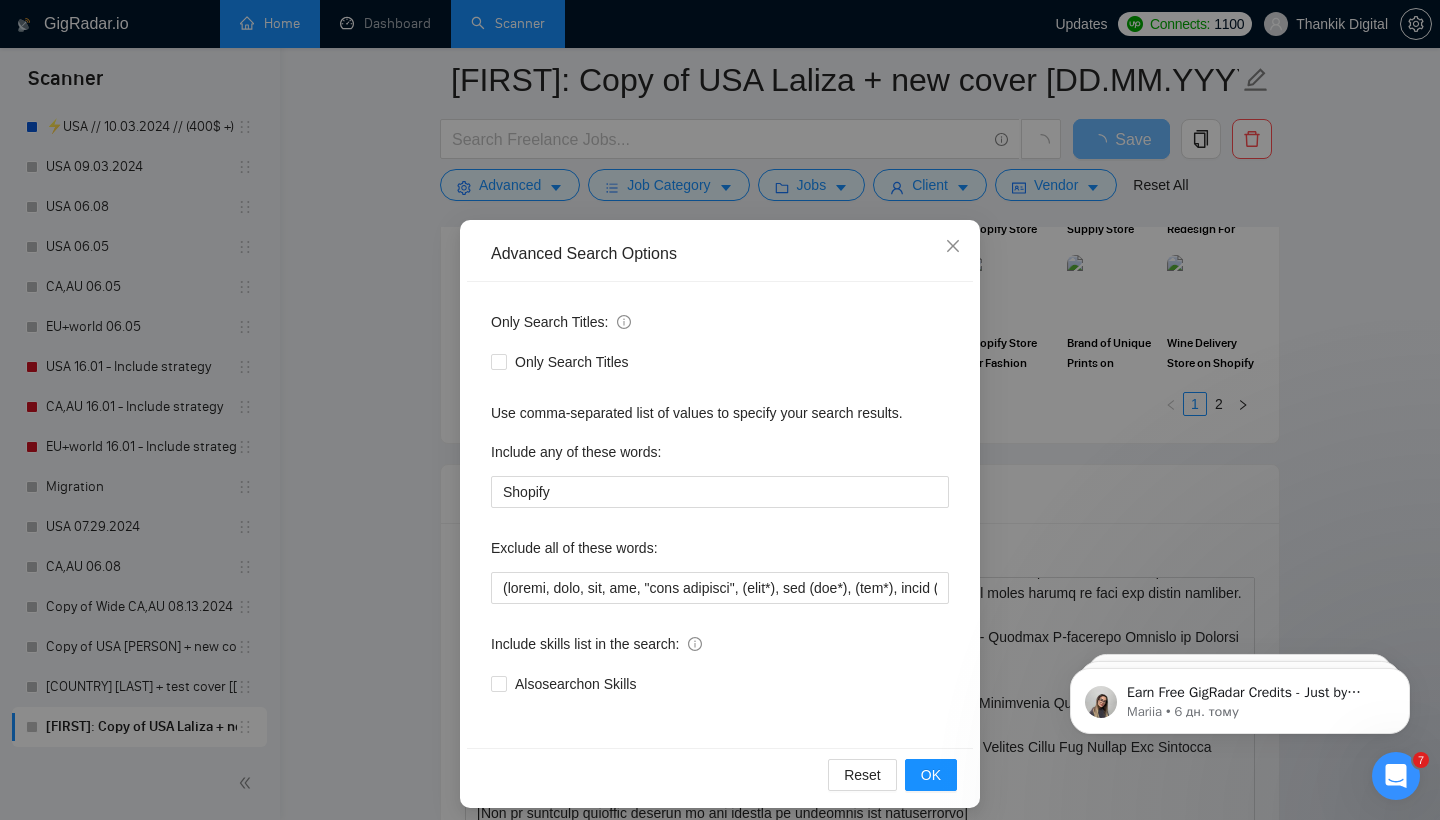 scroll, scrollTop: 13, scrollLeft: 0, axis: vertical 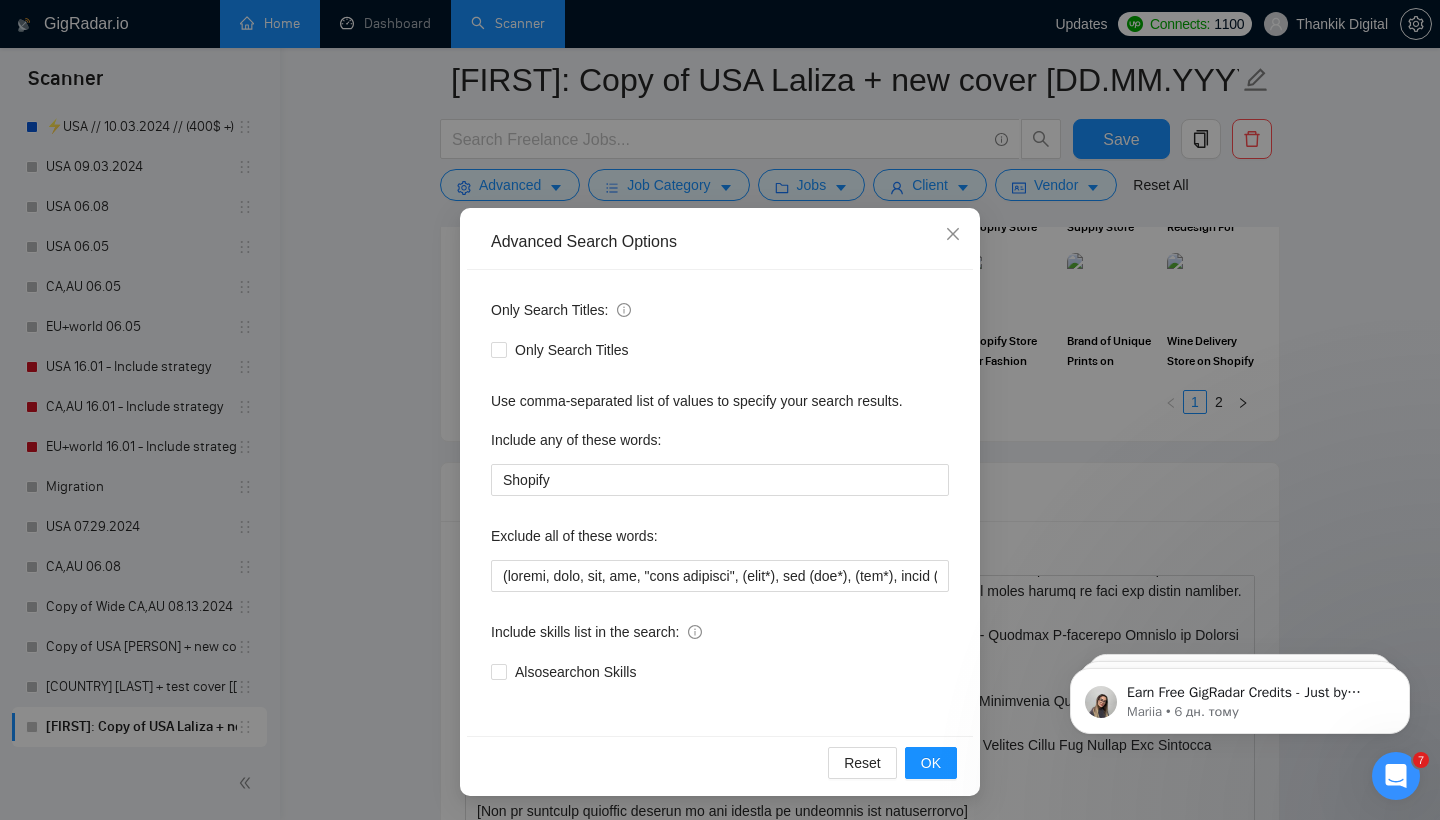 click 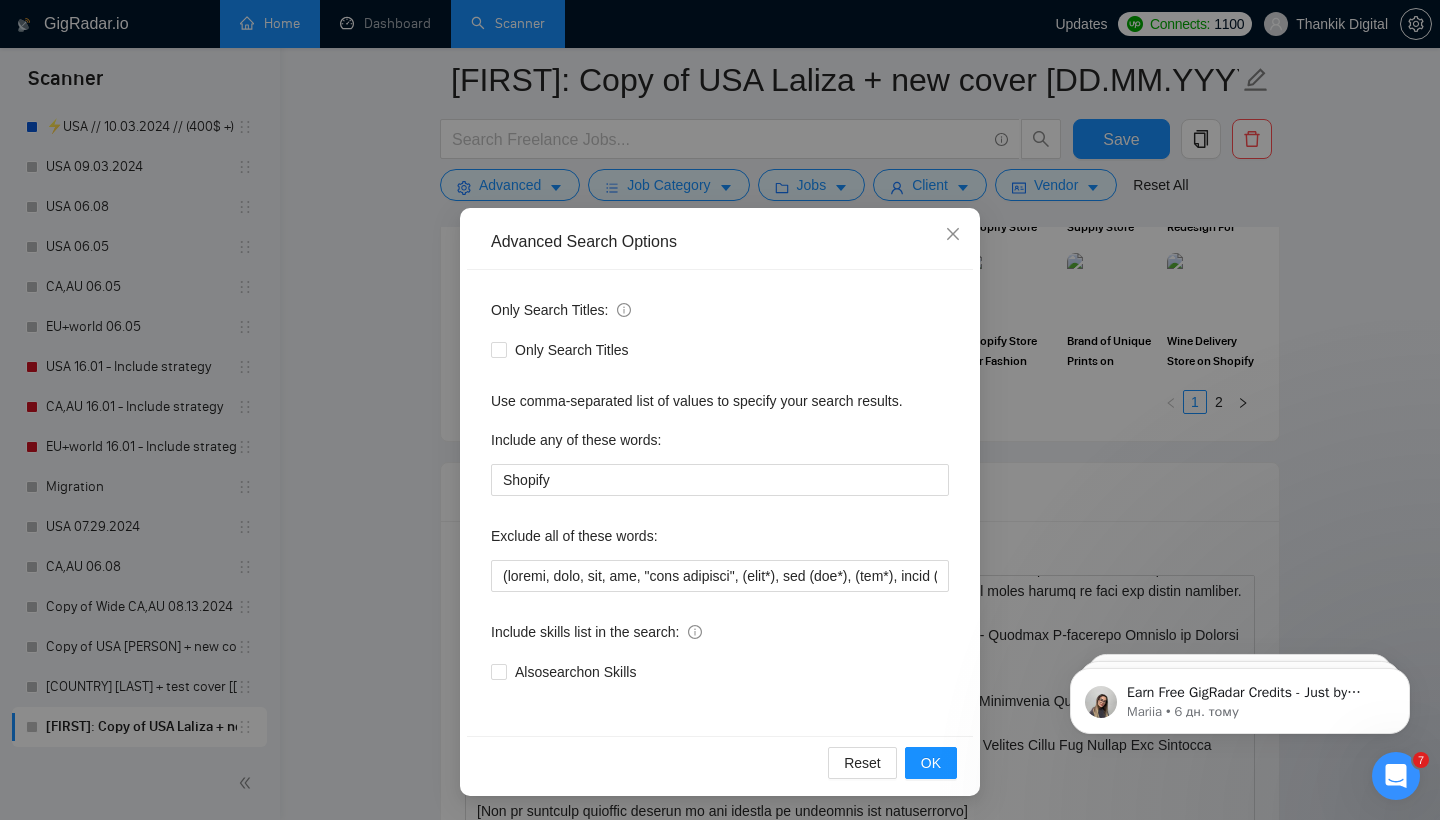 click on "Also  search  on Skills" at bounding box center [498, 671] 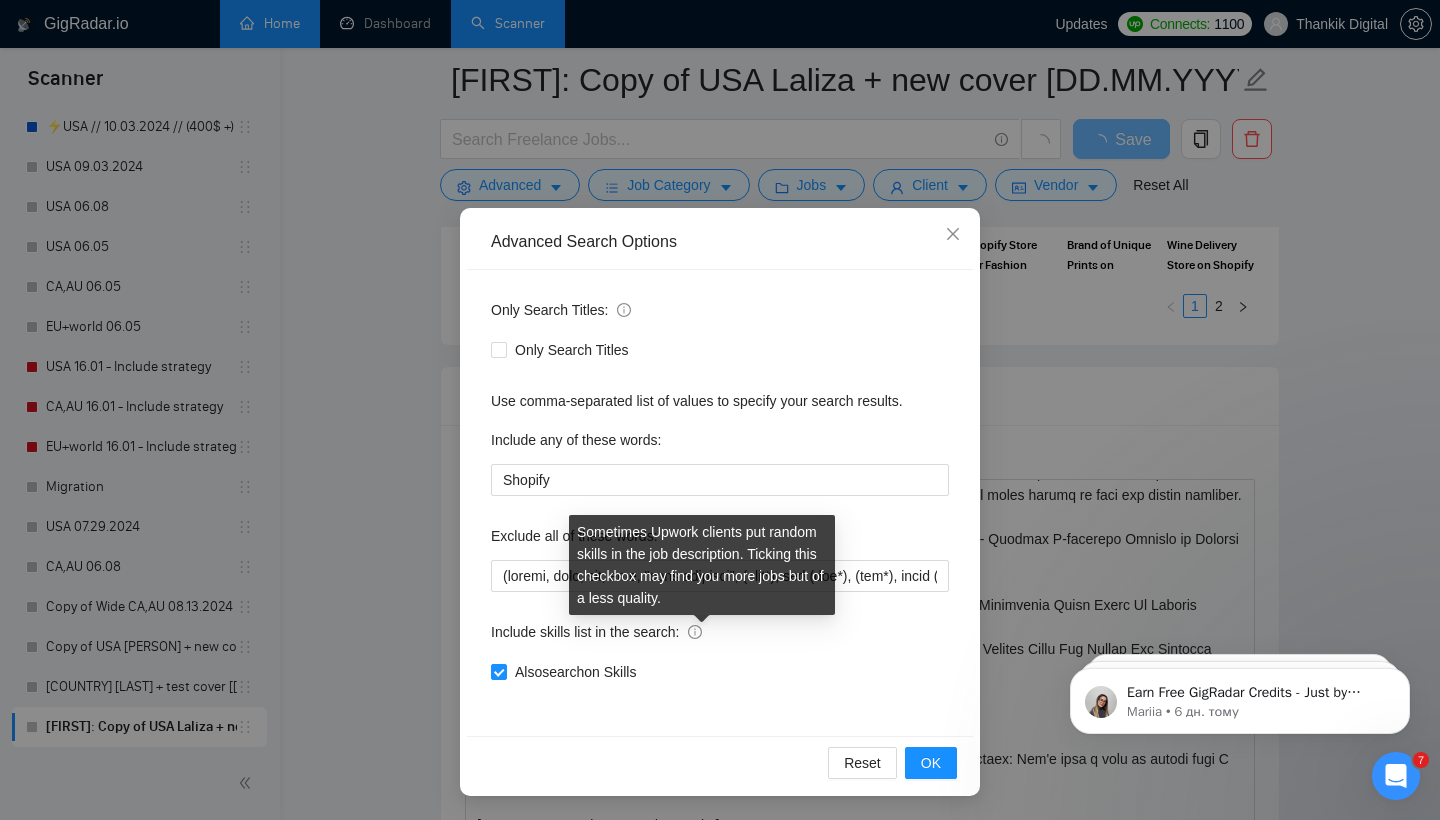 click on "Include skills list in the search:" at bounding box center [596, 632] 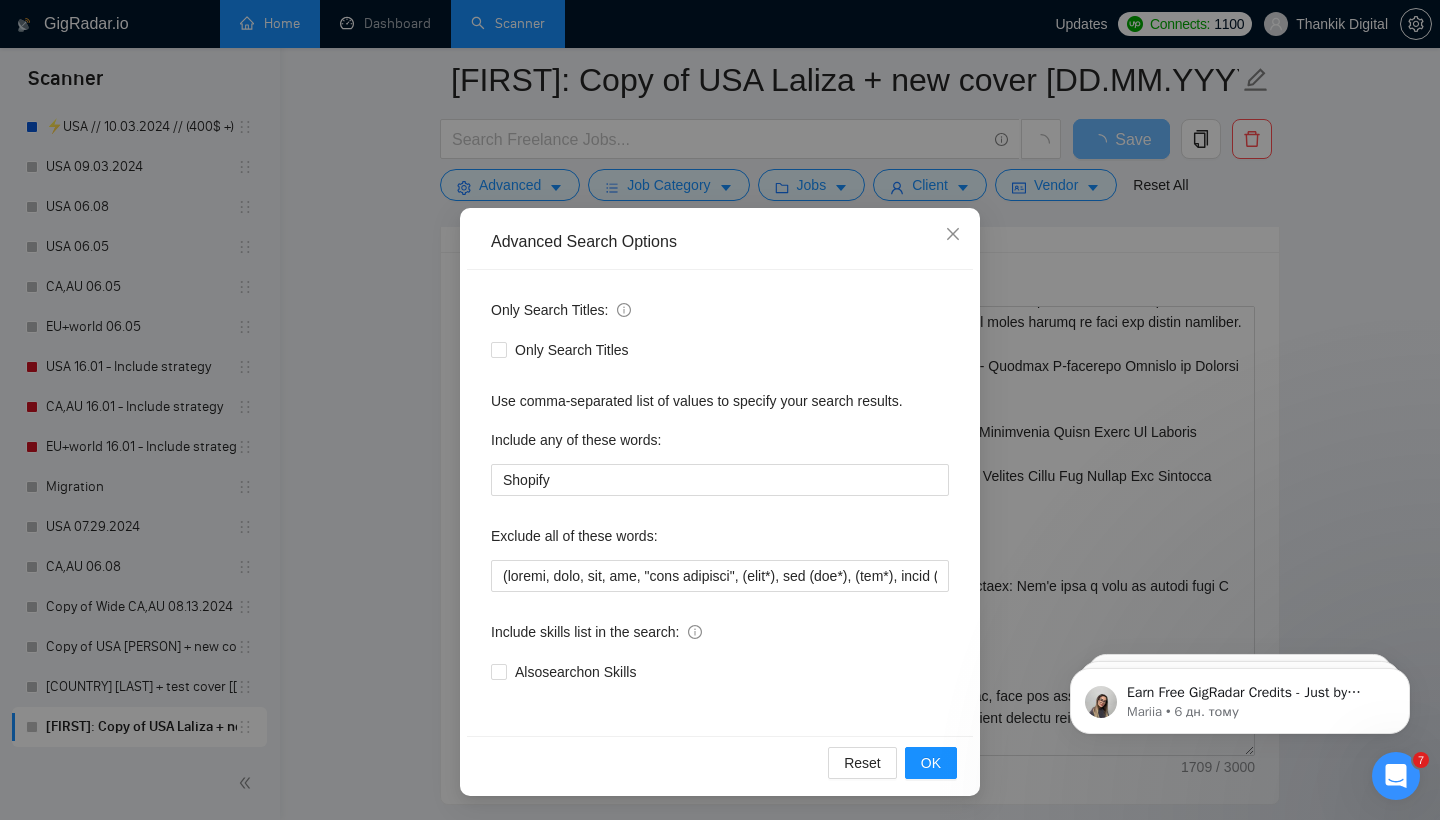 click 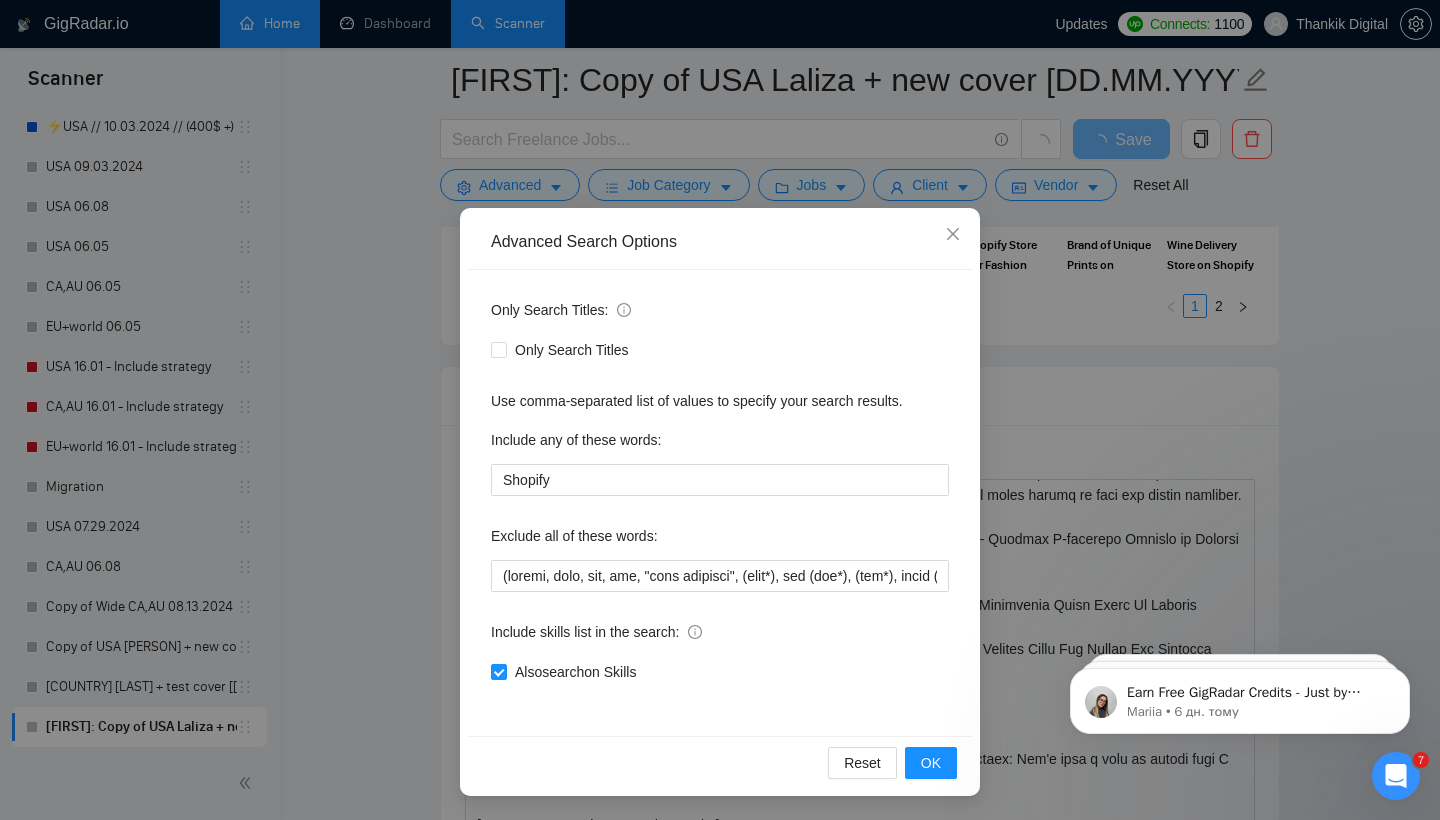 click on "Only Search Titles:   Only Search Titles Use comma-separated list of values to specify your search results. Include any of these words: Shopify Exclude all of these words: Include skills list in the search:   Also  search  on Skills" at bounding box center (720, 503) 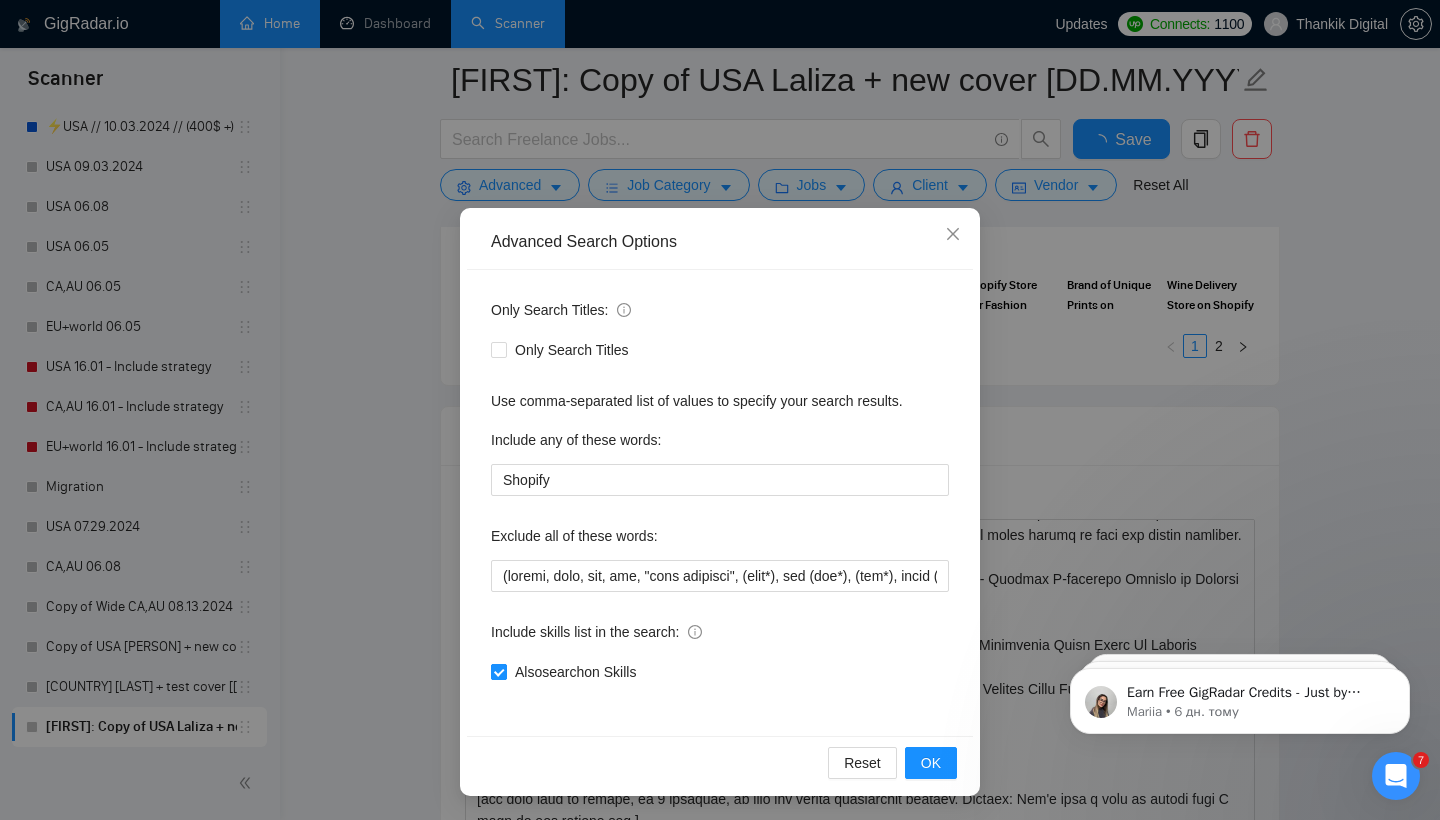 scroll, scrollTop: 2211, scrollLeft: 0, axis: vertical 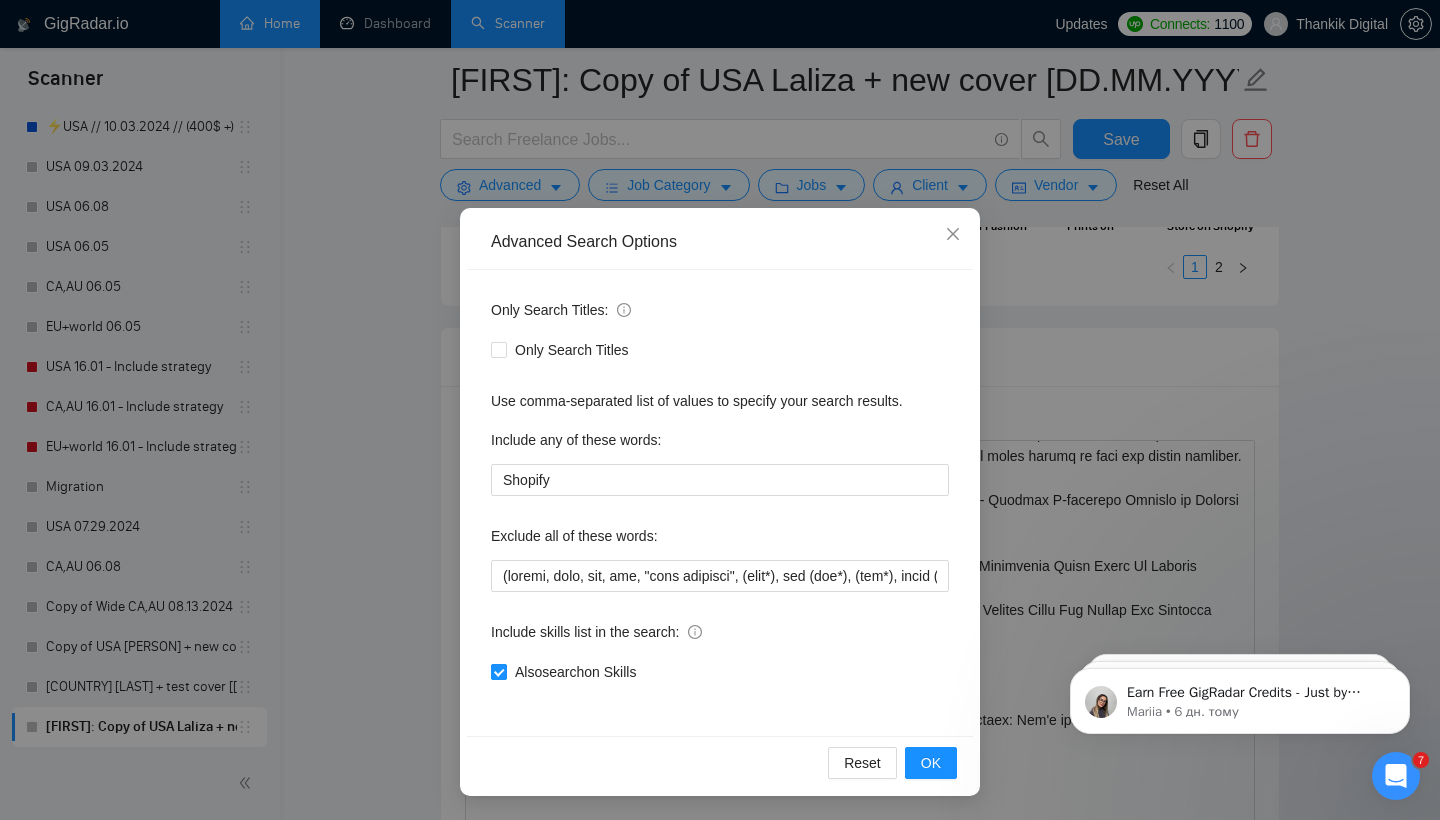click on "Also  search  on Skills" at bounding box center [498, 671] 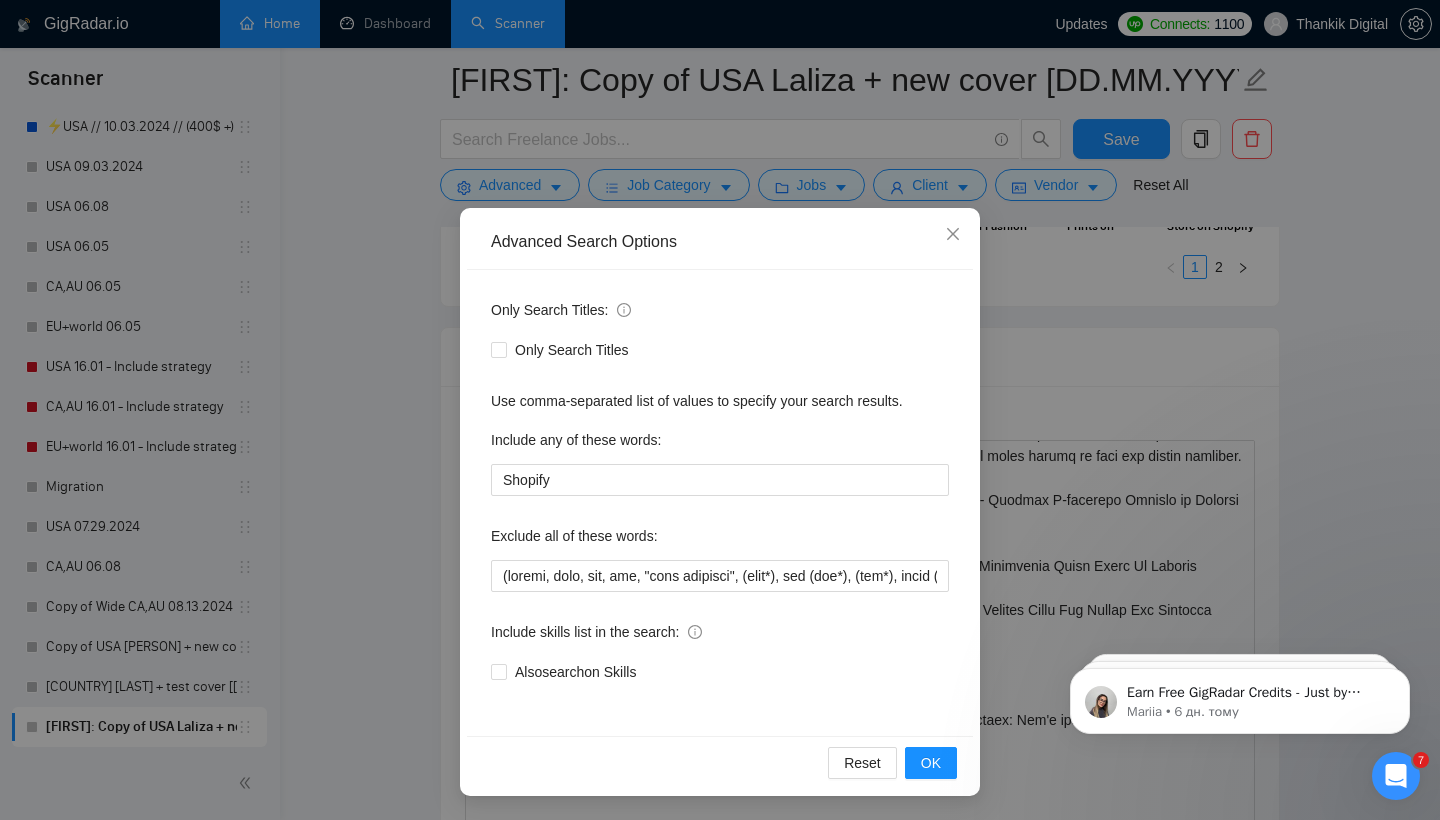 scroll, scrollTop: 12, scrollLeft: 0, axis: vertical 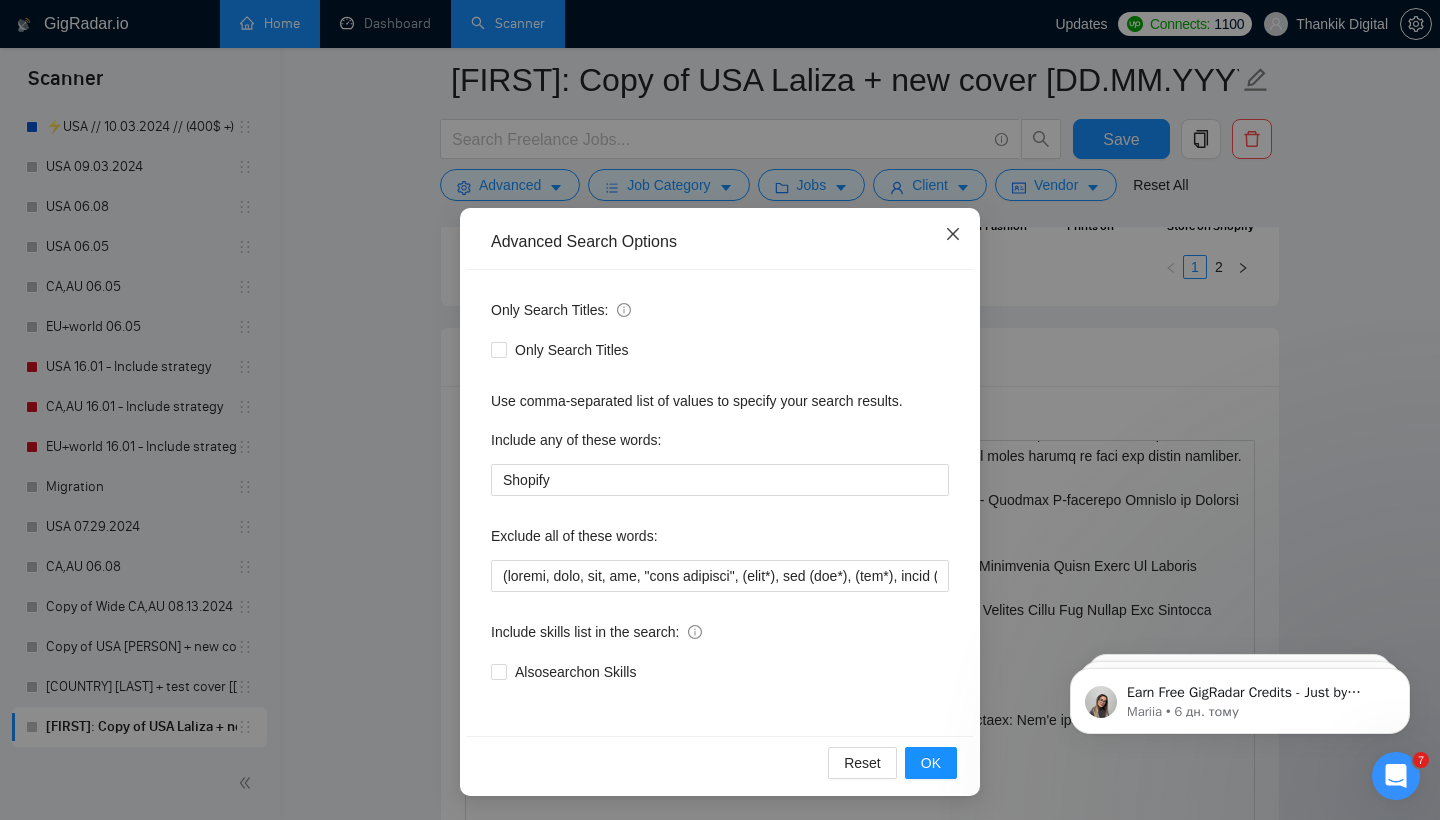click 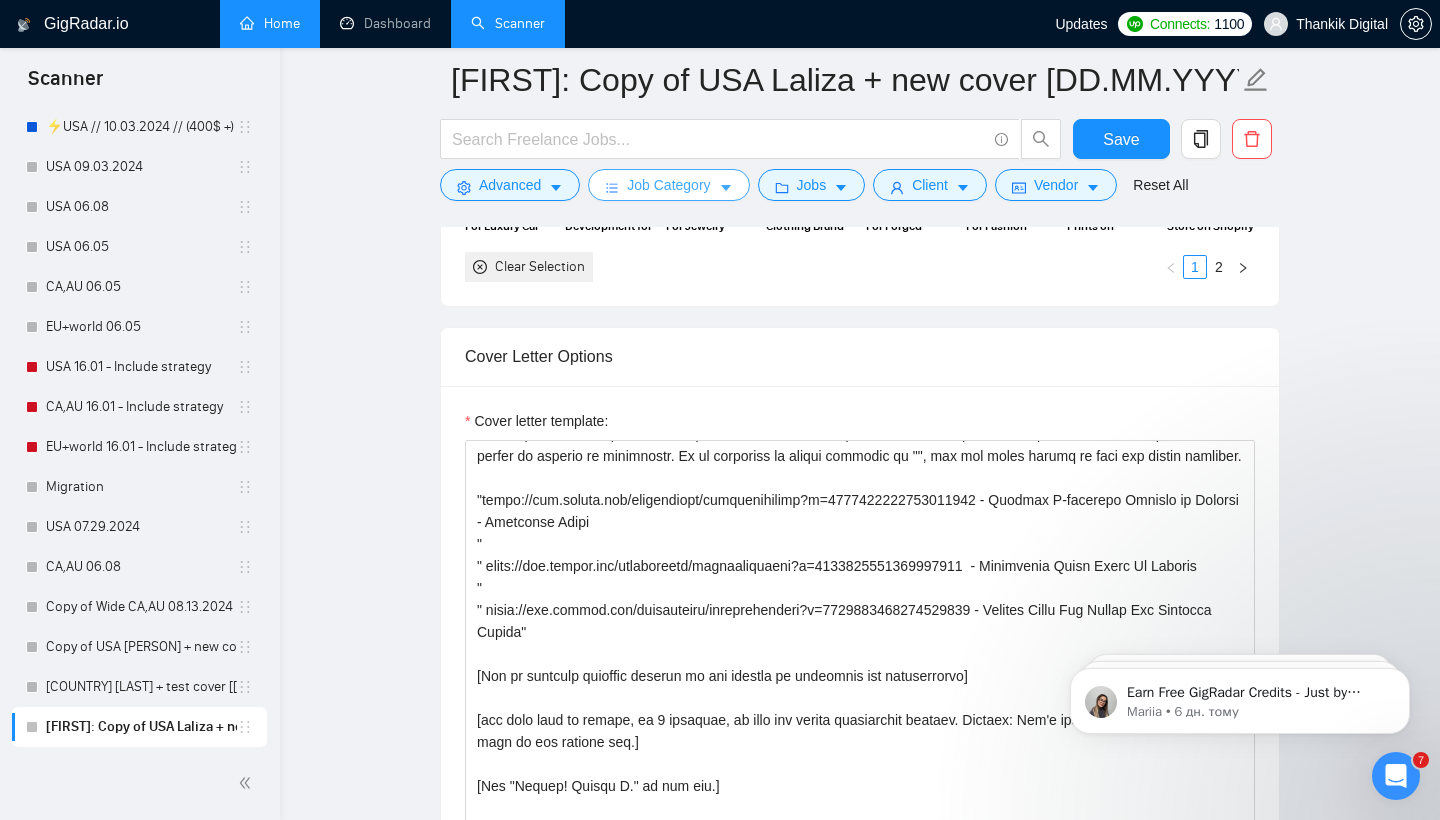 scroll, scrollTop: 0, scrollLeft: 0, axis: both 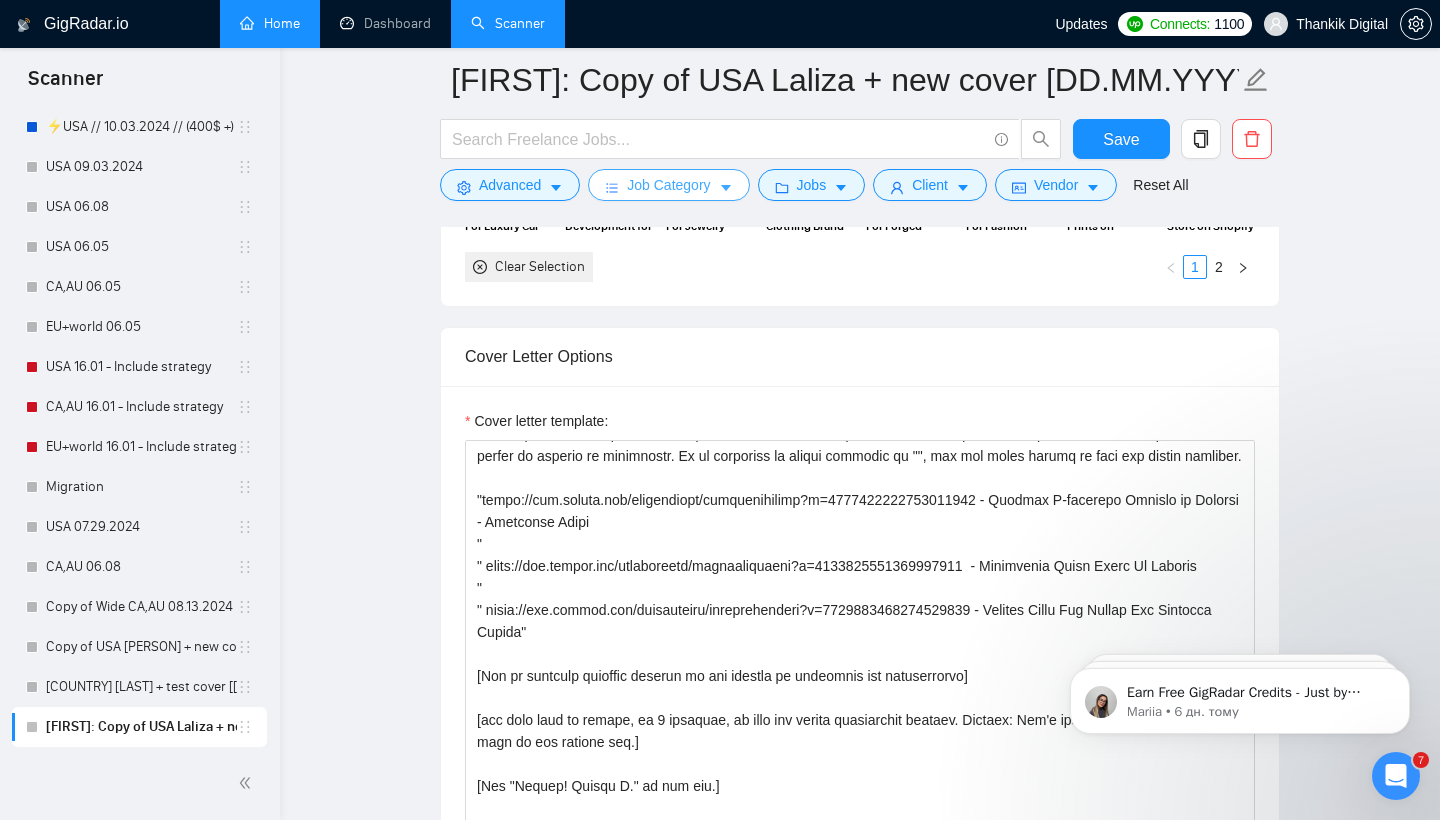 click 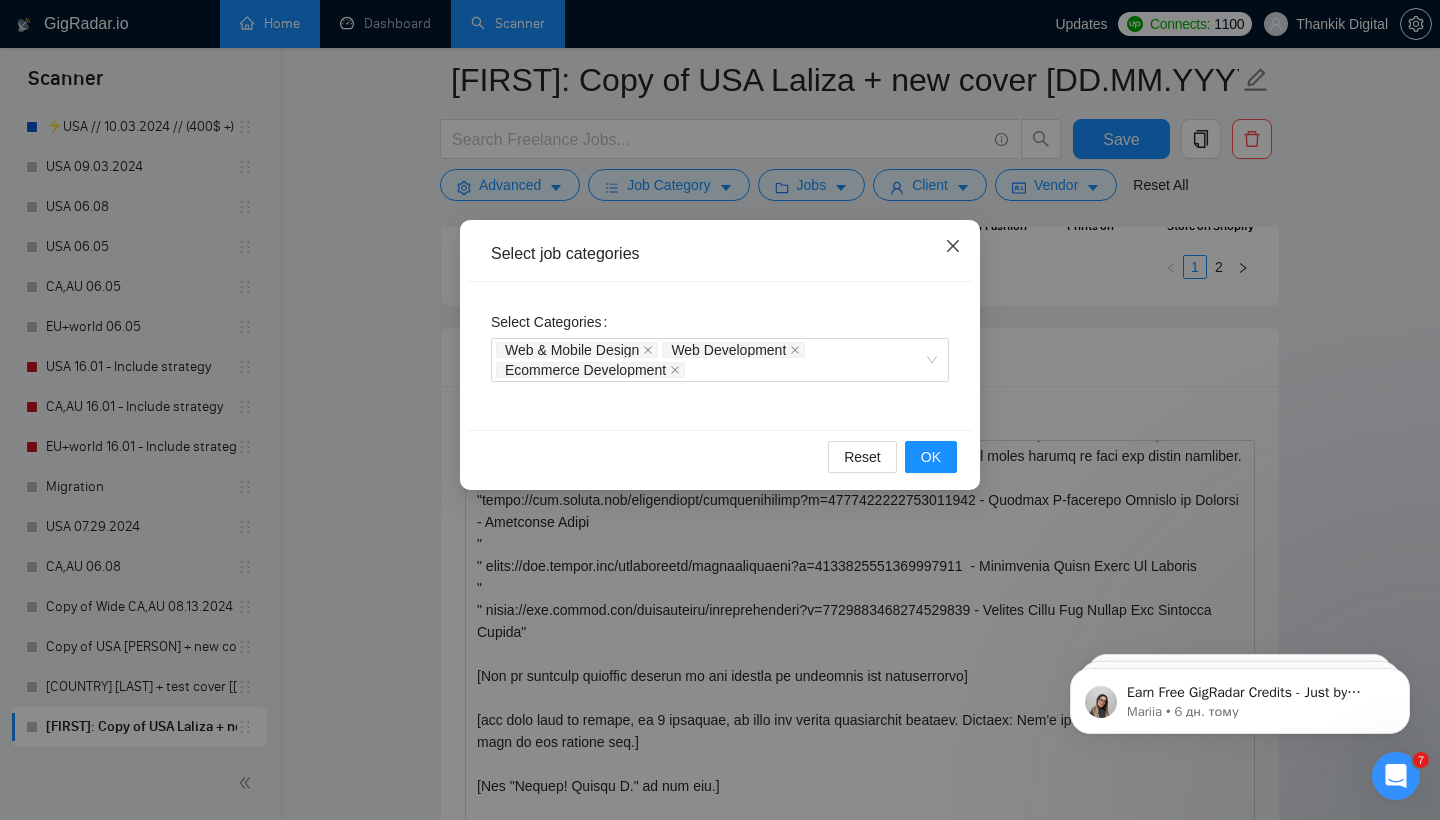 click 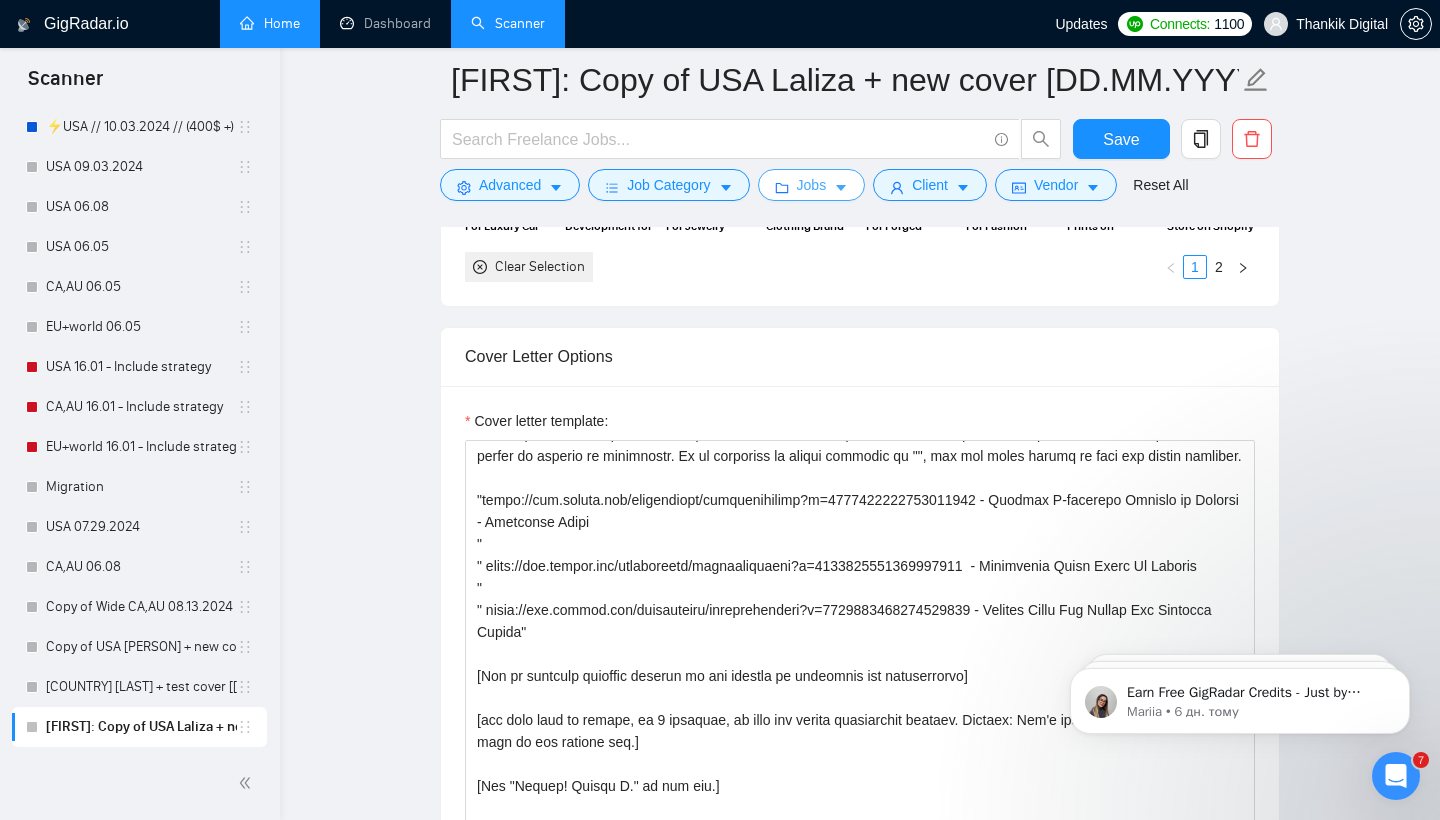 click on "Jobs" at bounding box center (812, 185) 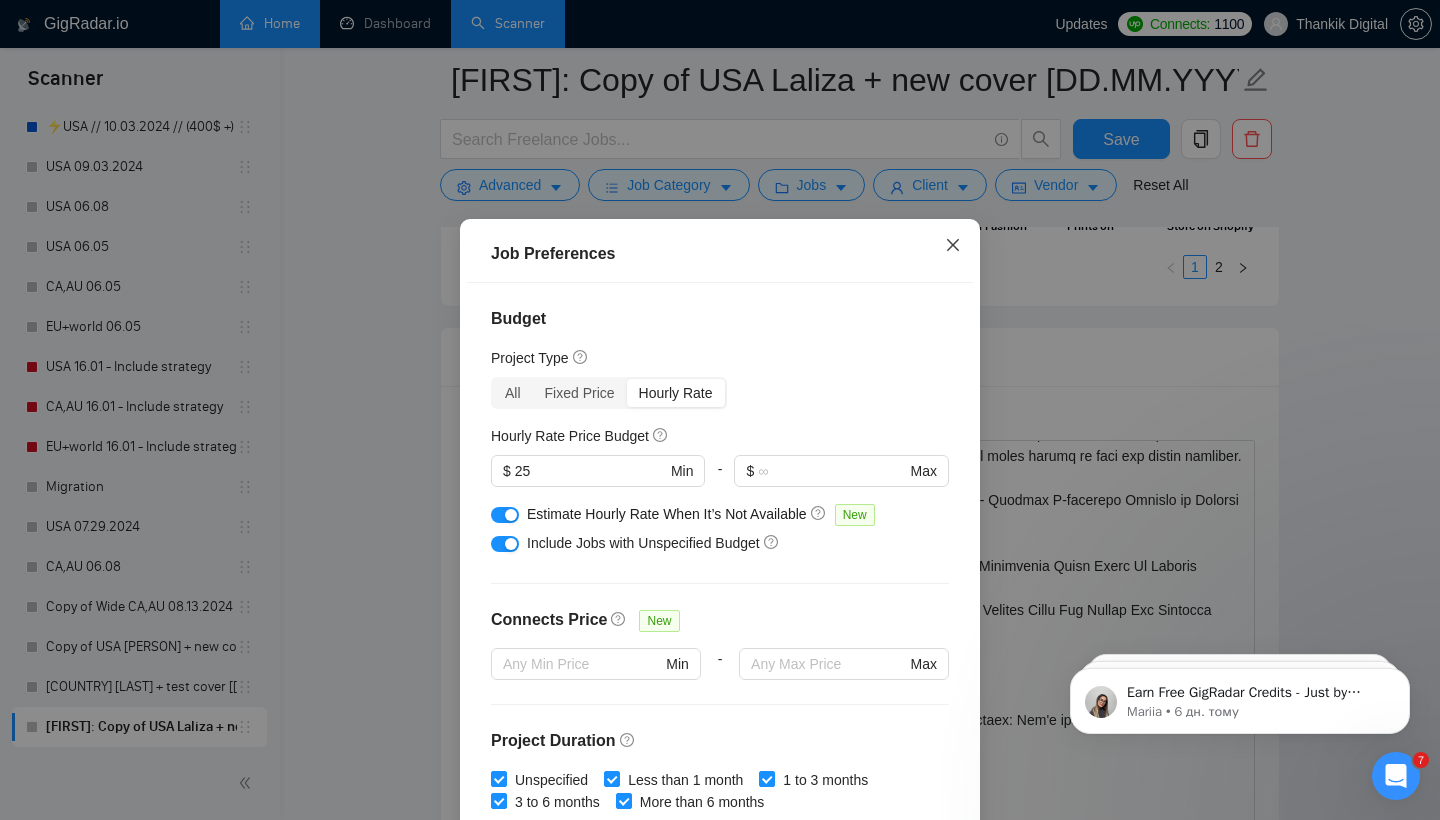 click 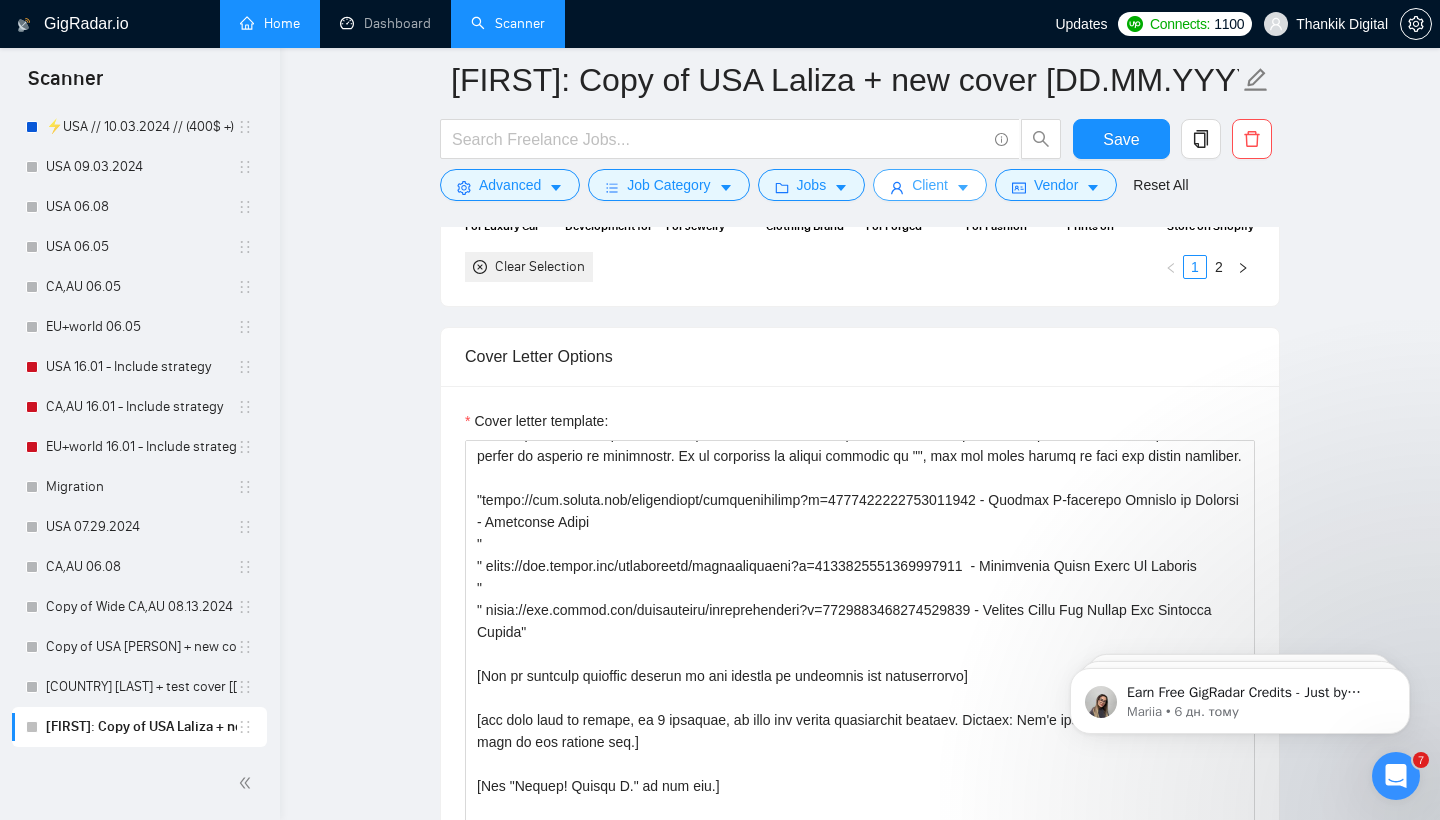 click 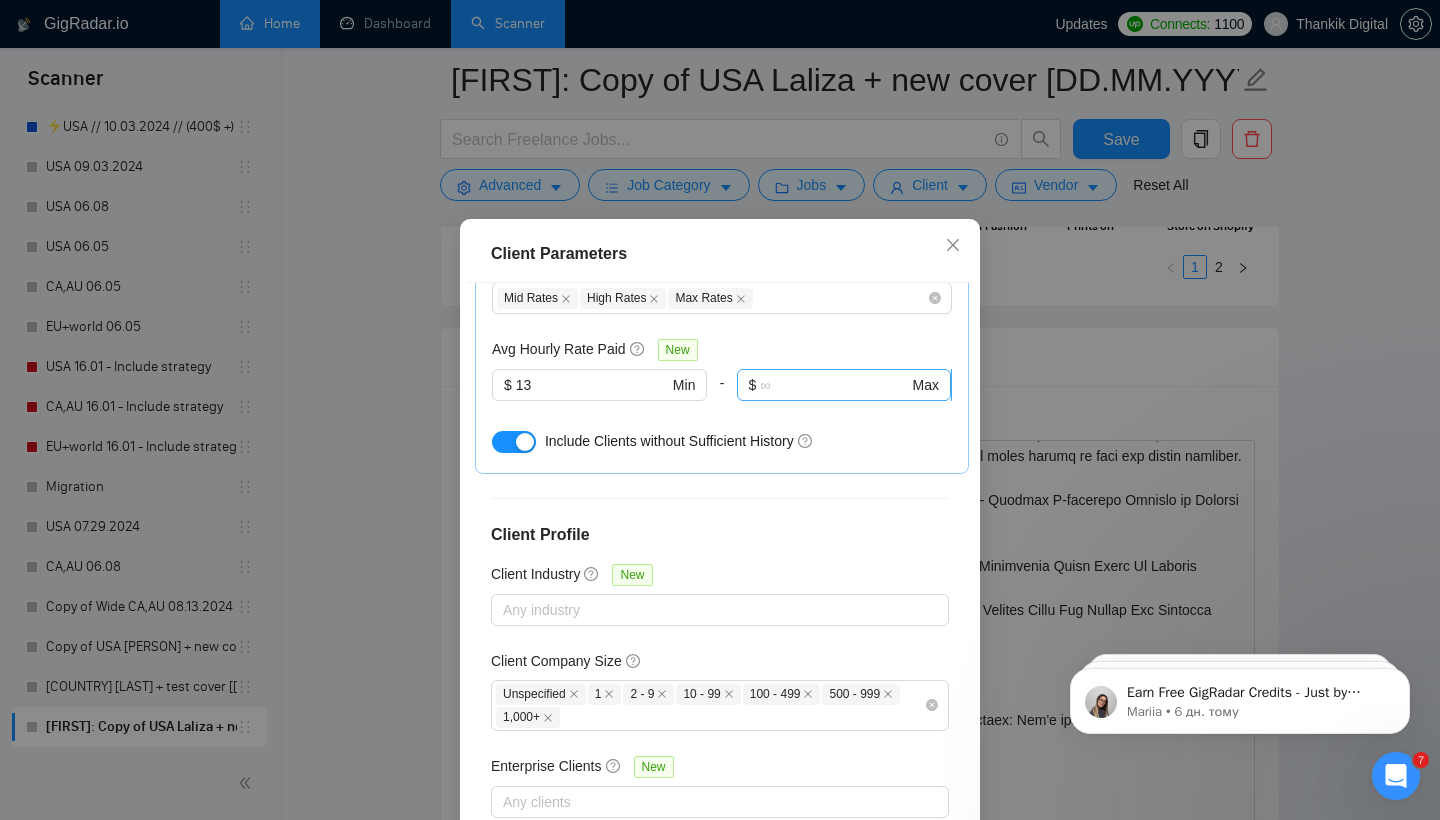 scroll, scrollTop: 693, scrollLeft: 0, axis: vertical 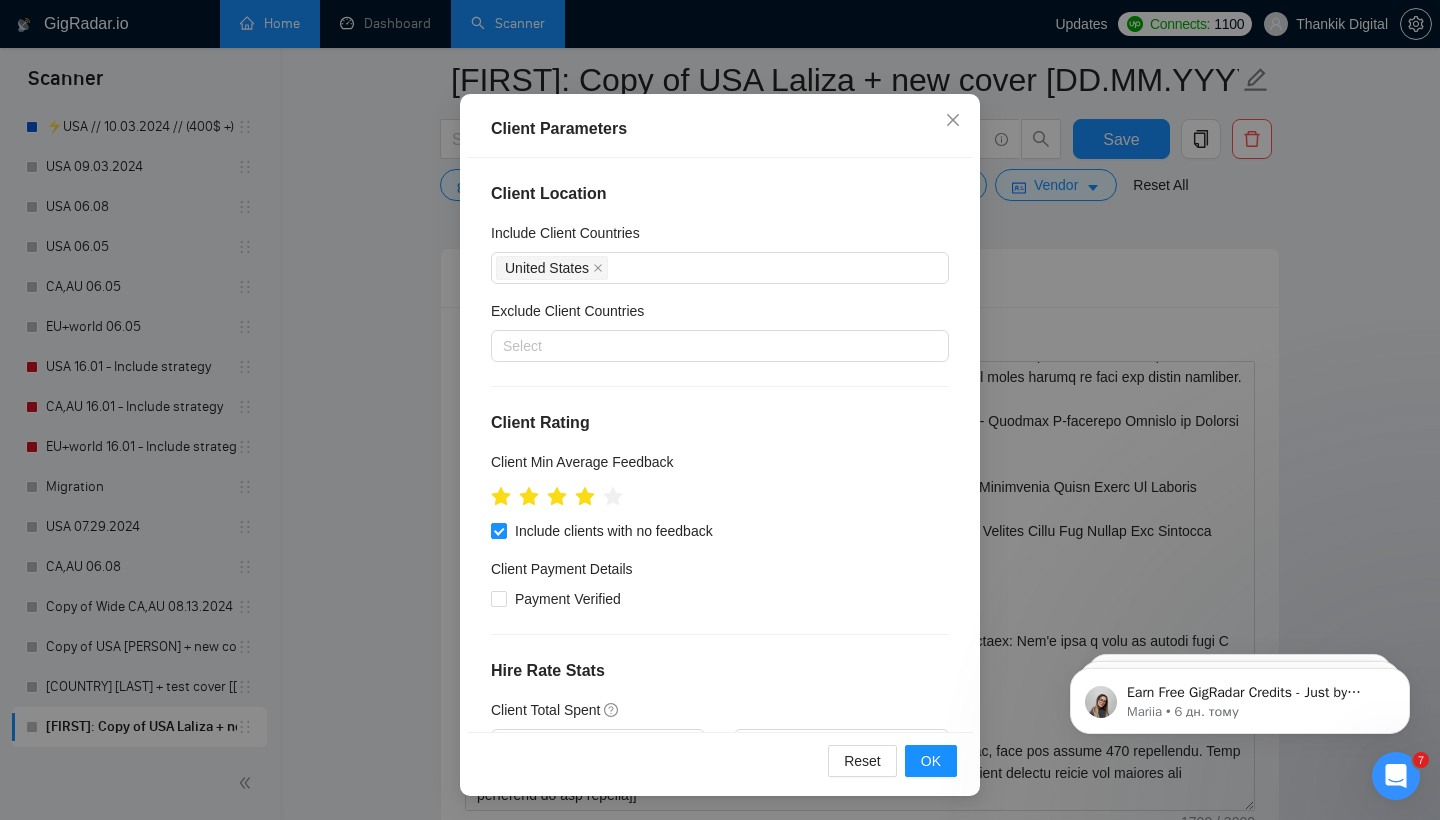 click on "Client Parameters Client Location Include Client Countries United States   Exclude Client Countries   Select Client Rating Client Min Average Feedback Include clients with no feedback Client Payment Details Payment Verified Hire Rate Stats   Client Total Spent $ Min - $ Max Client Hire Rate New Mid Rates High Rates Max Rates     Avg Hourly Rate Paid New $ 13 Min - $ Max Include Clients without Sufficient History Client Profile Client Industry New   Any industry Client Company Size Unspecified 1 2 - 9 10 - 99 100 - 499 500 - 999 1,000+   Enterprise Clients New   Any clients Reset OK" at bounding box center [720, 410] 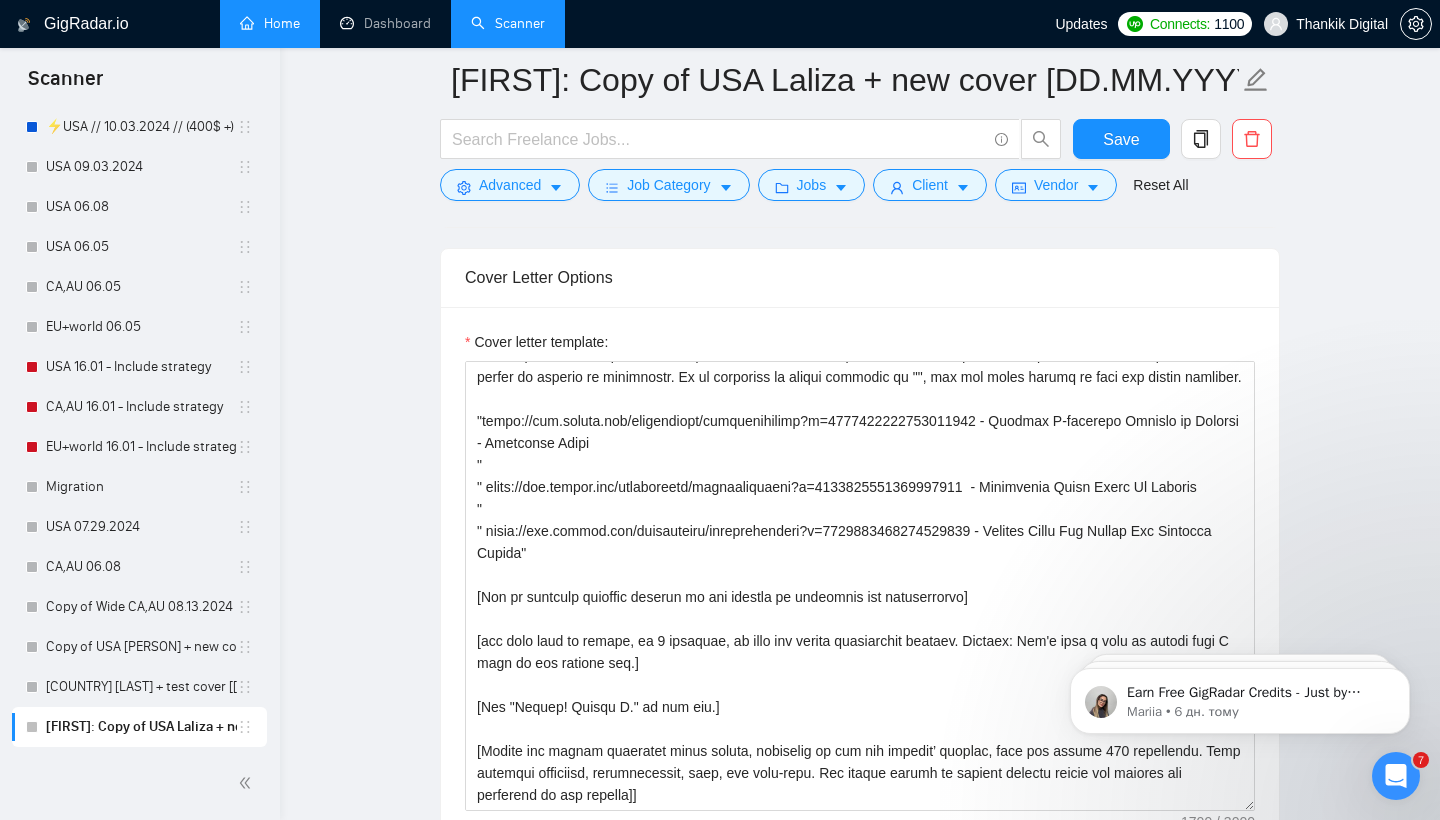 scroll, scrollTop: 0, scrollLeft: 0, axis: both 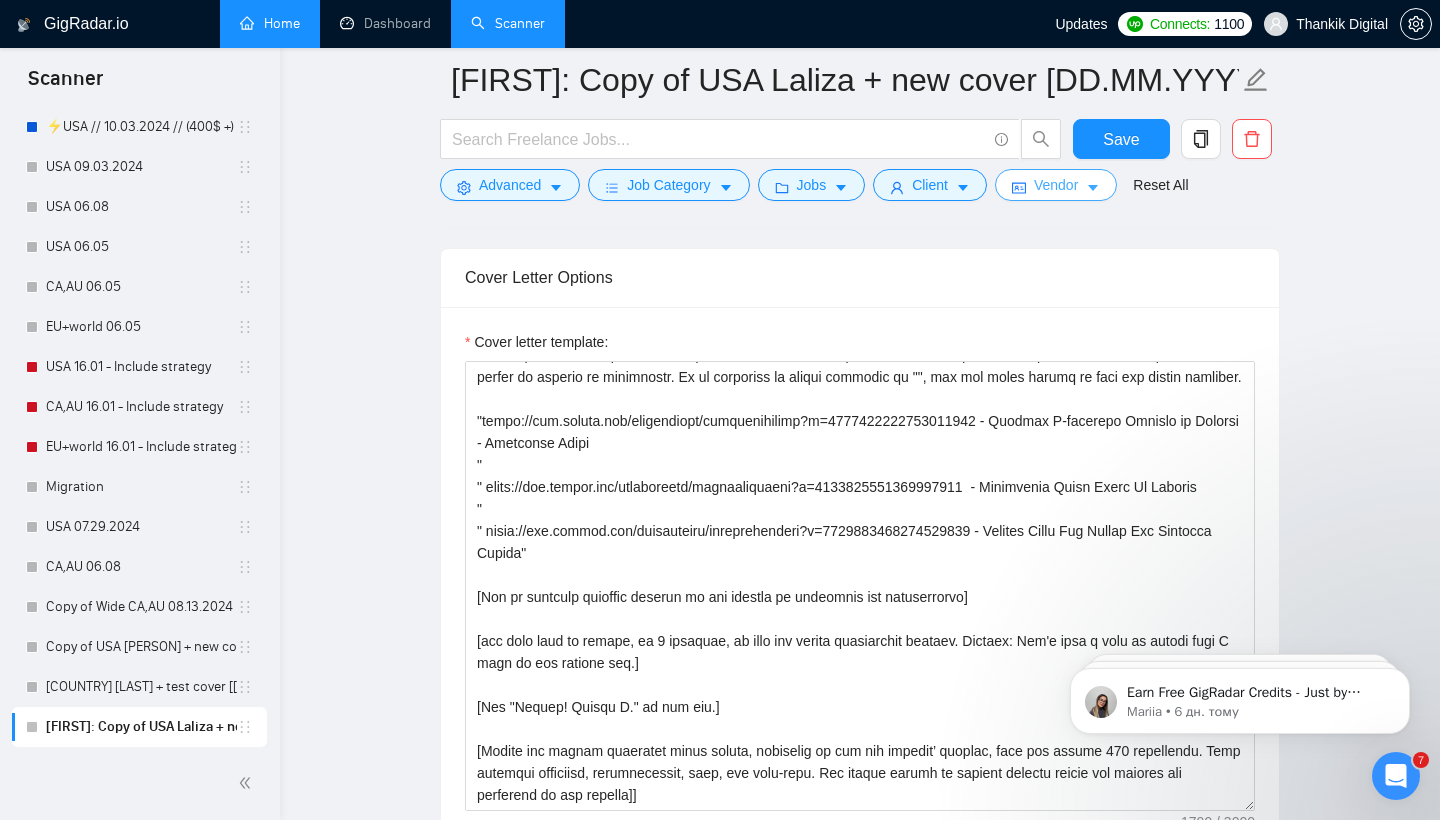 click 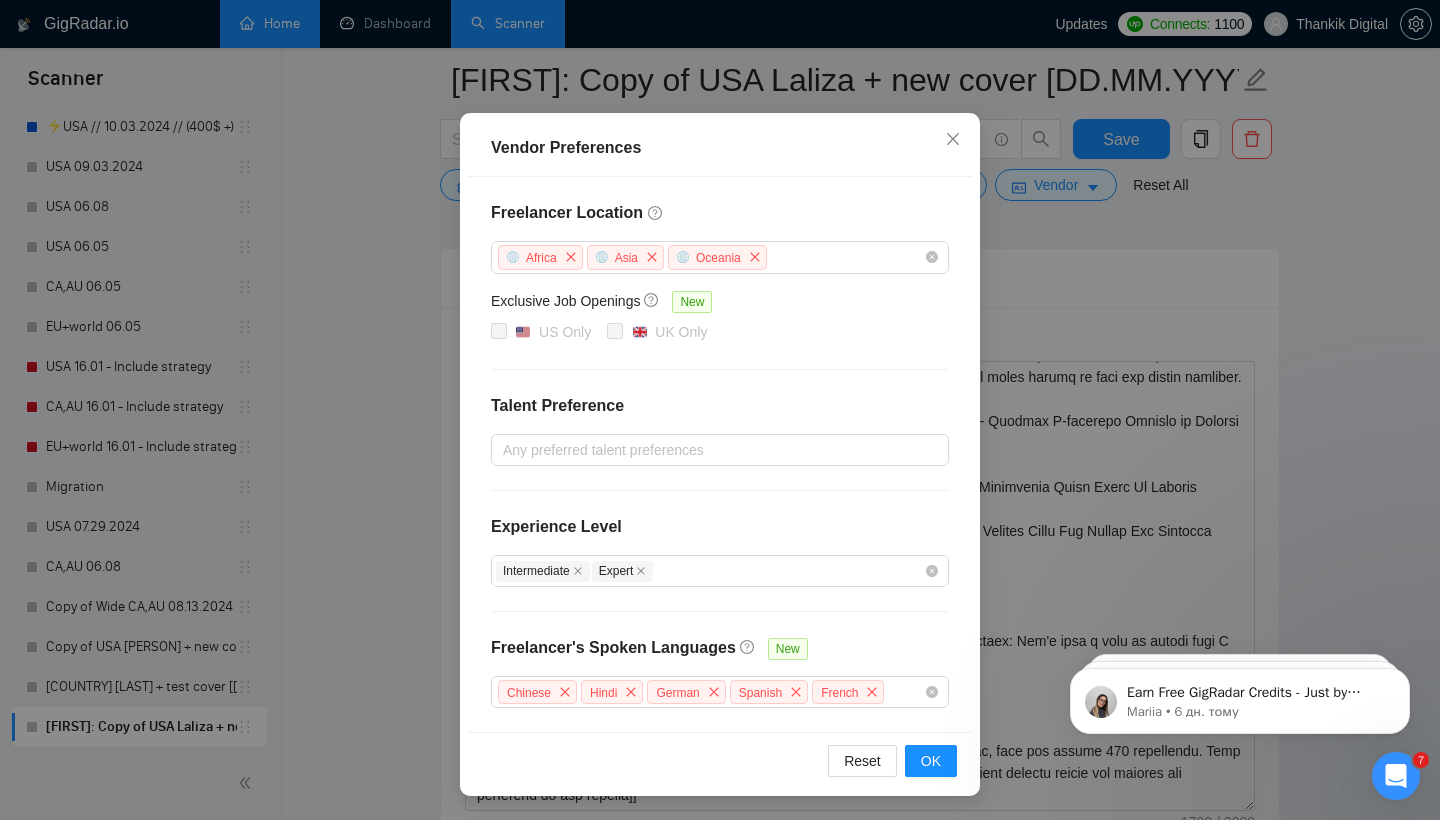 scroll, scrollTop: 106, scrollLeft: 0, axis: vertical 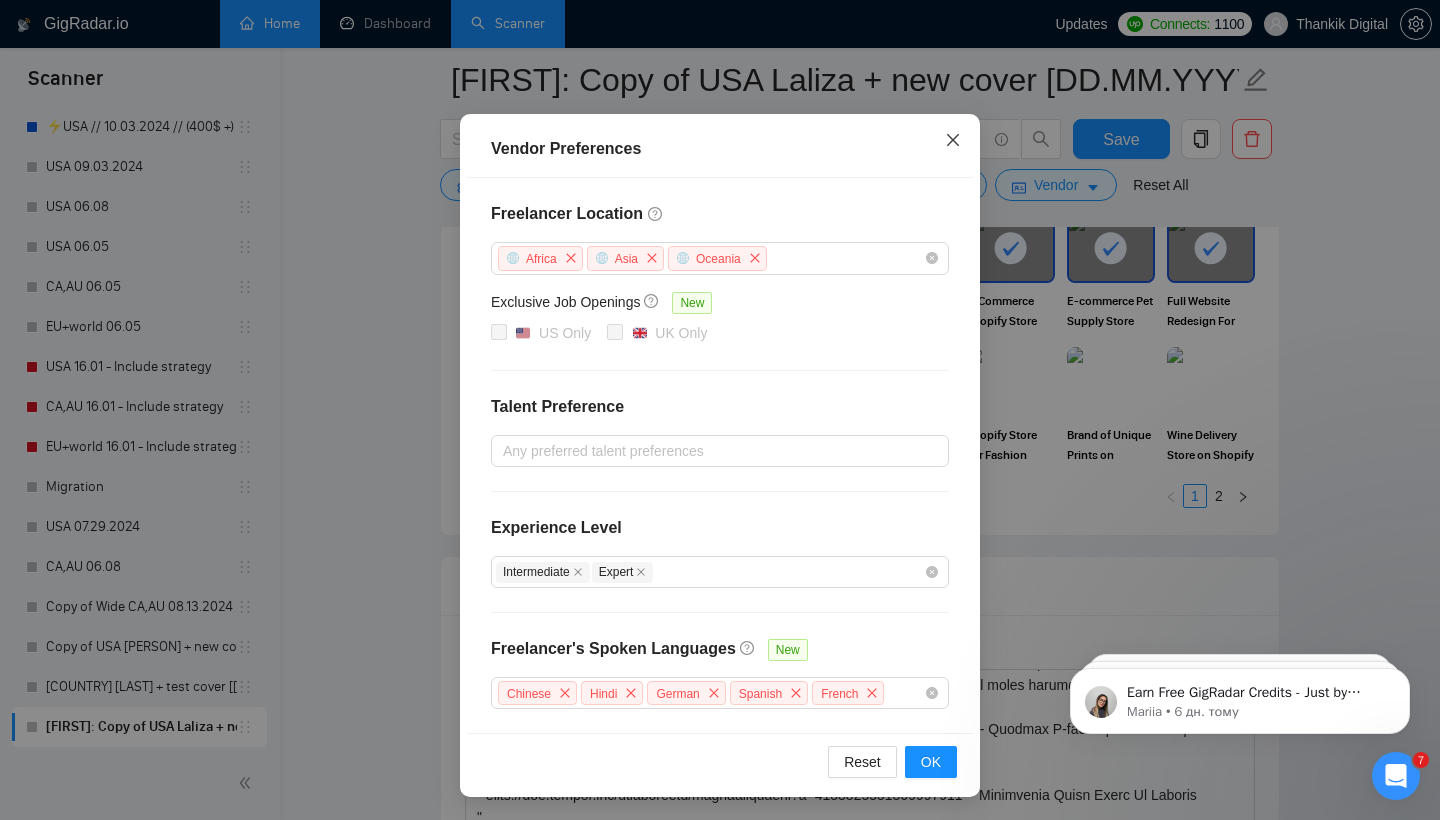 click 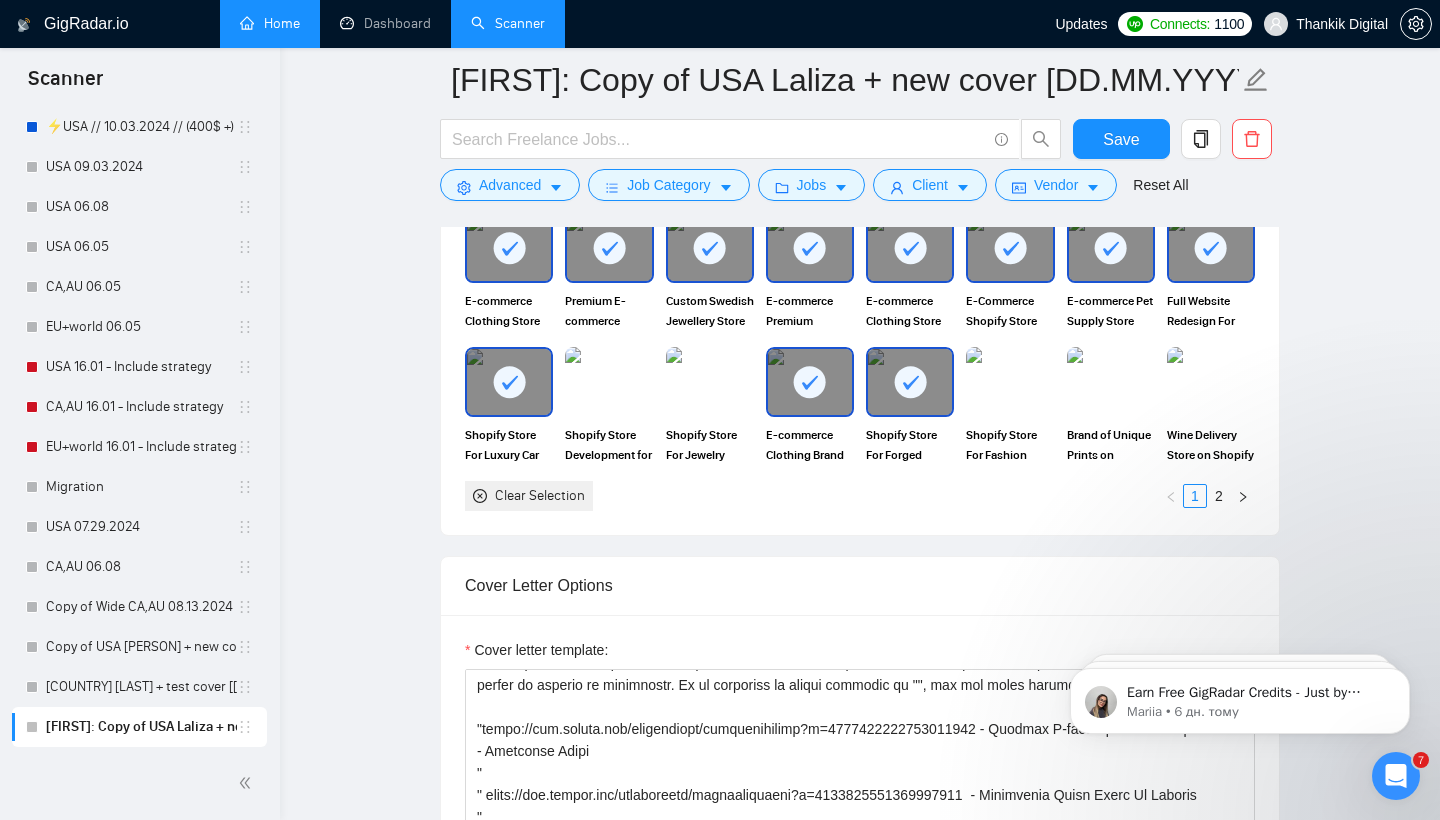 click 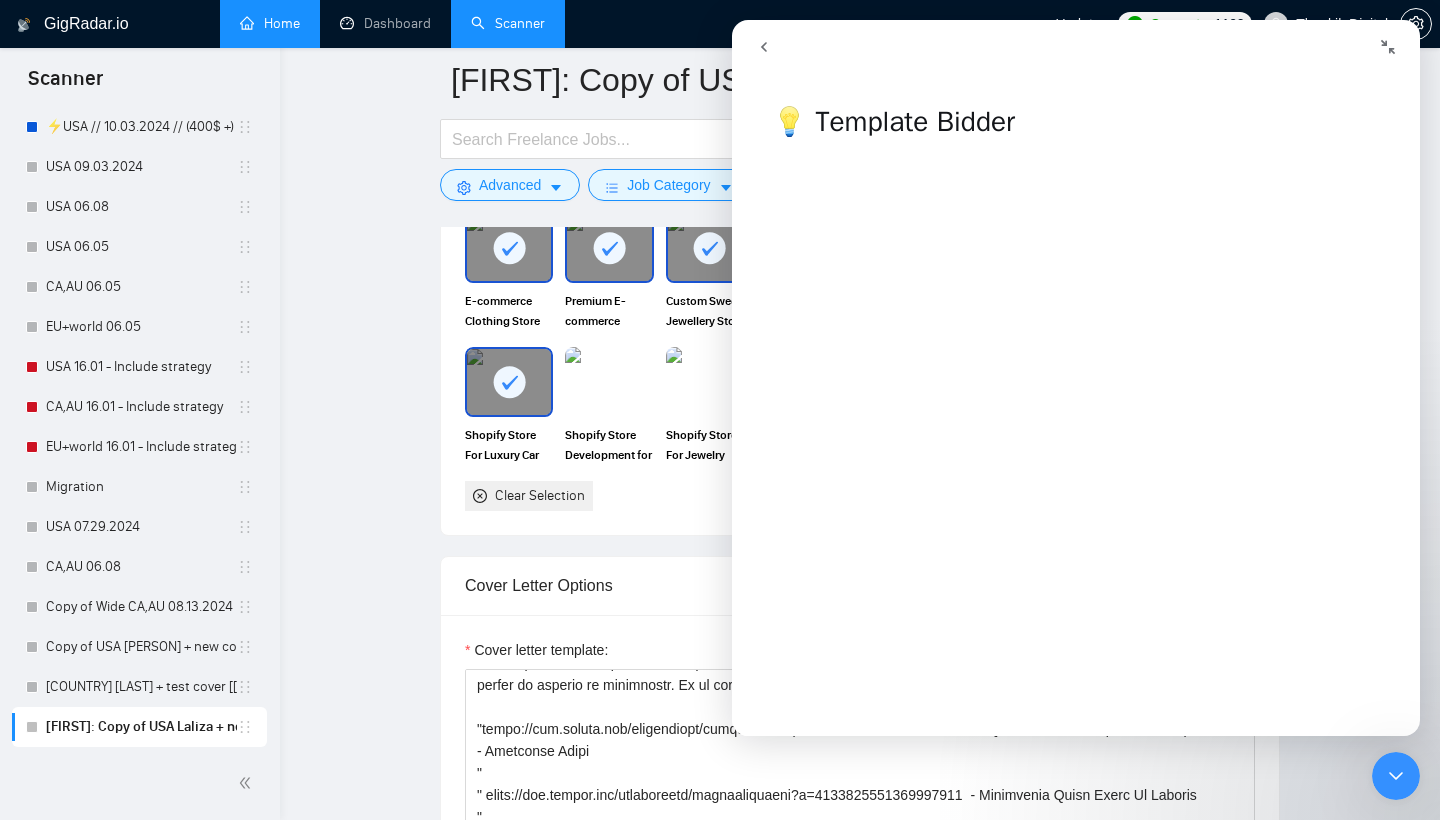 scroll, scrollTop: 0, scrollLeft: 0, axis: both 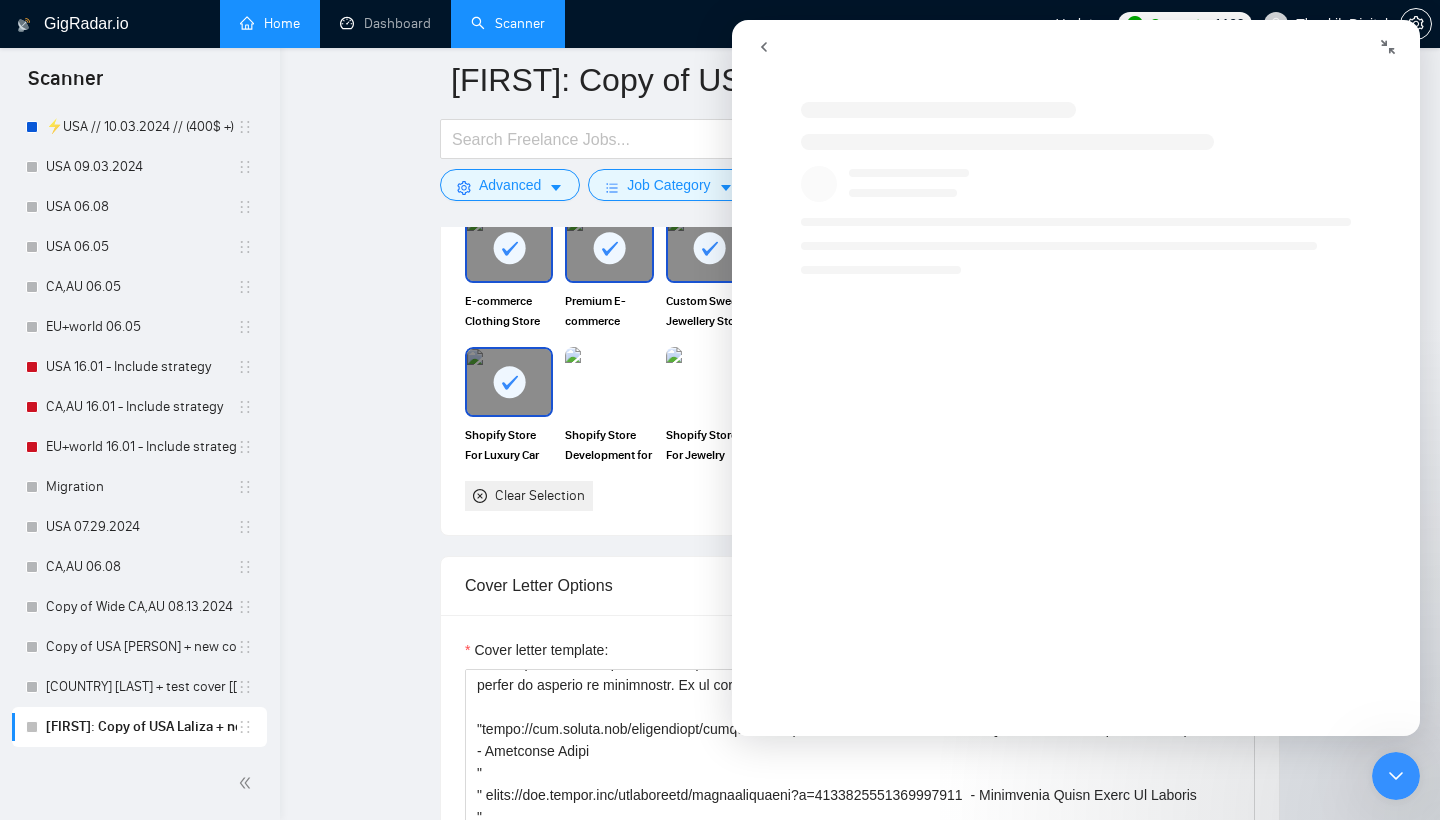 click 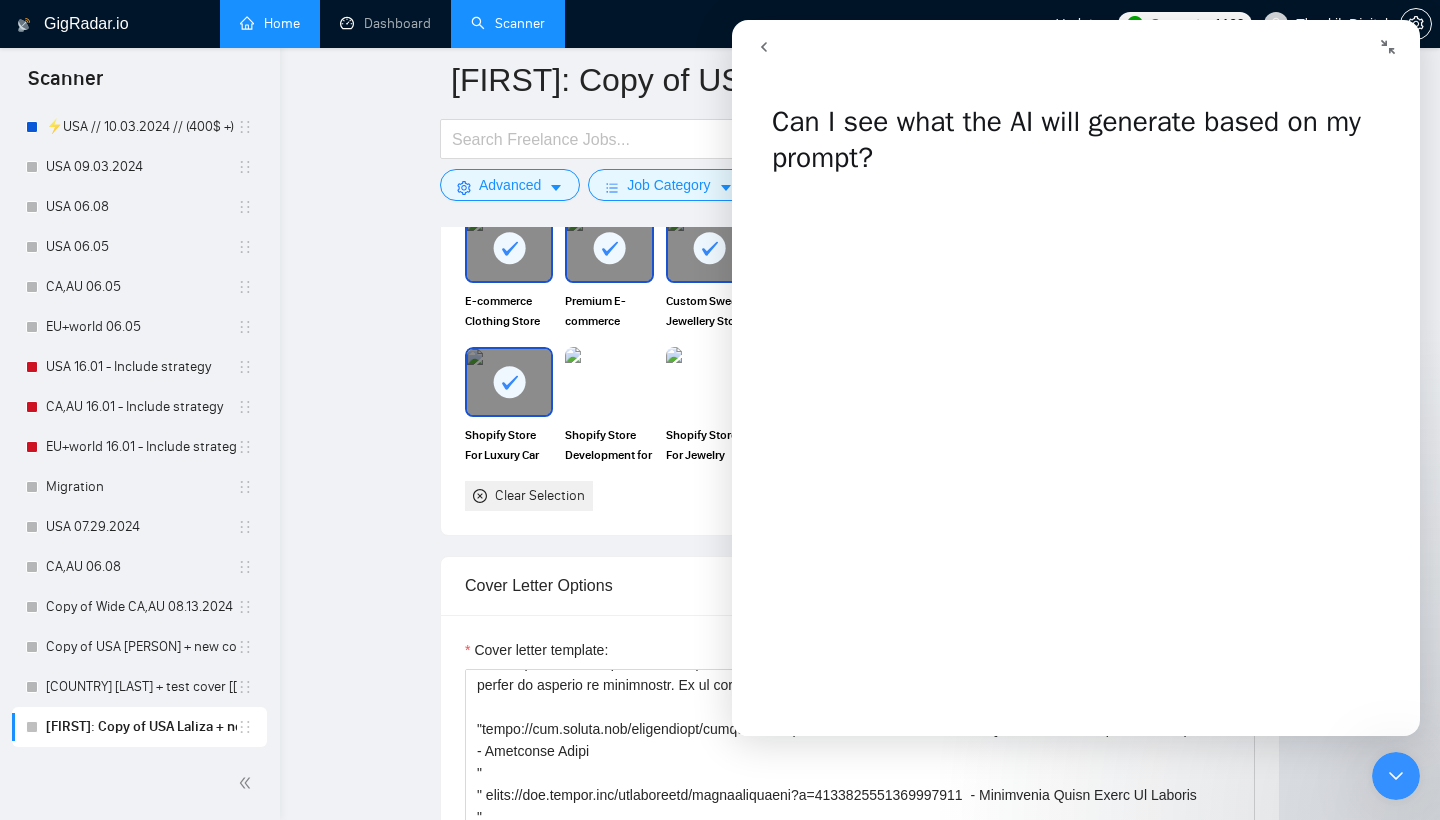 click 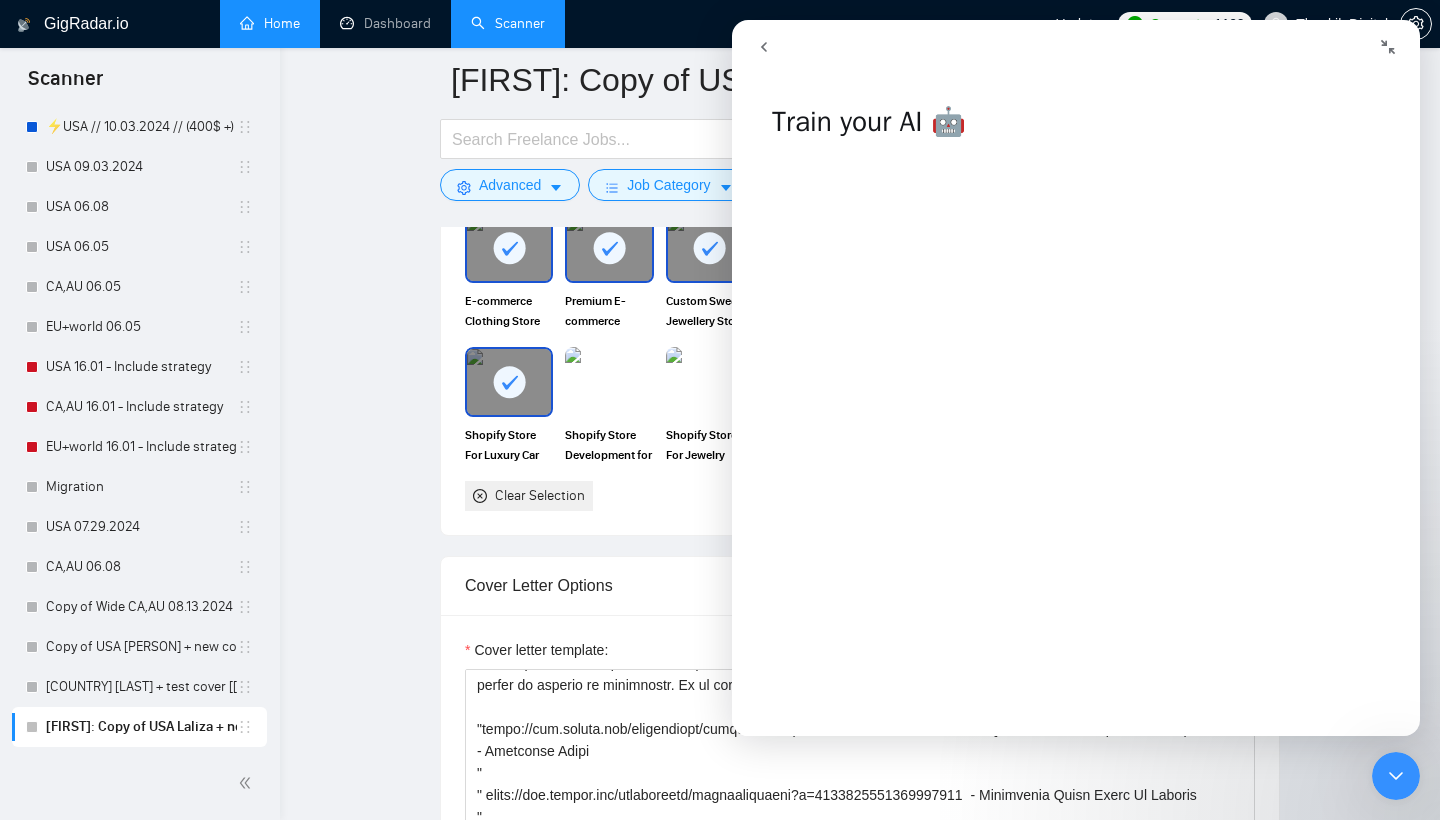 click 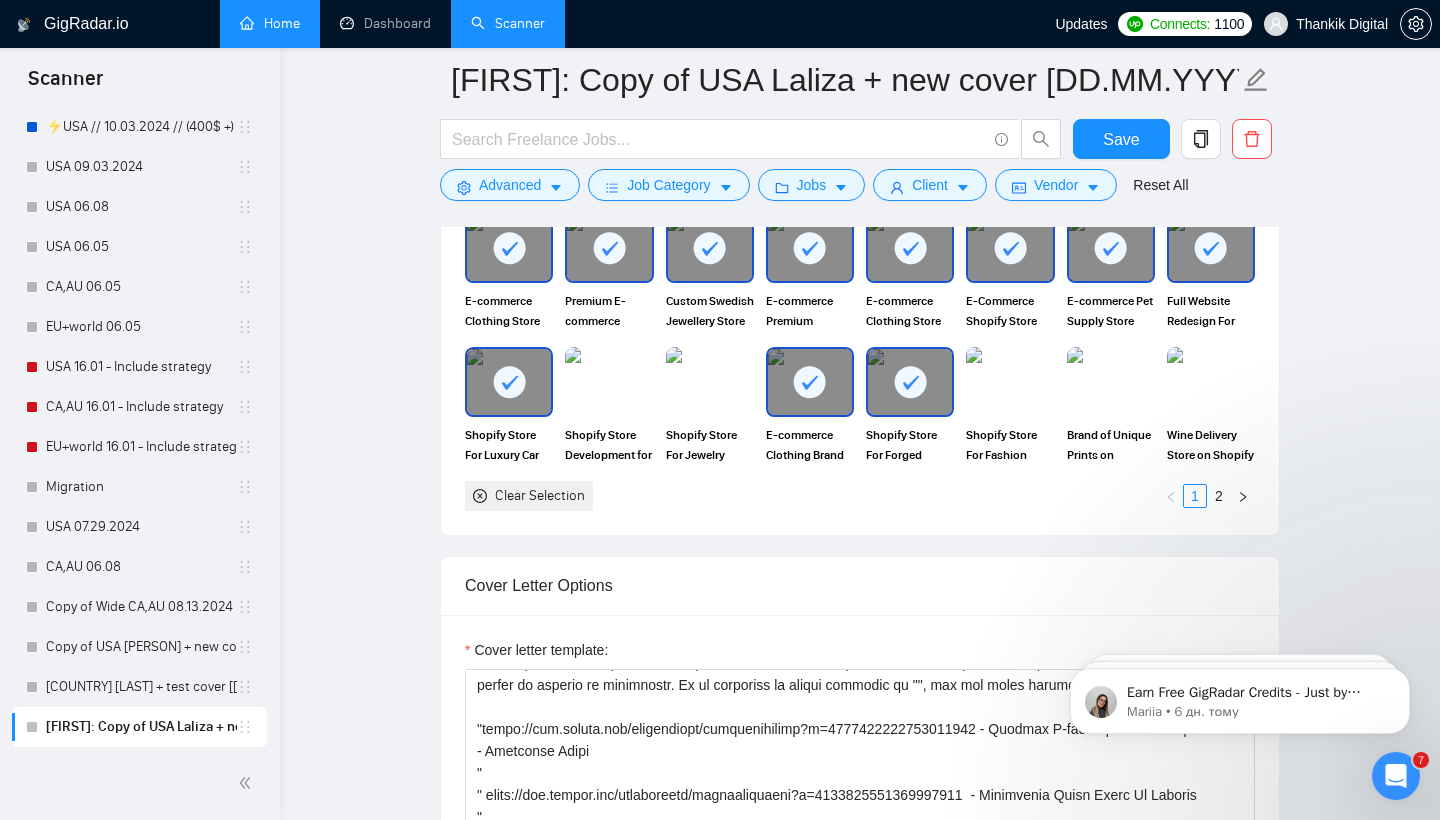 scroll, scrollTop: 0, scrollLeft: 0, axis: both 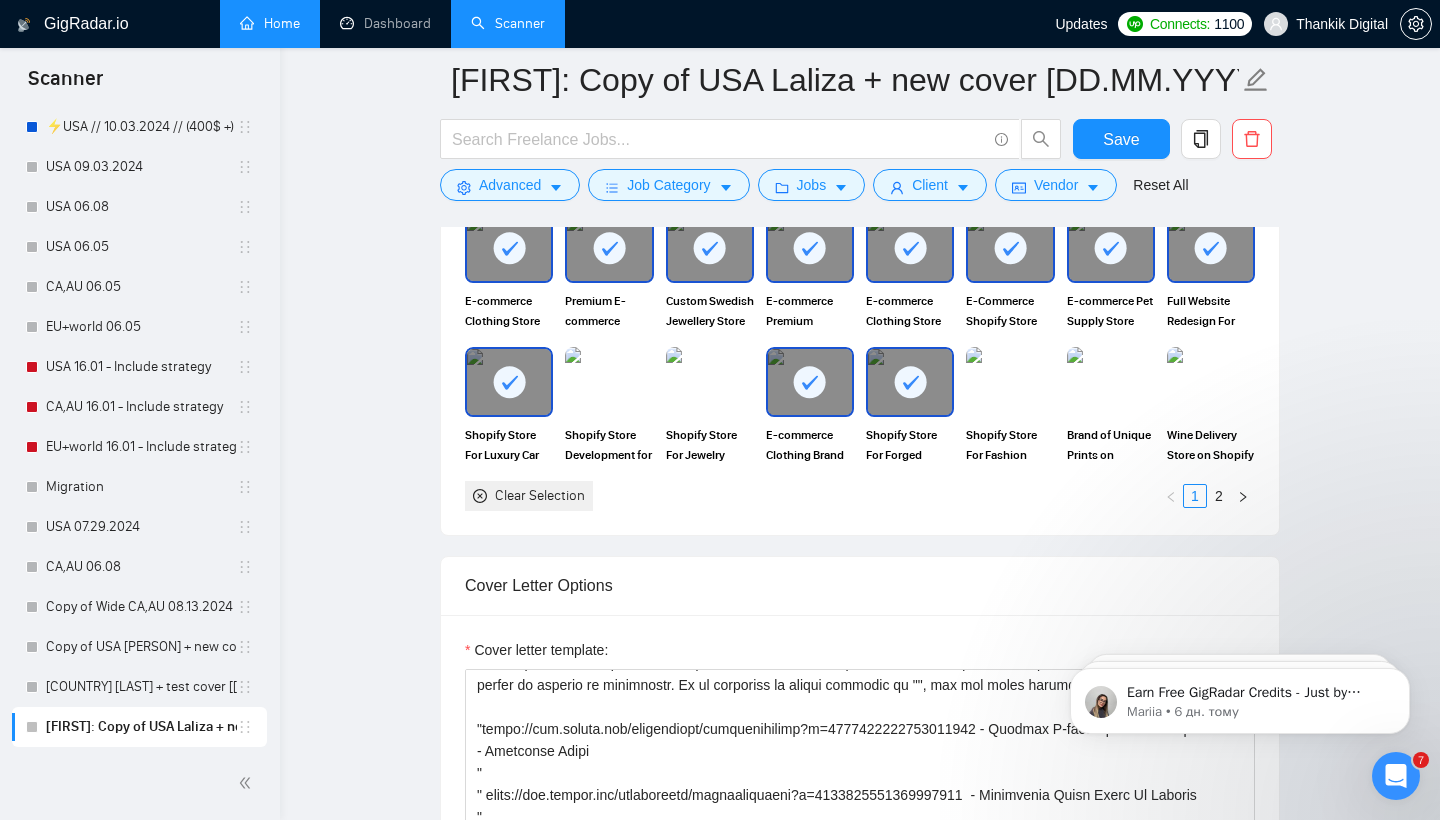 click 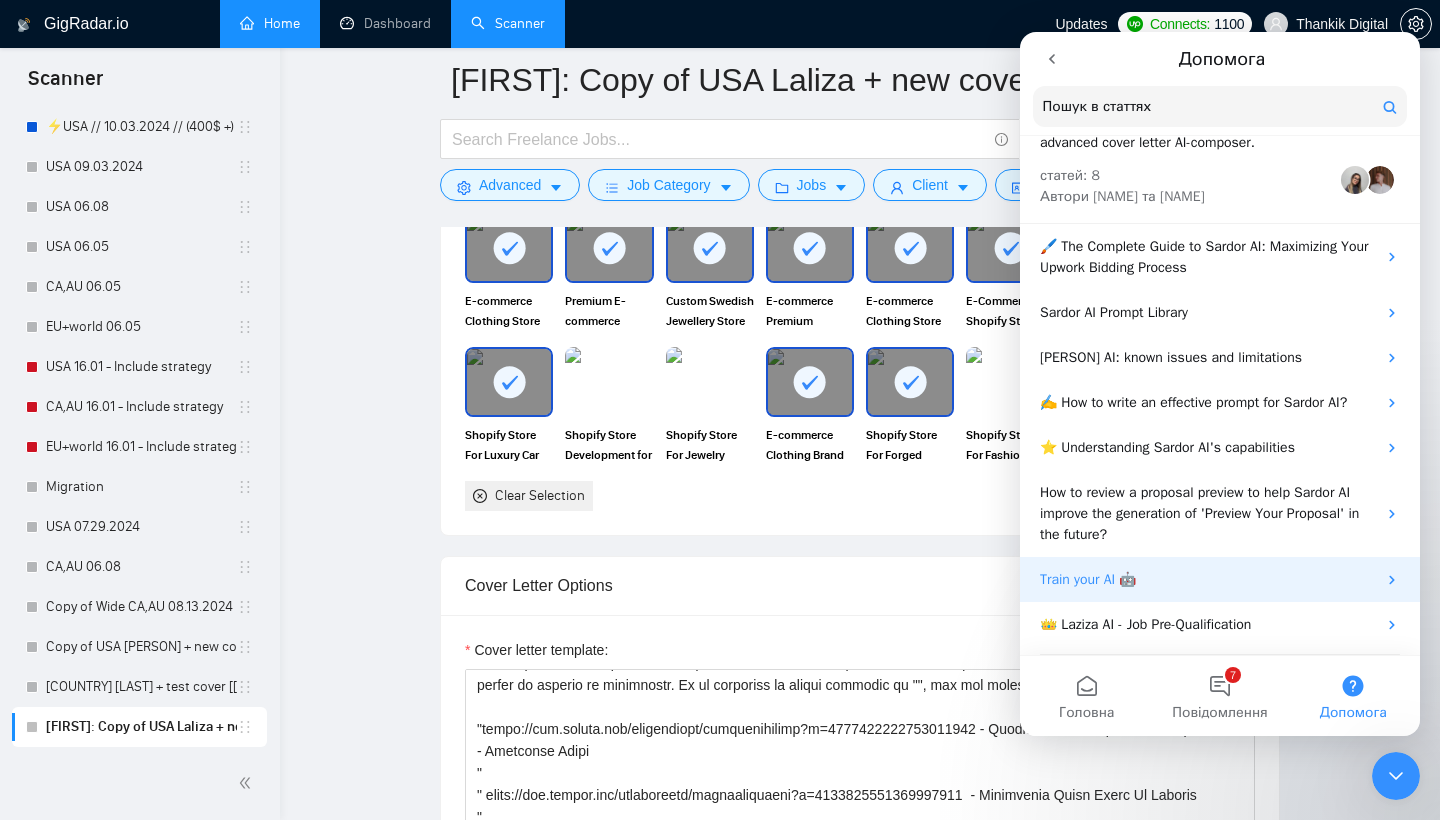 scroll, scrollTop: 68, scrollLeft: 0, axis: vertical 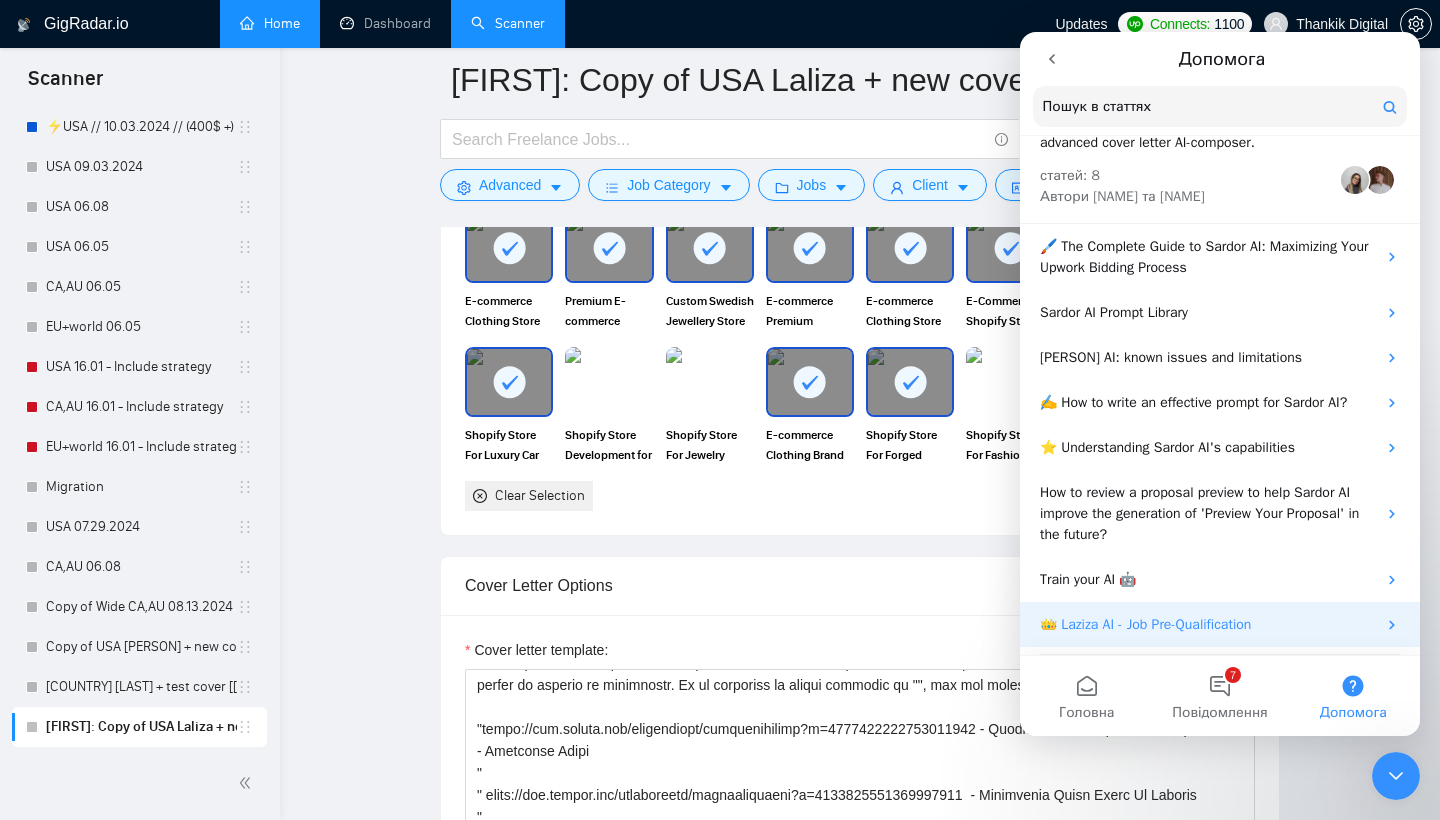 click on "👑 Laziza AI - Job Pre-Qualification" at bounding box center [1208, 624] 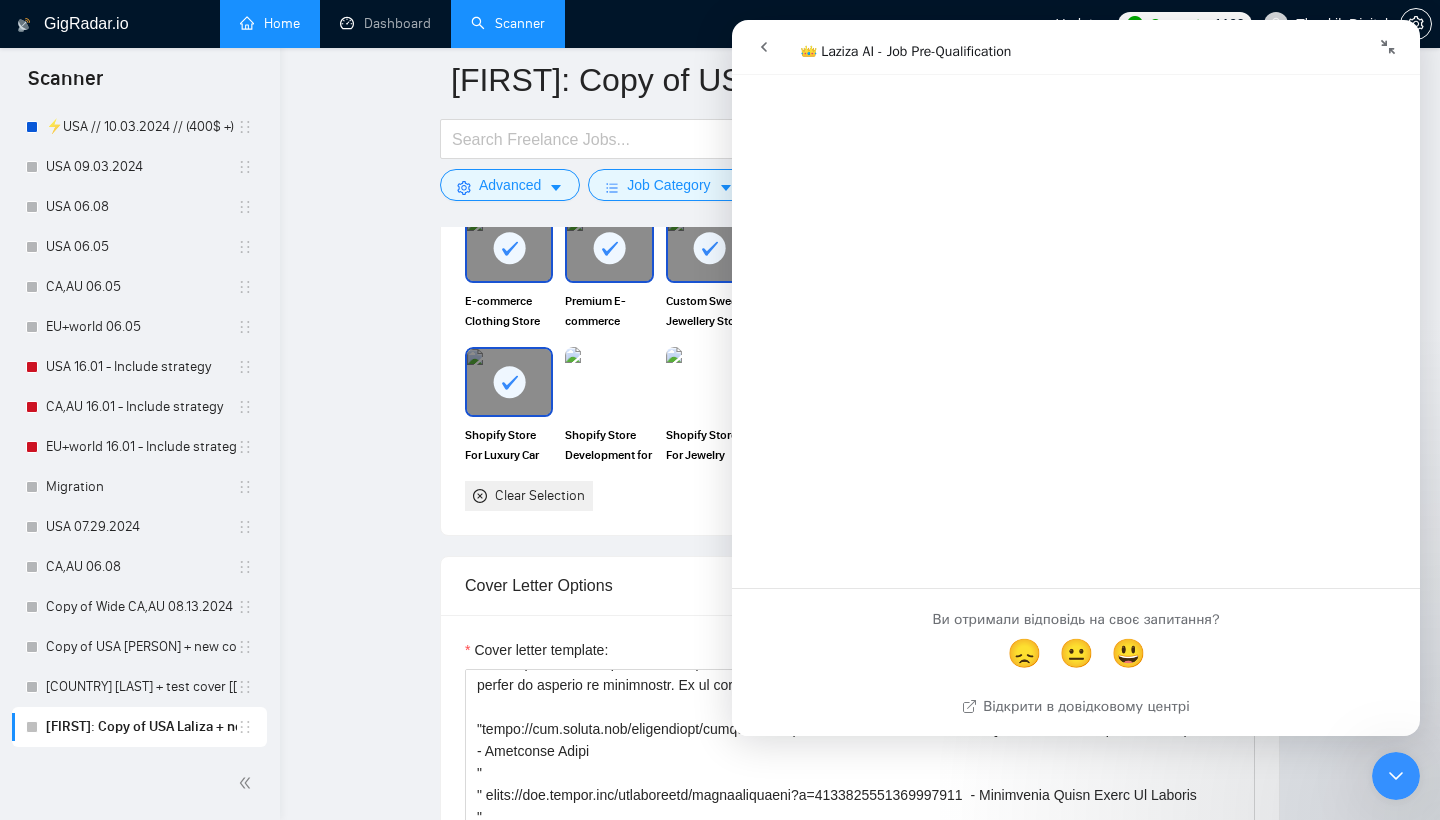 scroll, scrollTop: 3944, scrollLeft: 0, axis: vertical 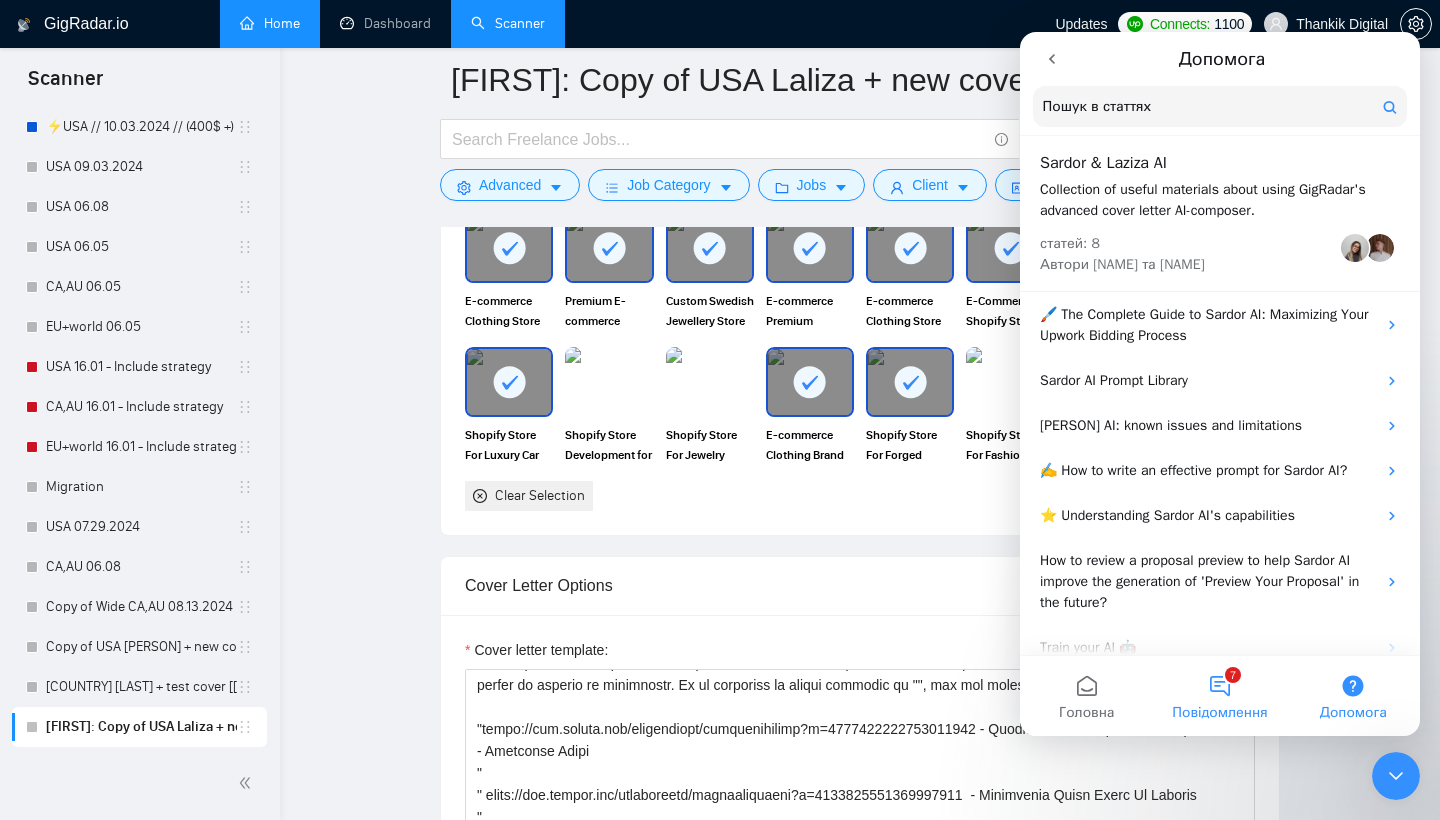 click on "7 Повідомлення" at bounding box center (1219, 696) 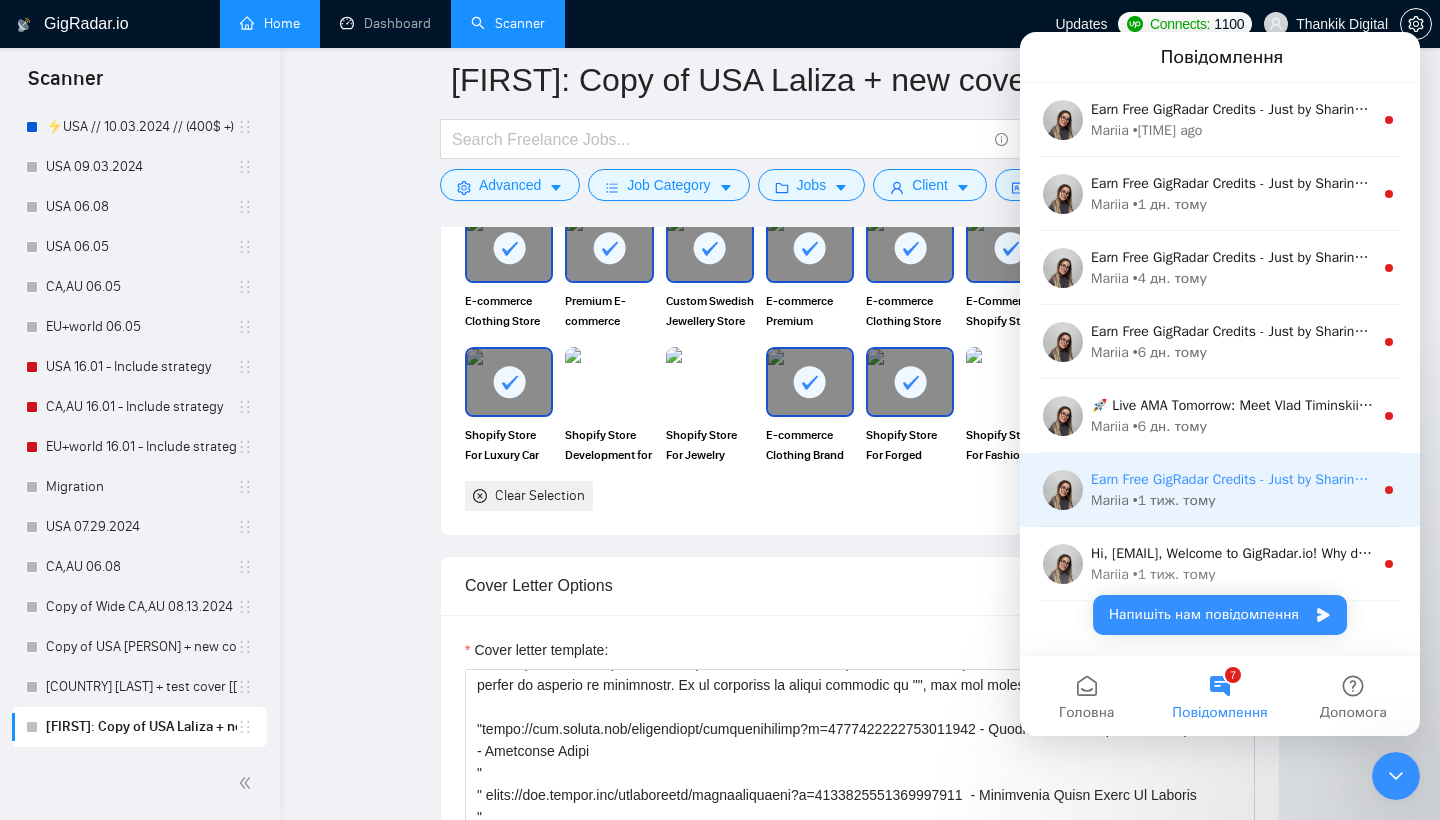 scroll, scrollTop: 26, scrollLeft: 0, axis: vertical 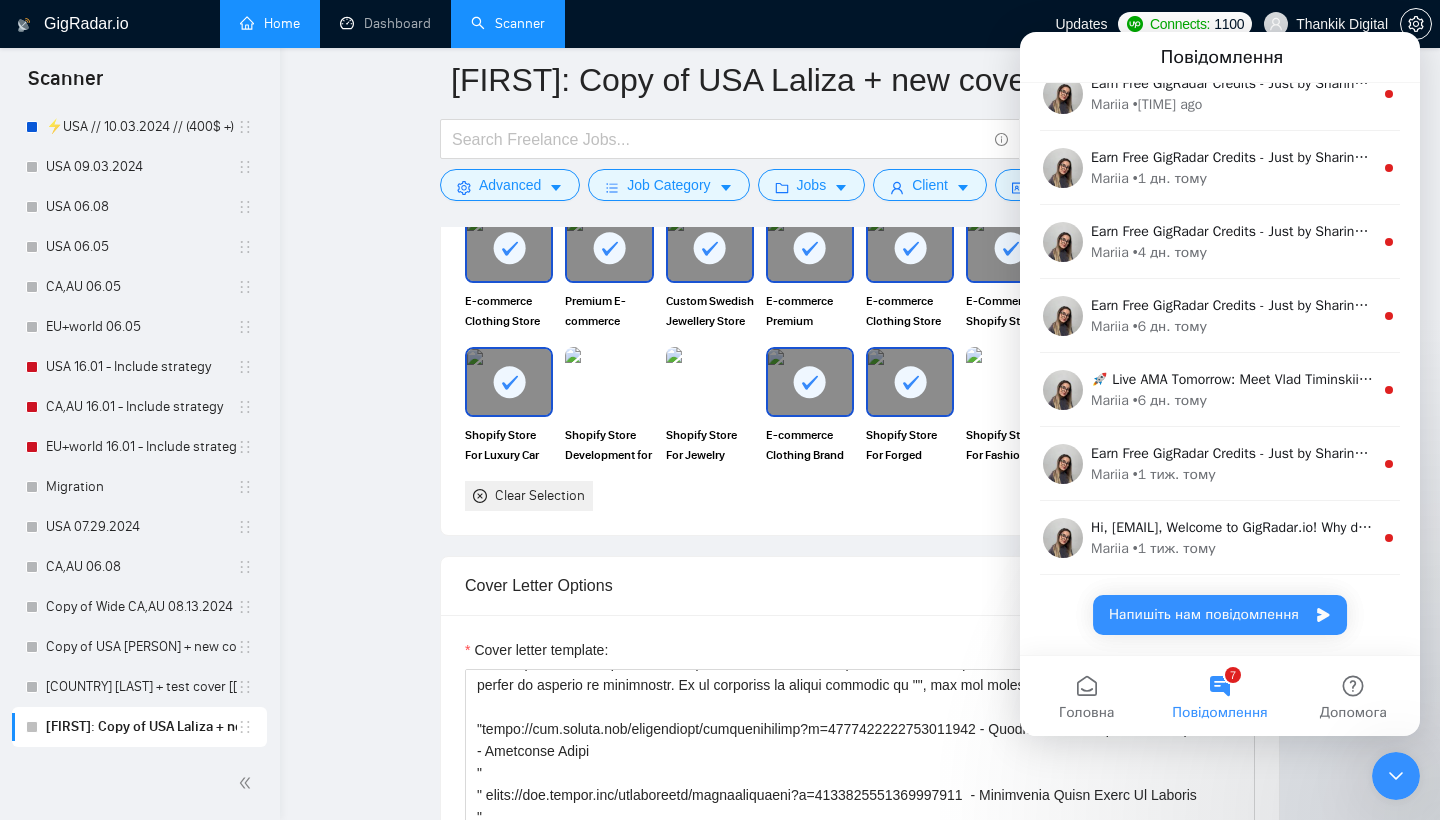click on "Напишіть нам повідомлення" at bounding box center (1220, 615) 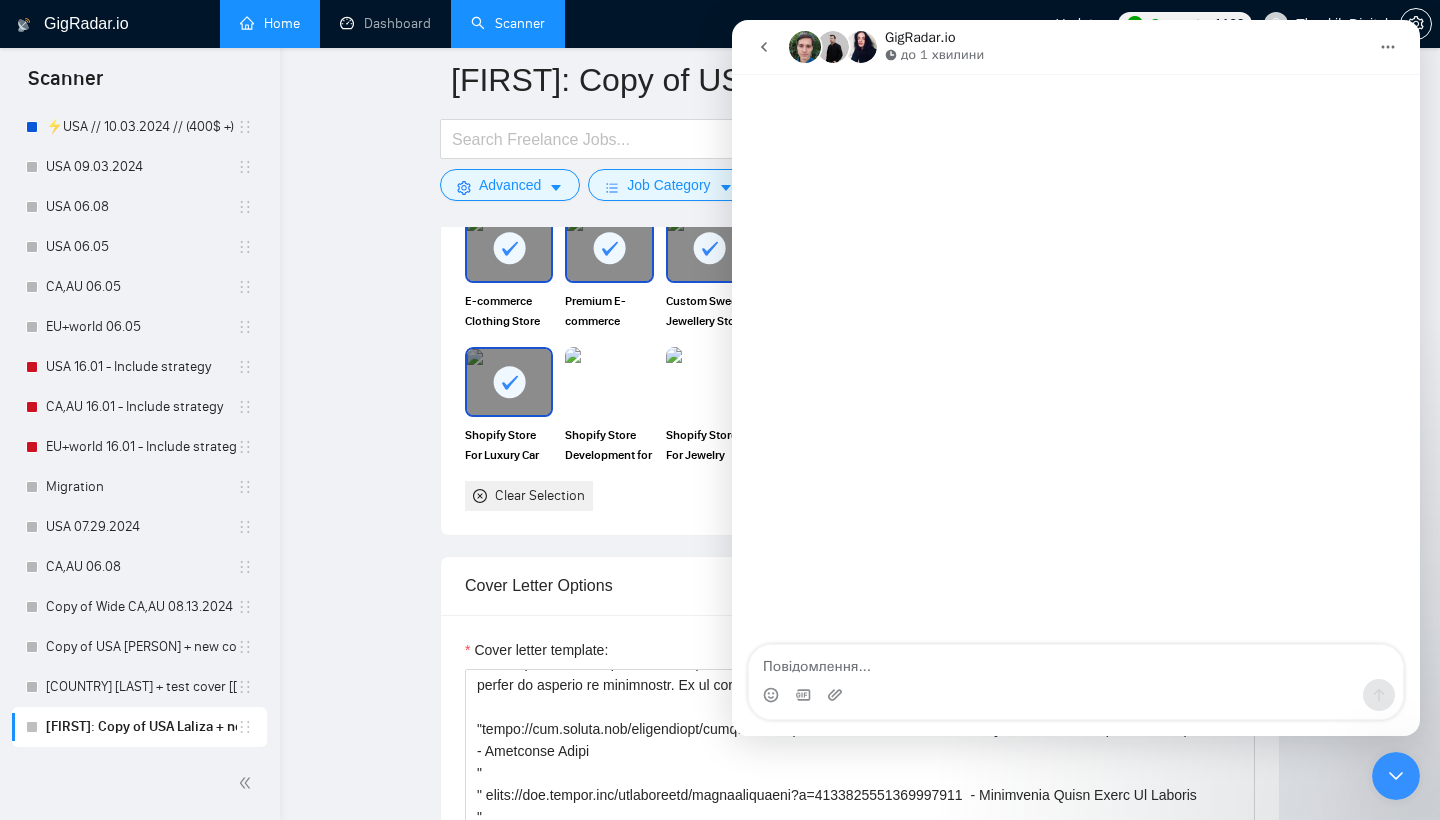 scroll, scrollTop: 0, scrollLeft: 0, axis: both 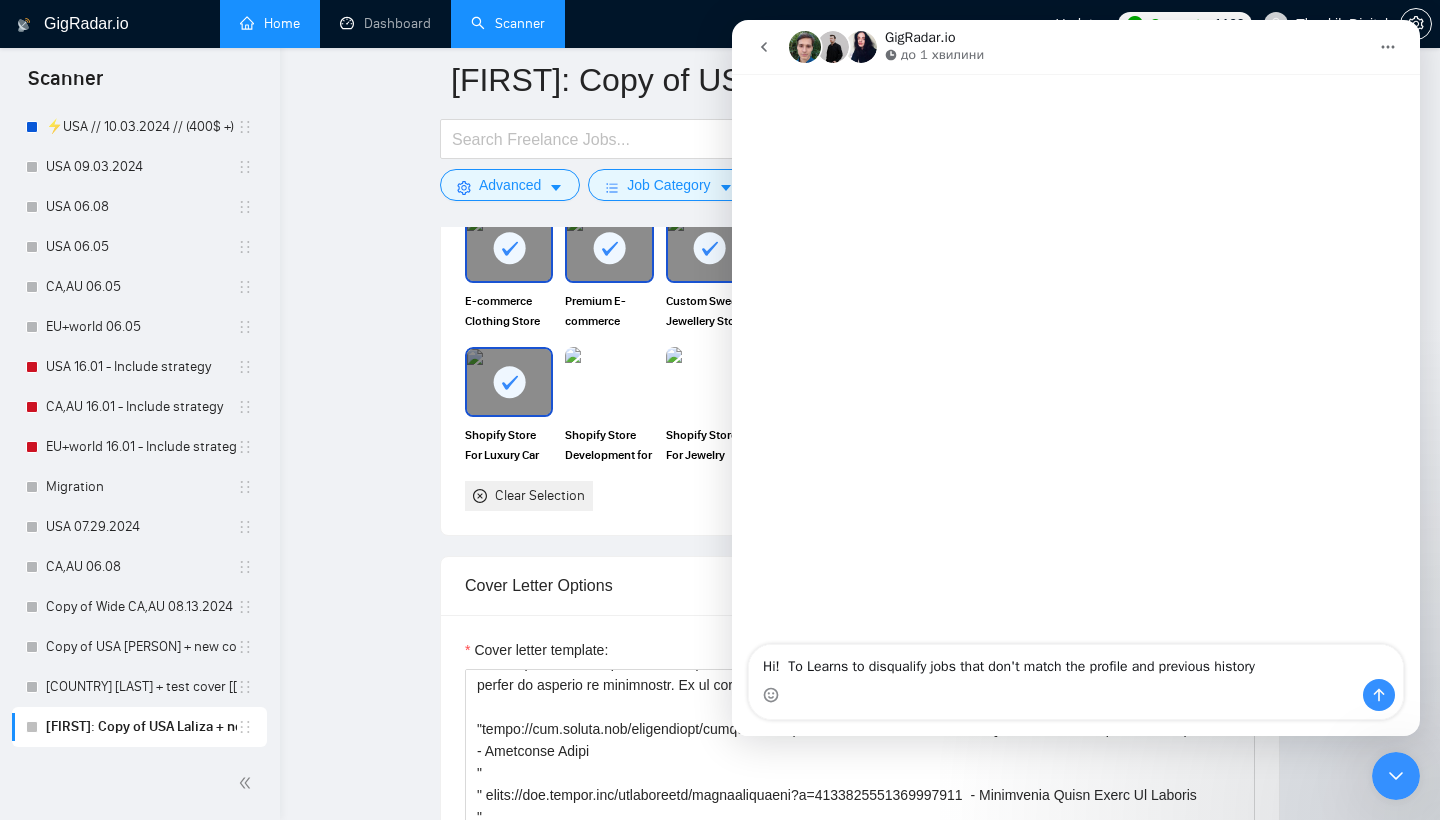 click on "Hi!  To Learns to disqualify jobs that don't match the profile and previous history" at bounding box center [1076, 662] 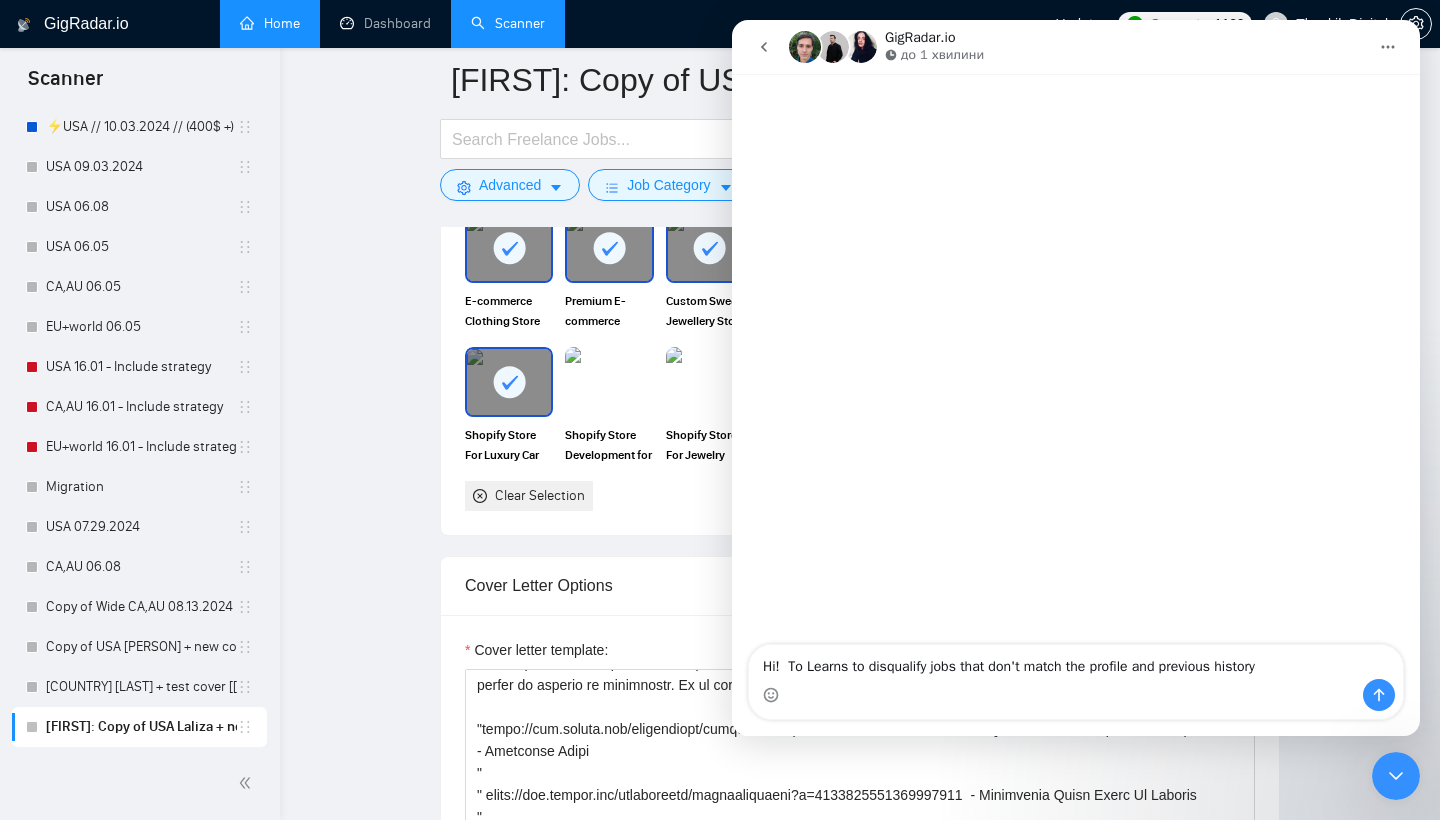 click on "Hi!  To Learns to disqualify jobs that don't match the profile and previous history" at bounding box center (1076, 662) 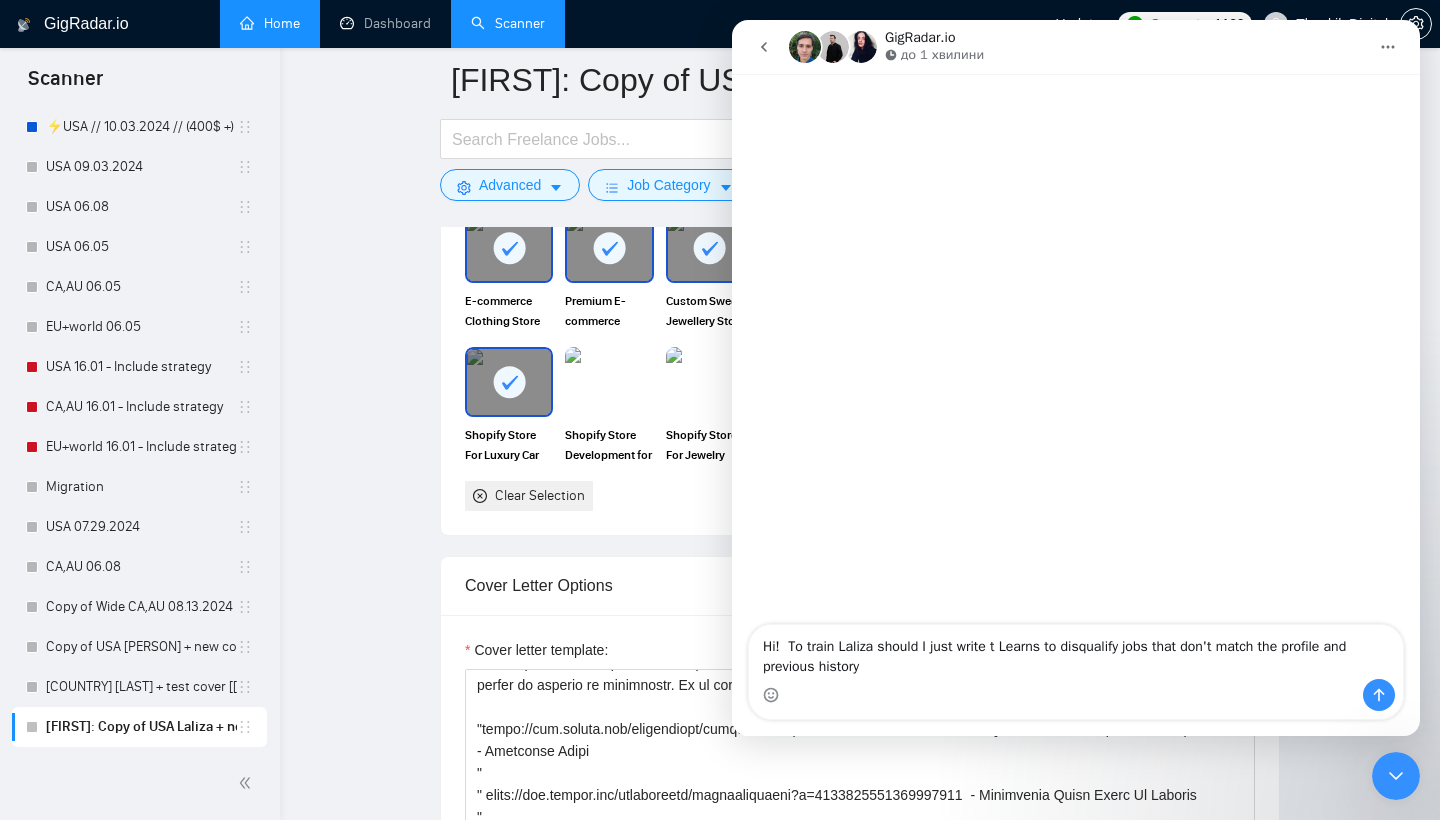 click on "Hi!  To train Laliza should I just write t Learns to disqualify jobs that don't match the profile and previous history" at bounding box center [1076, 652] 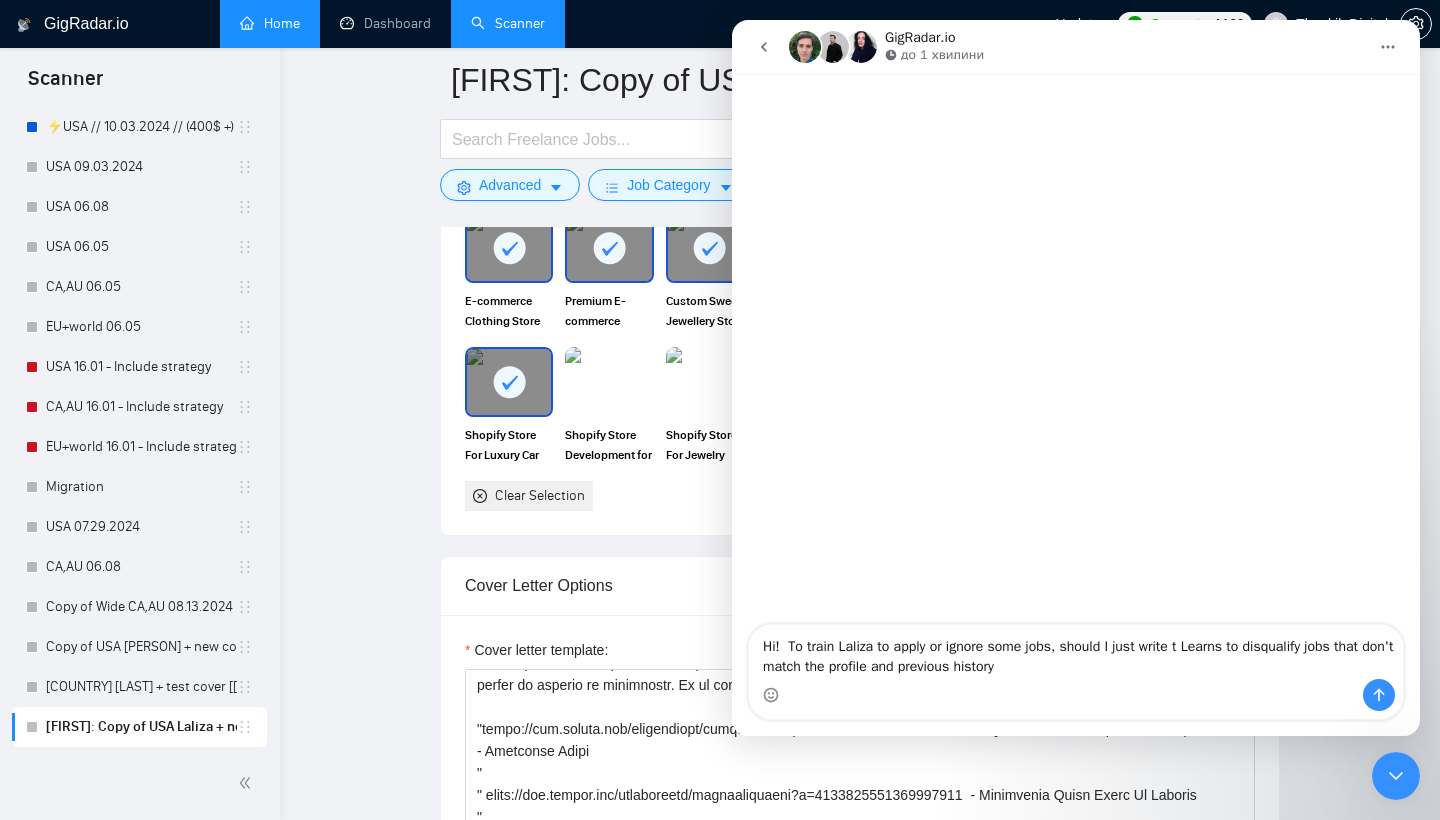 click on "Hi!  To train Laliza to apply or ignore some jobs, should I just write t Learns to disqualify jobs that don't match the profile and previous history" at bounding box center [1076, 652] 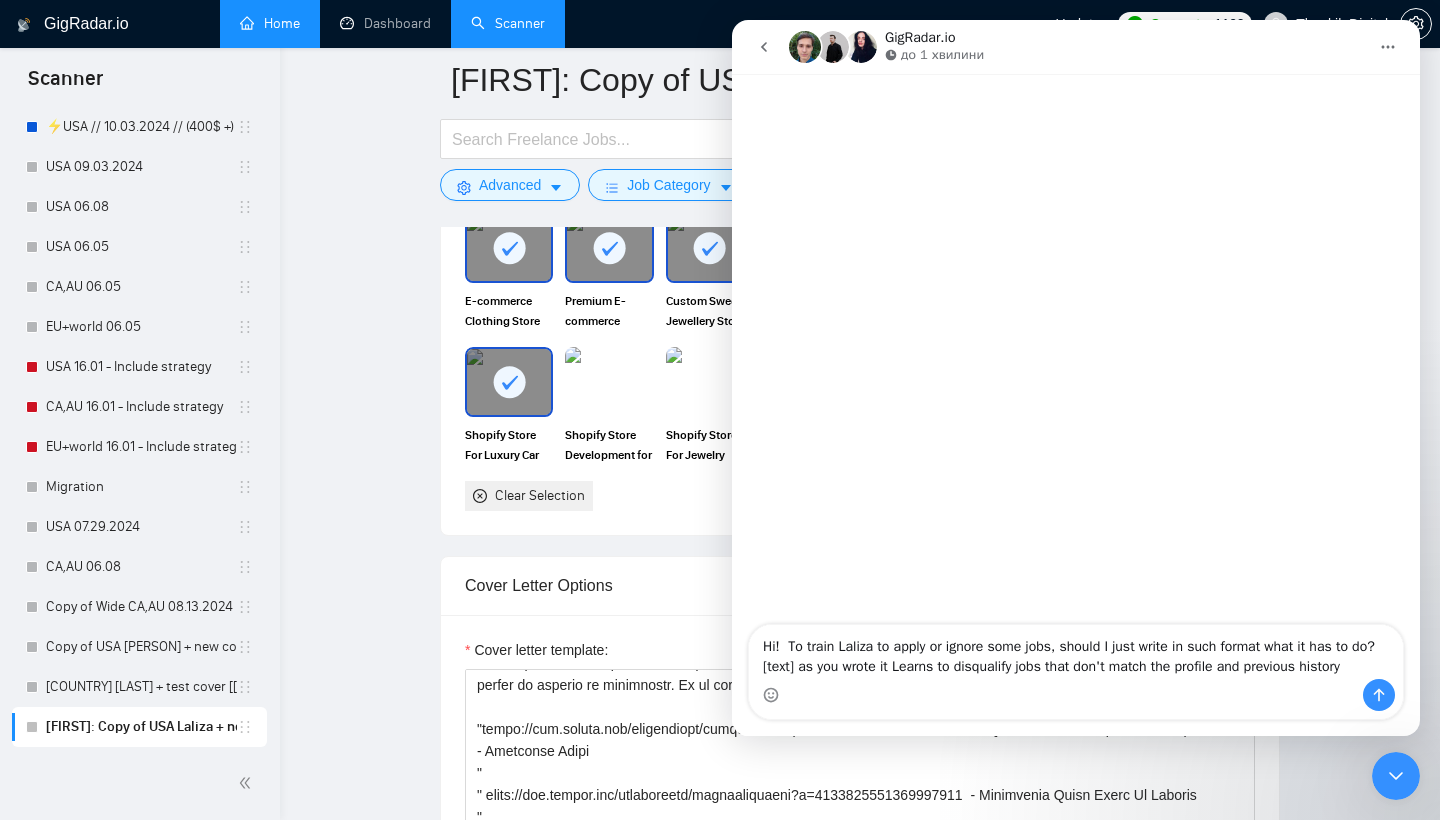 click on "Hi!  To train Laliza to apply or ignore some jobs, should I just write in such format what it has to do? [text] as you wrote it Learns to disqualify jobs that don't match the profile and previous history" at bounding box center (1076, 652) 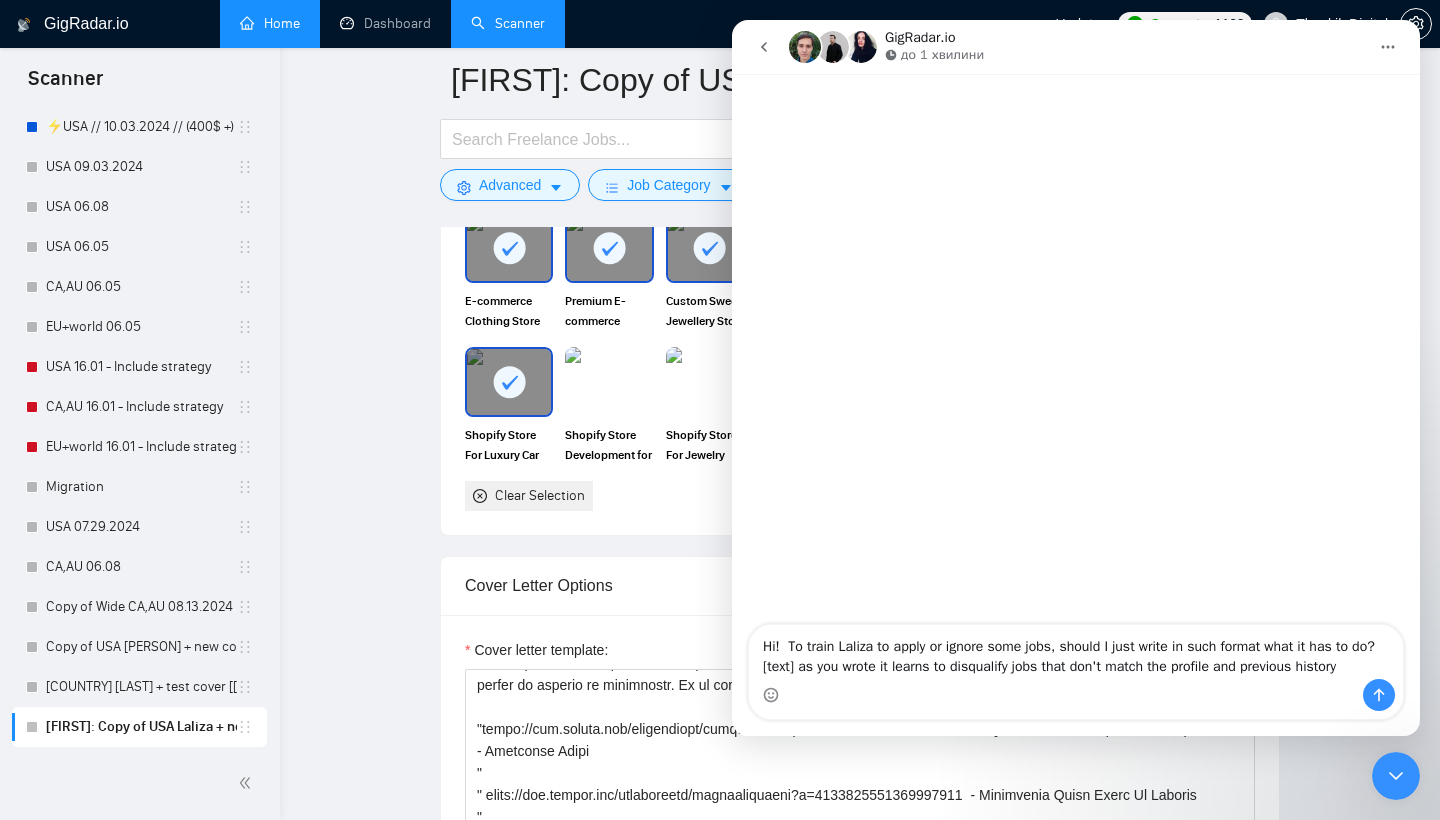 click on "Hi!  To train Laliza to apply or ignore some jobs, should I just write in such format what it has to do? [text] as you wrote it learns to disqualify jobs that don't match the profile and previous history" at bounding box center [1076, 652] 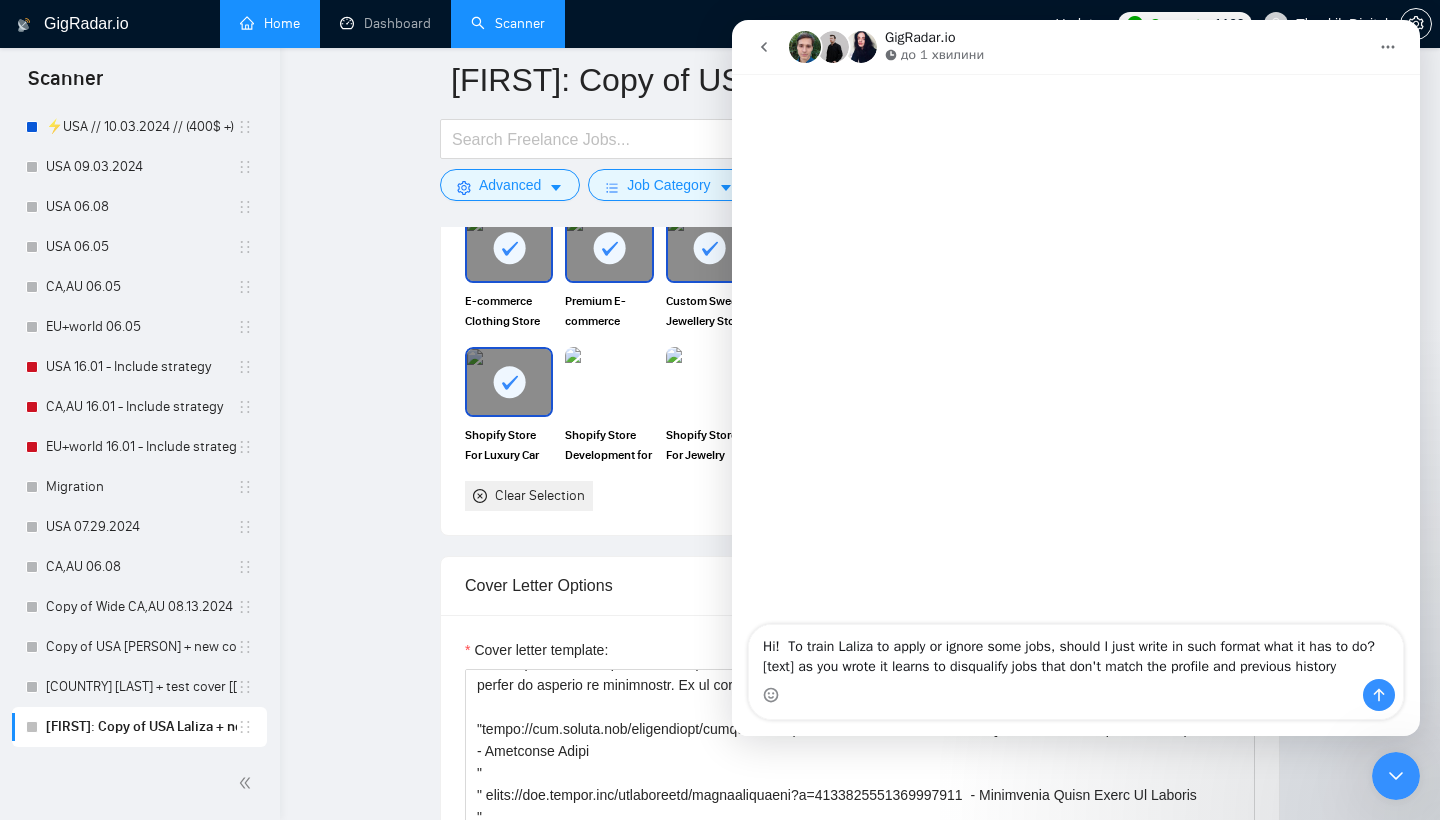 click on "Hi!  To train Laliza to apply or ignore some jobs, should I just write in such format what it has to do? [text] as you wrote it learns to disqualify jobs that don't match the profile and previous history" at bounding box center (1076, 652) 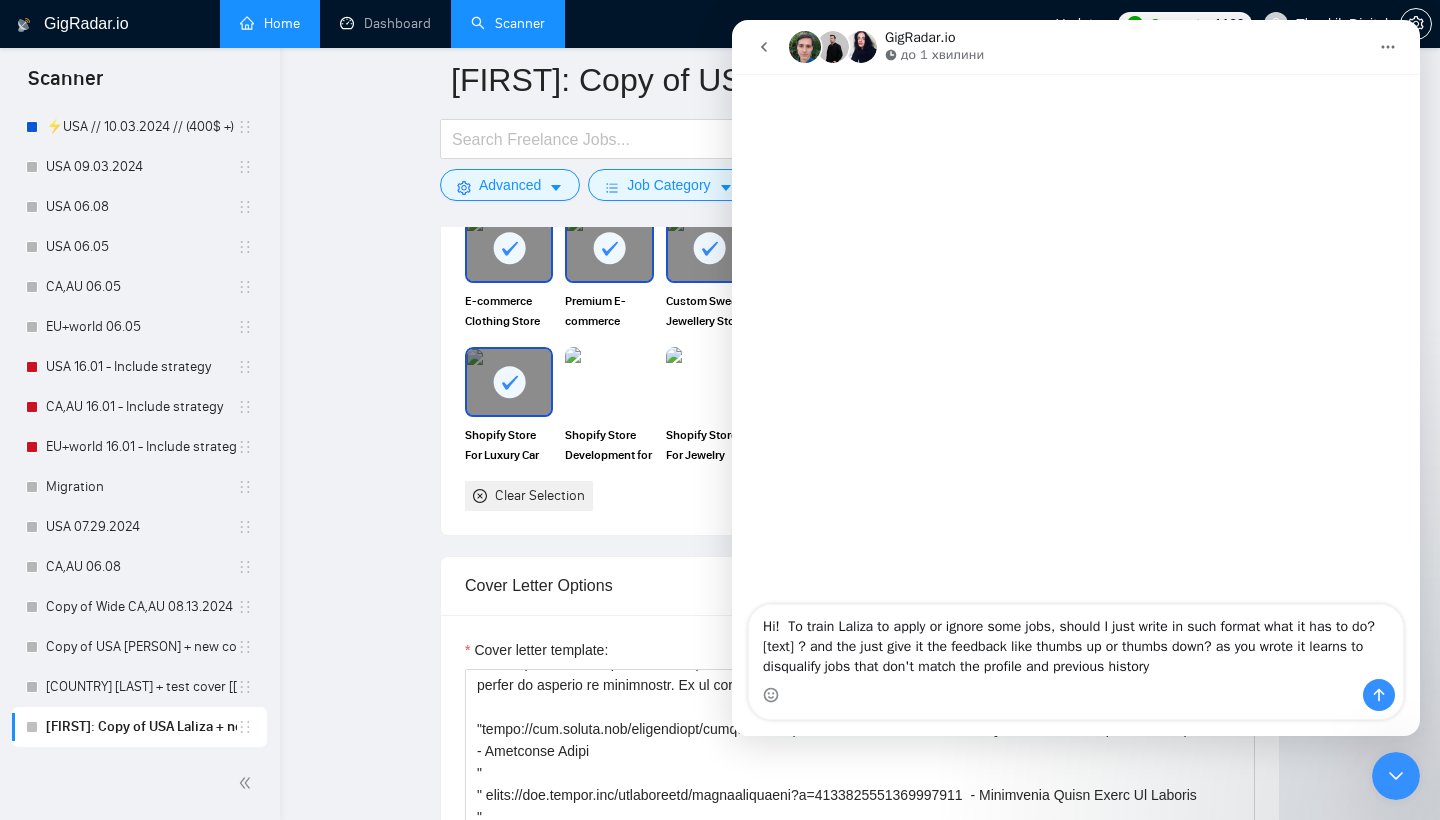 click on "Hi!  To train Laliza to apply or ignore some jobs, should I just write in such format what it has to do? [text] ? and the just give it the feedback like thumbs up or thumbs down? as you wrote it learns to disqualify jobs that don't match the profile and previous history" at bounding box center [1076, 642] 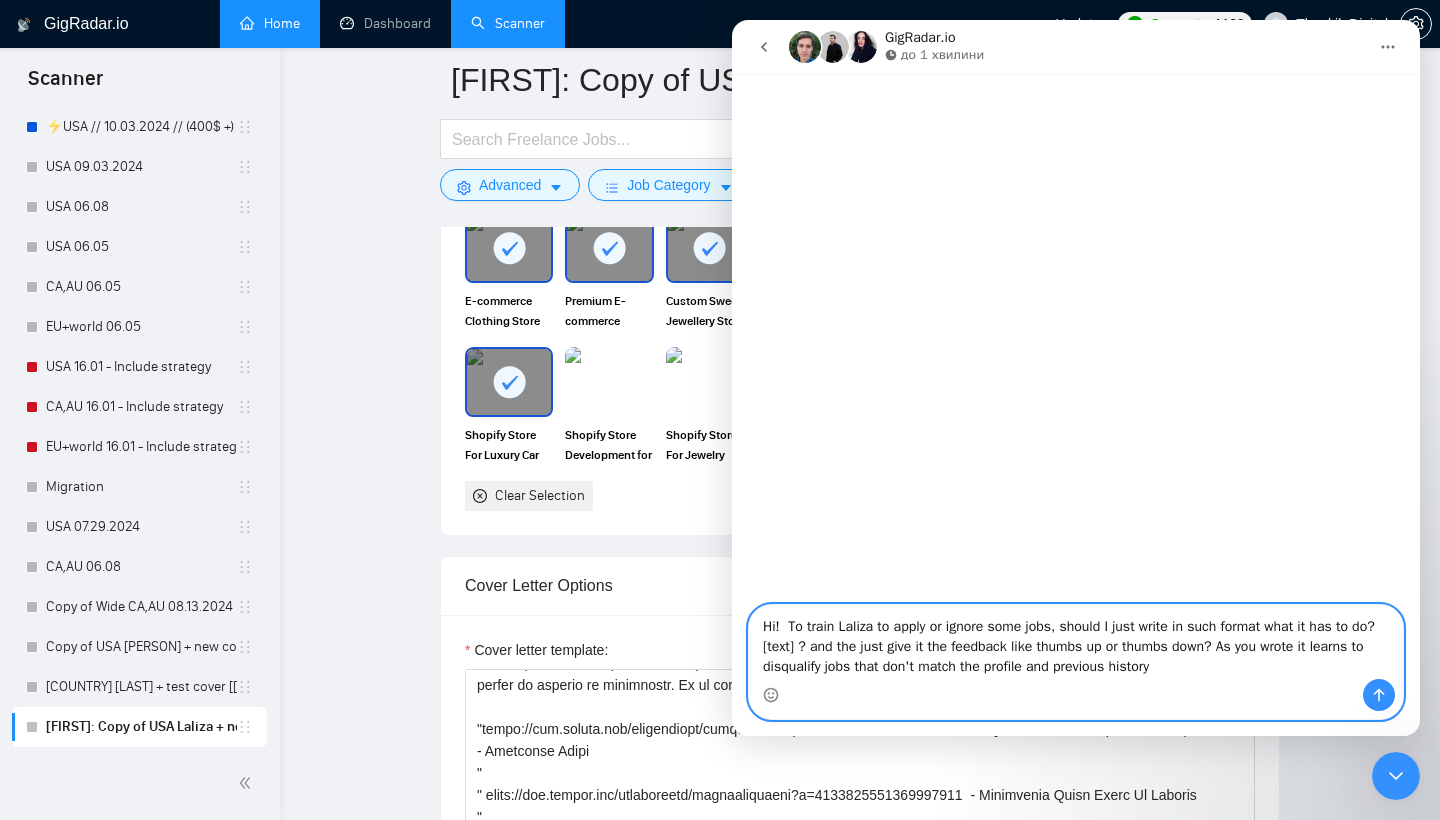 paste on "To train Laliza to apply for or ignore certain jobs, should I just write what it needs to do in this format: [text]? And then simply give feedback with a thumbs up or down? As you mentioned, it learns to disqualify jobs that don’t match the profile and previous history." 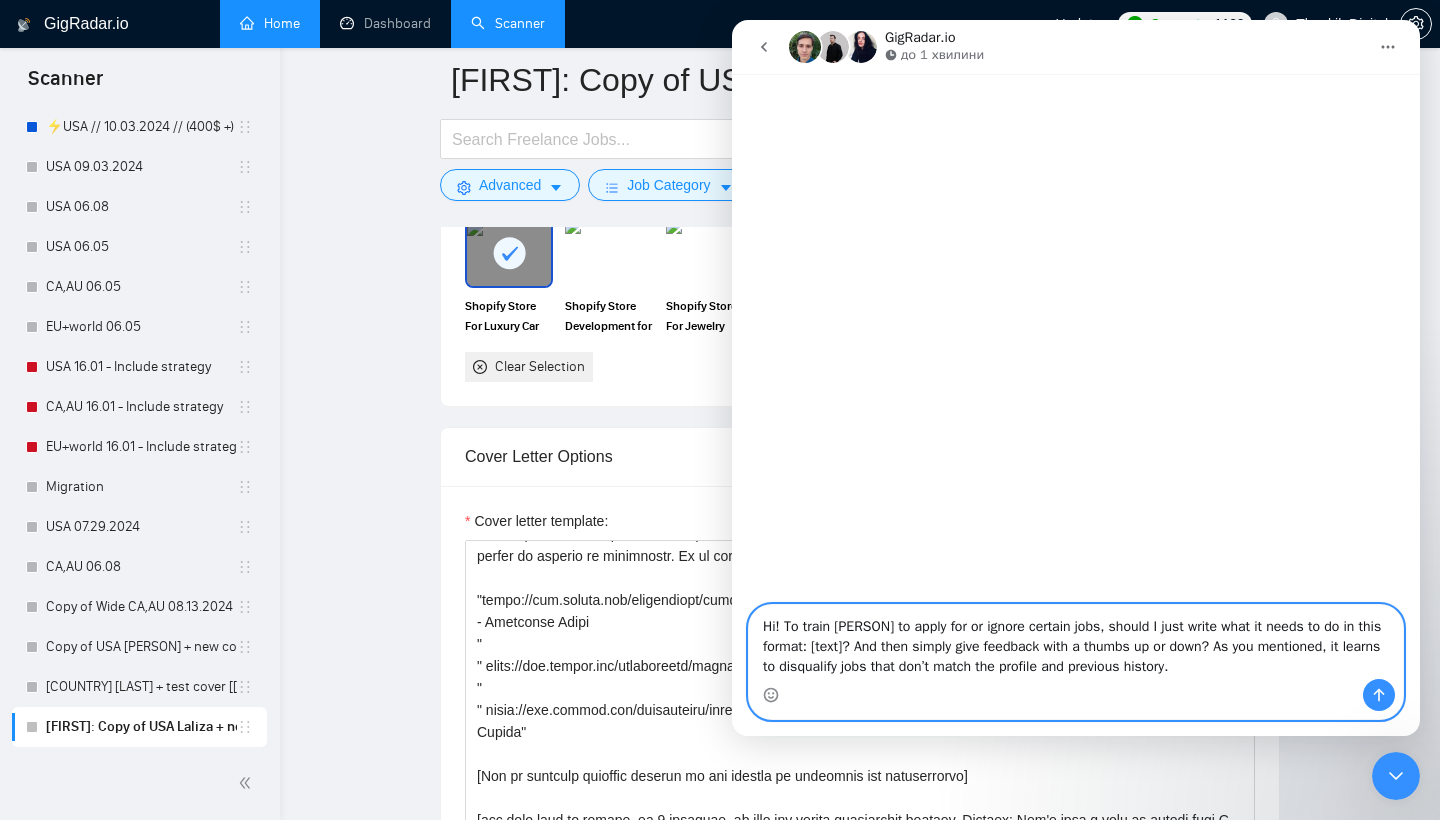 scroll, scrollTop: 2126, scrollLeft: 0, axis: vertical 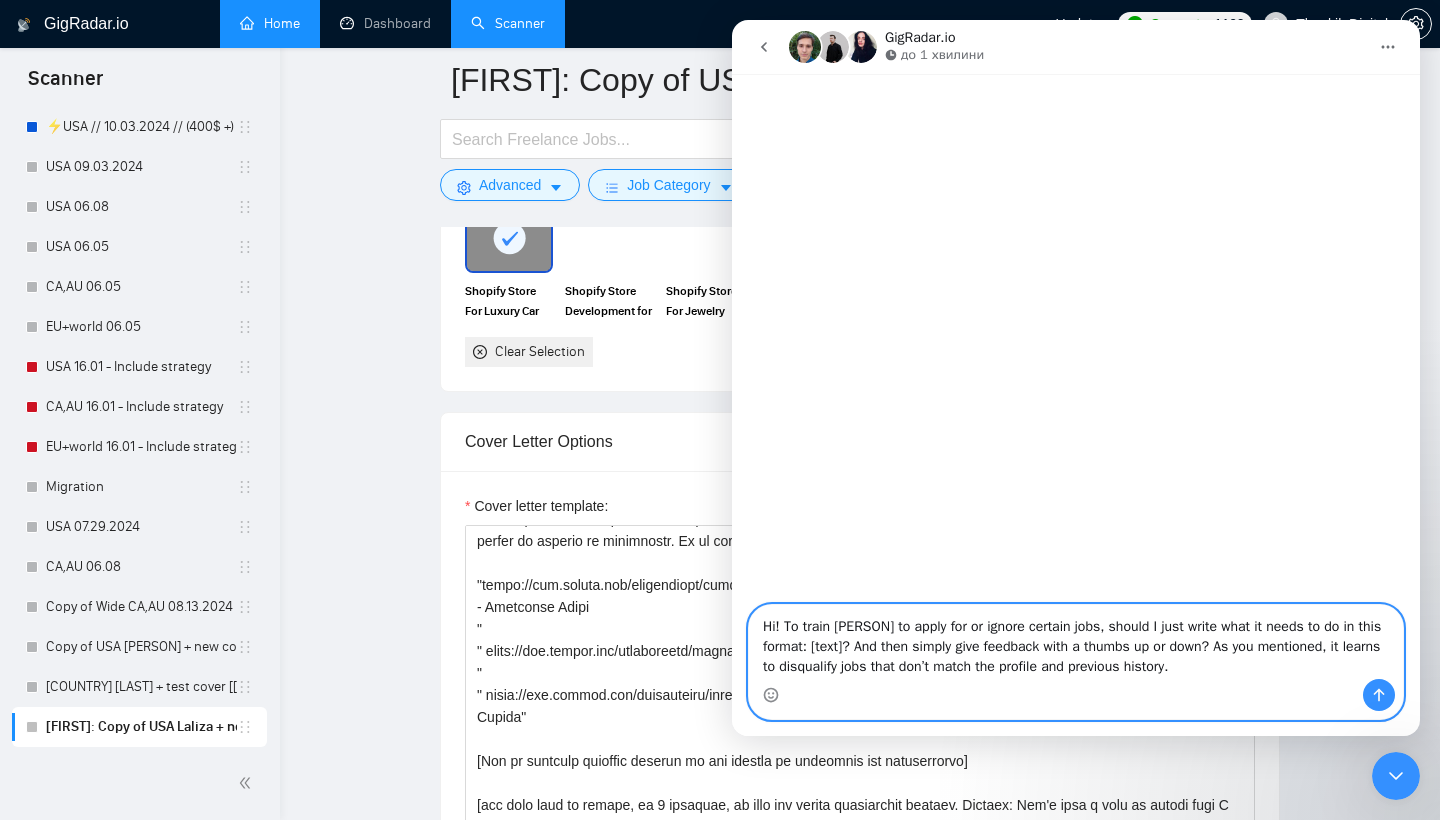 type on "Hi! To train [PERSON] to apply for or ignore certain jobs, should I just write what it needs to do in this format: [text]? And then simply give feedback with a thumbs up or down? As you mentioned, it learns to disqualify jobs that don’t match the profile and previous history." 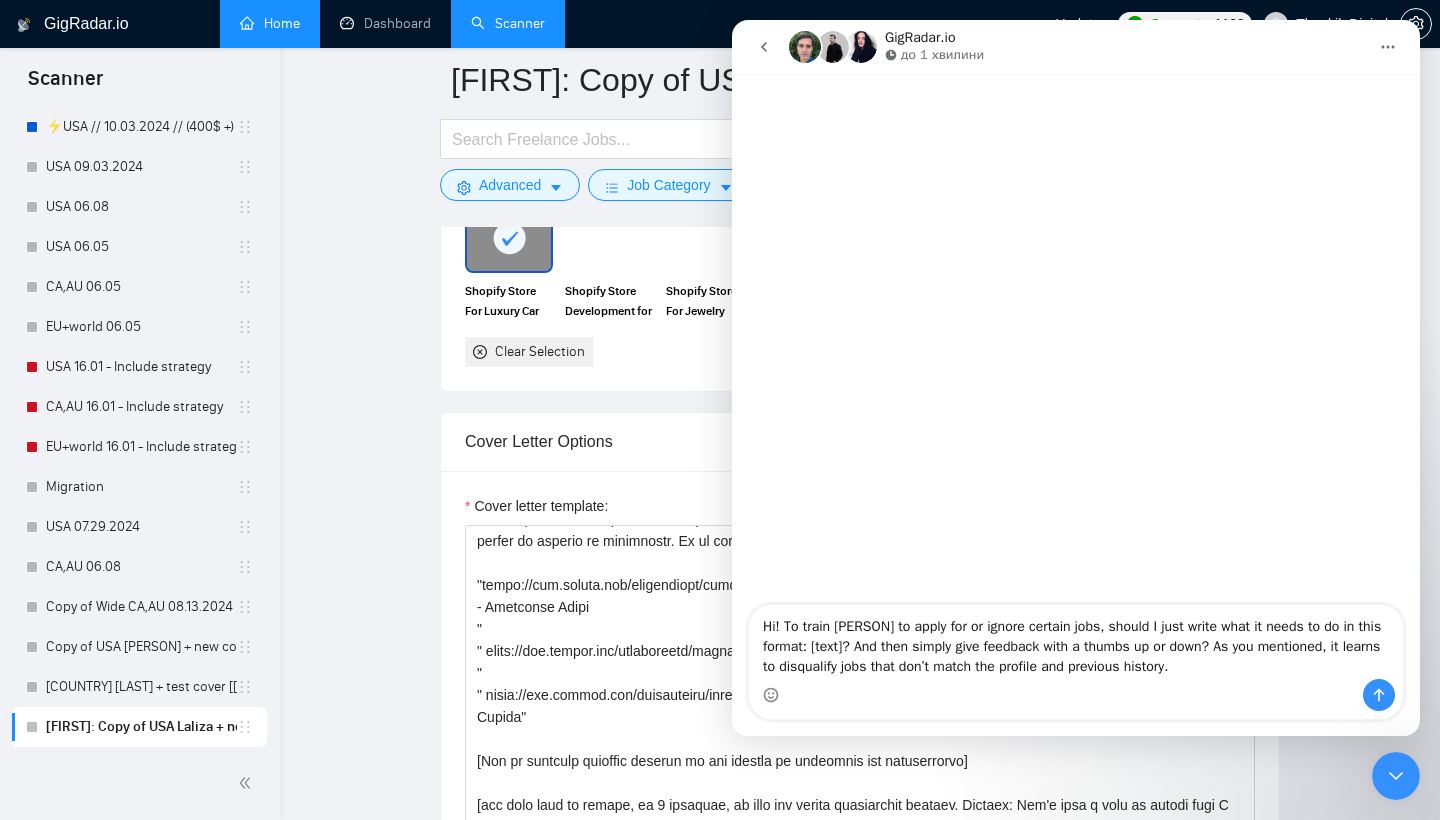 click 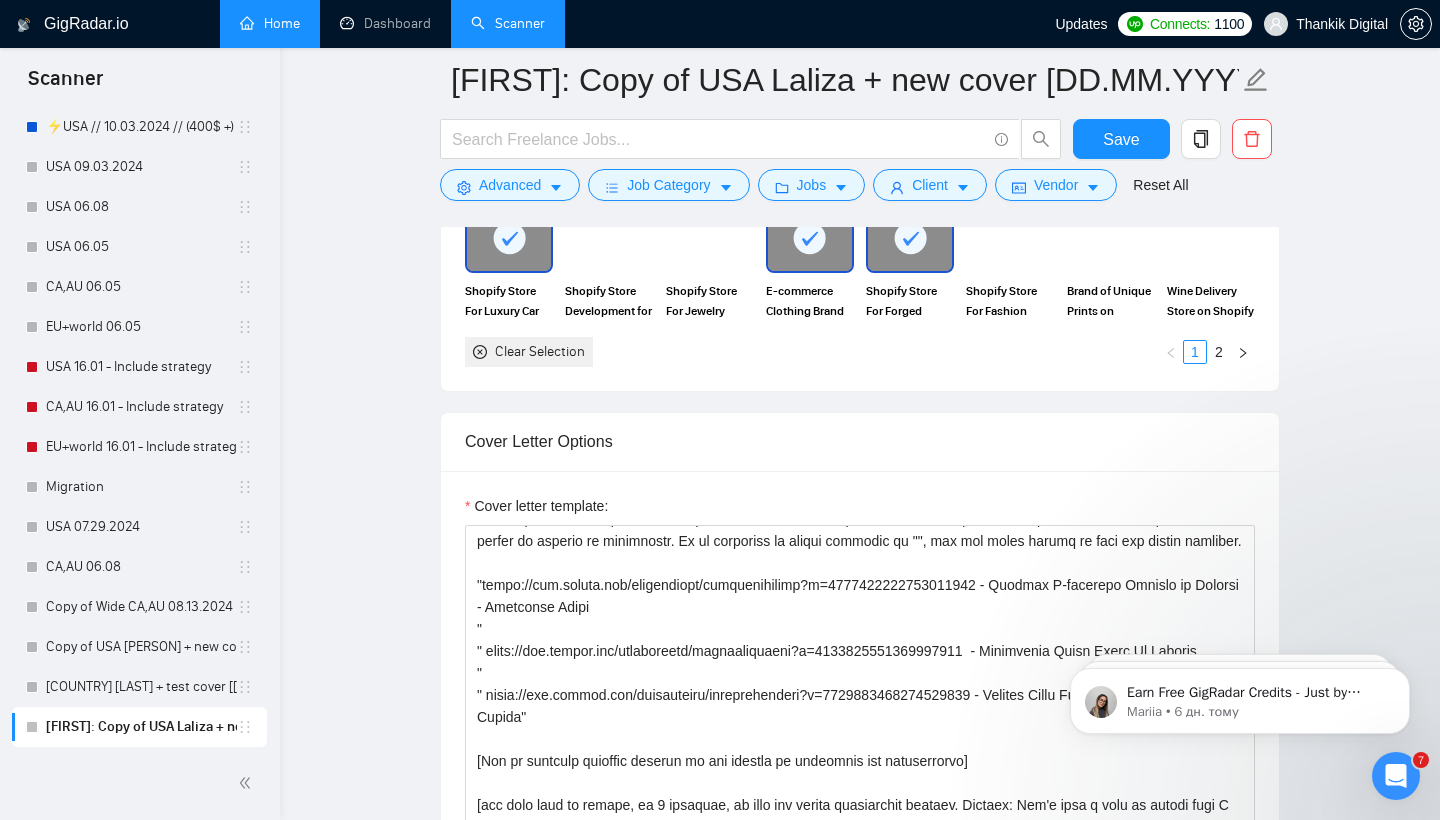 scroll, scrollTop: 0, scrollLeft: 0, axis: both 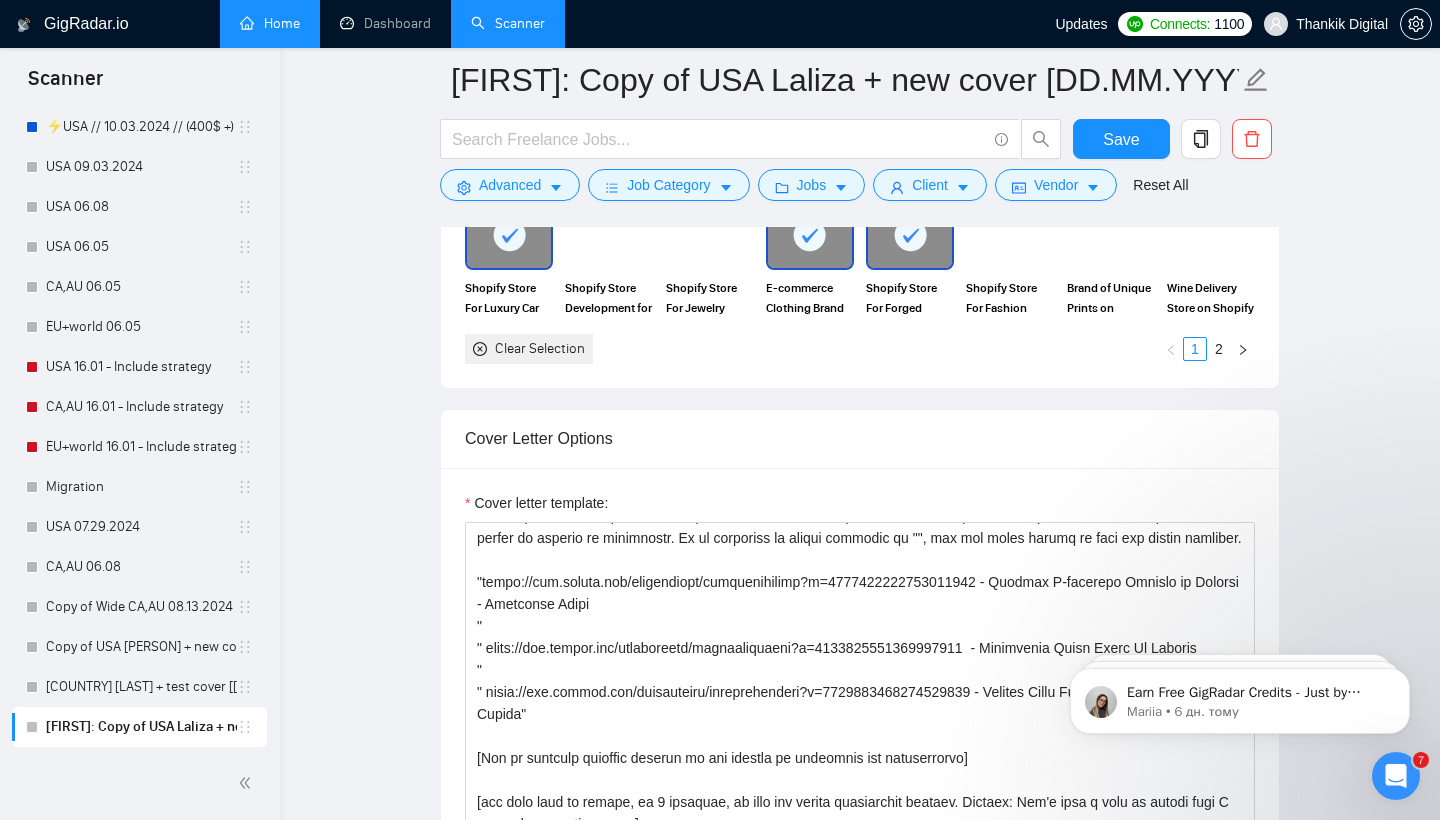 click 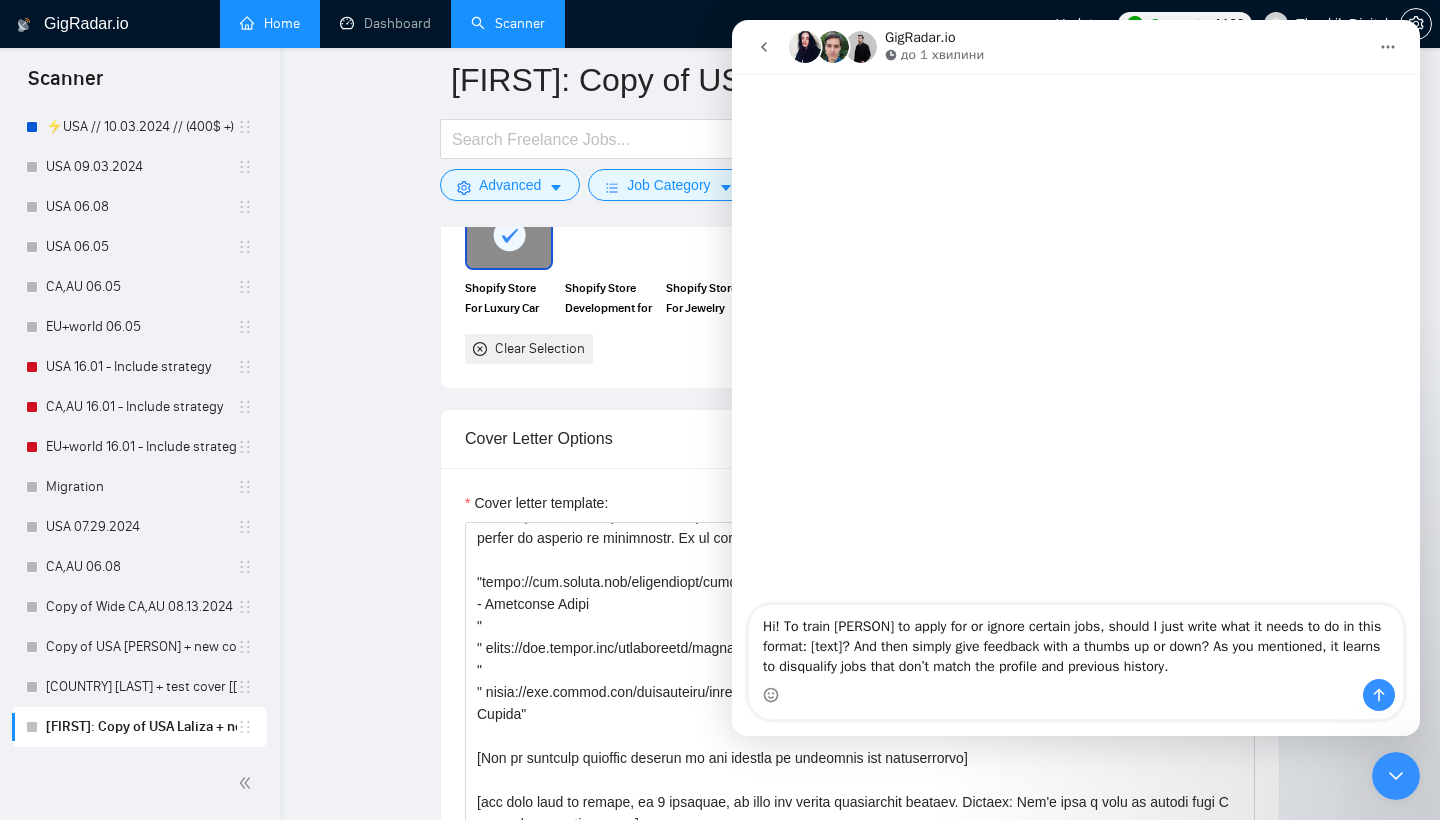 click on "Hi! To train [PERSON] to apply for or ignore certain jobs, should I just write what it needs to do in this format: [text]? And then simply give feedback with a thumbs up or down? As you mentioned, it learns to disqualify jobs that don’t match the profile and previous history." at bounding box center (1076, 642) 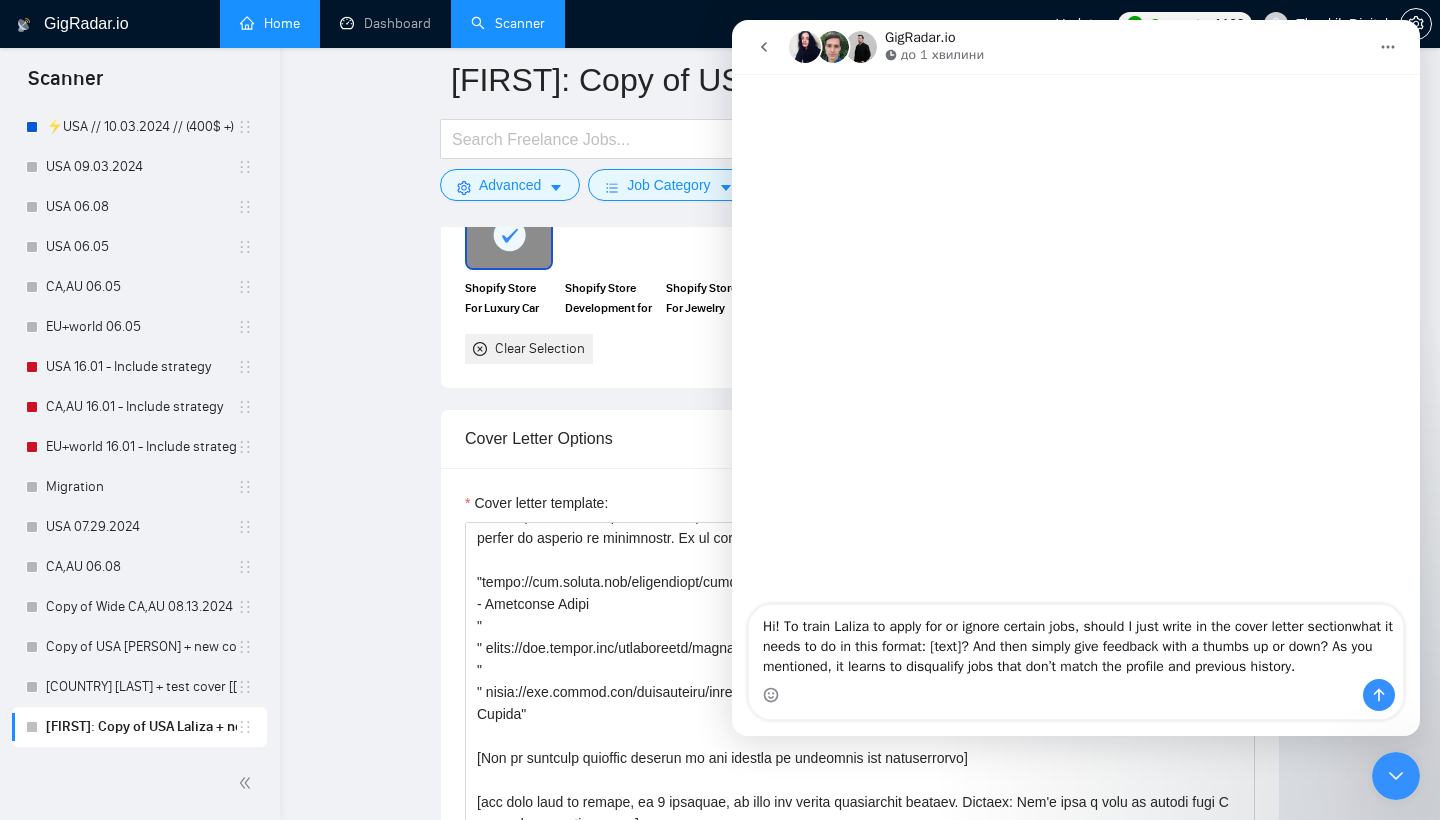 type on "Hi! To train [PERSON] to apply for or ignore certain jobs, should I just write in the cover letter section what it needs to do in this format: [text]? And then simply give feedback with a thumbs up or down? As you mentioned, it learns to disqualify jobs that don’t match the profile and previous history." 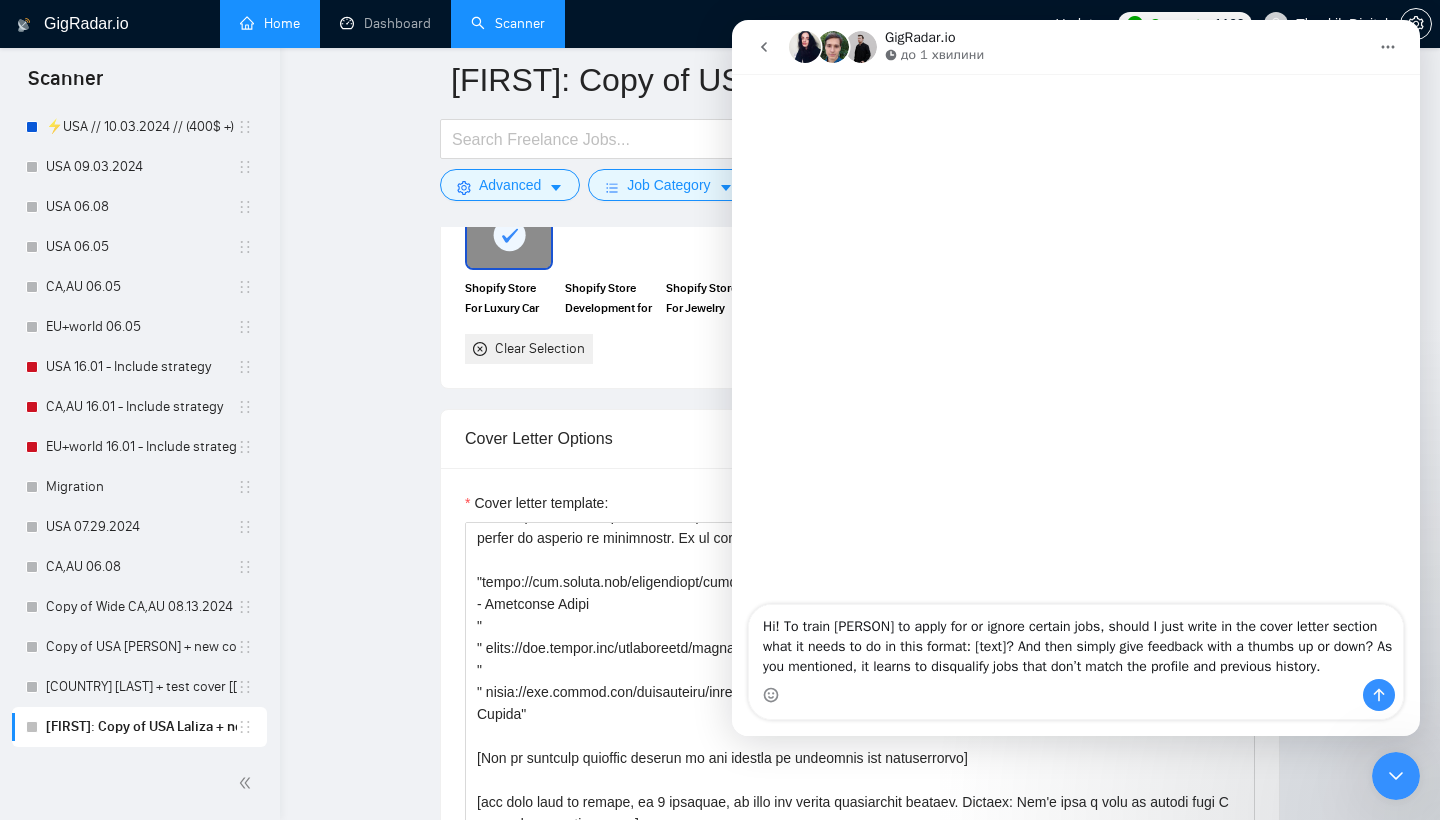 type 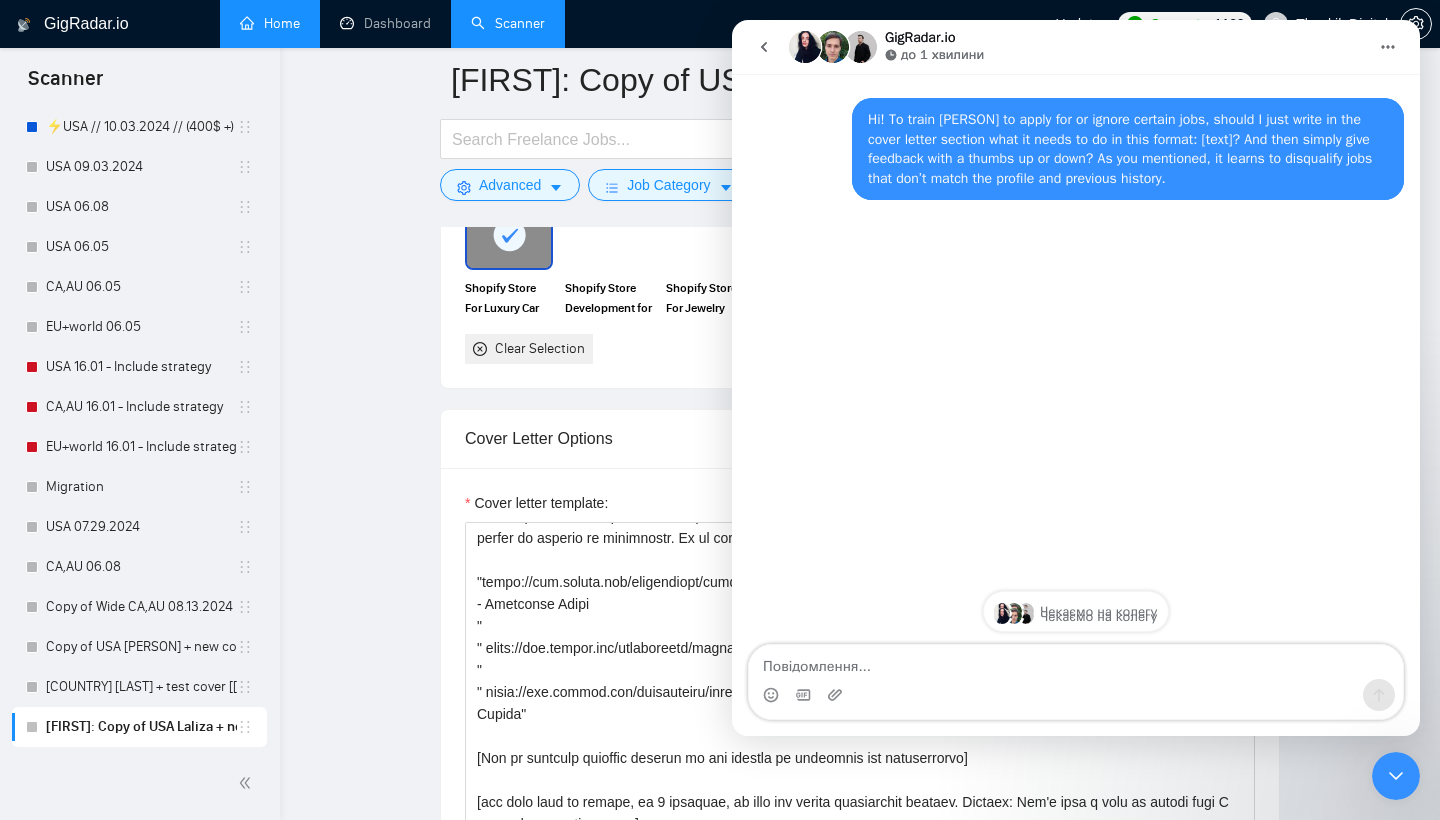 scroll, scrollTop: 1973, scrollLeft: 0, axis: vertical 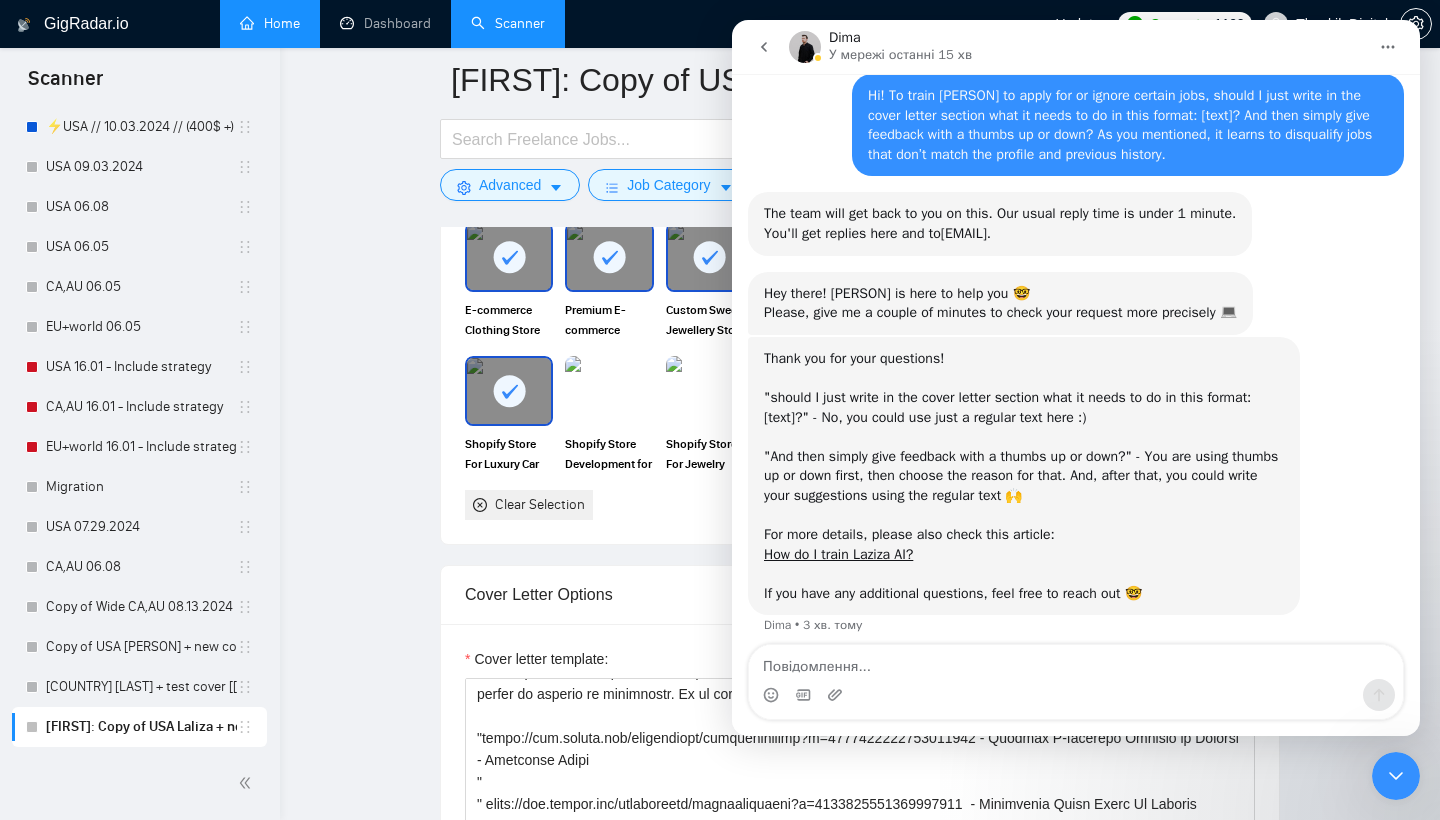 click at bounding box center [1076, 662] 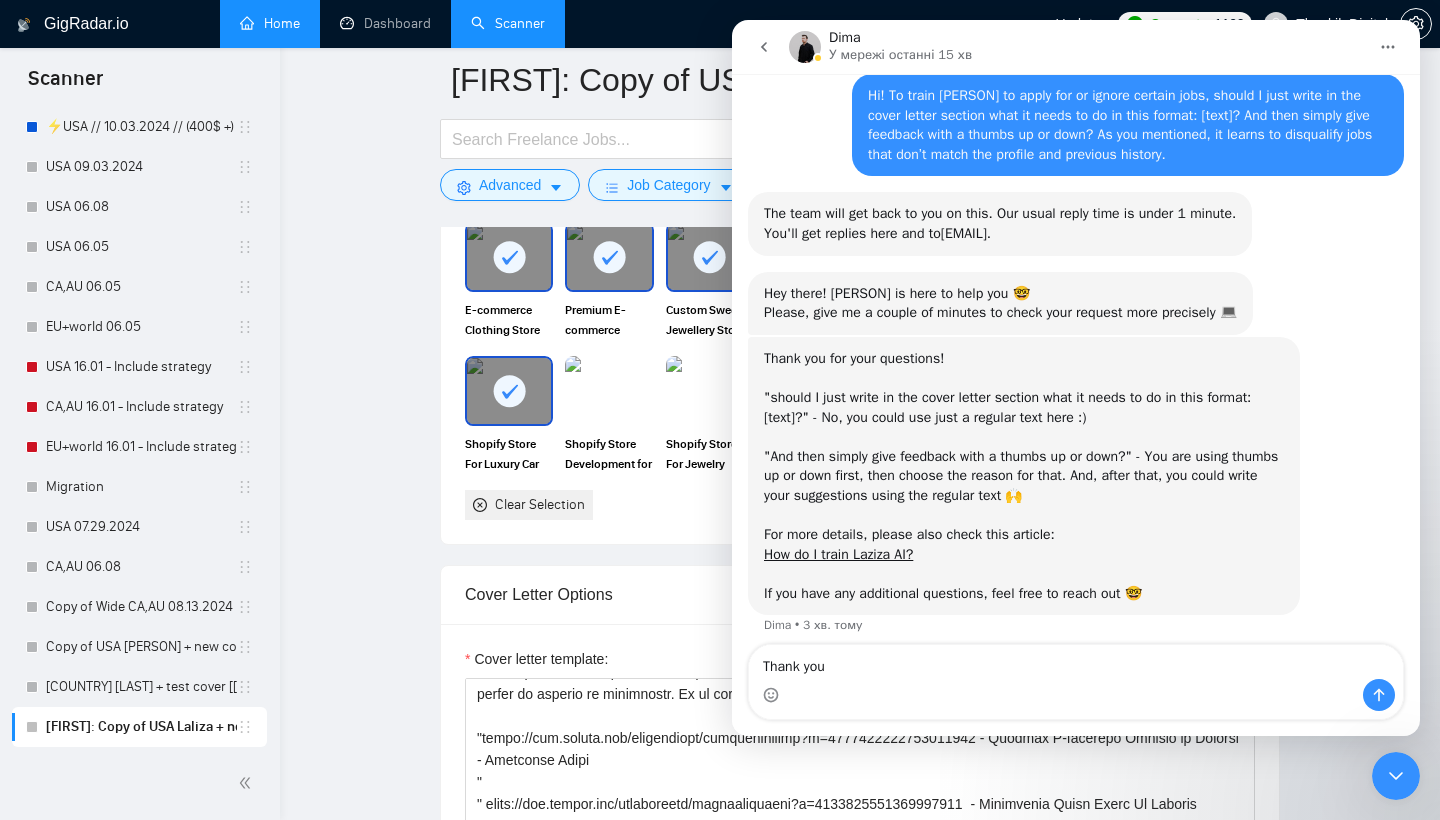 type on "Thank you!" 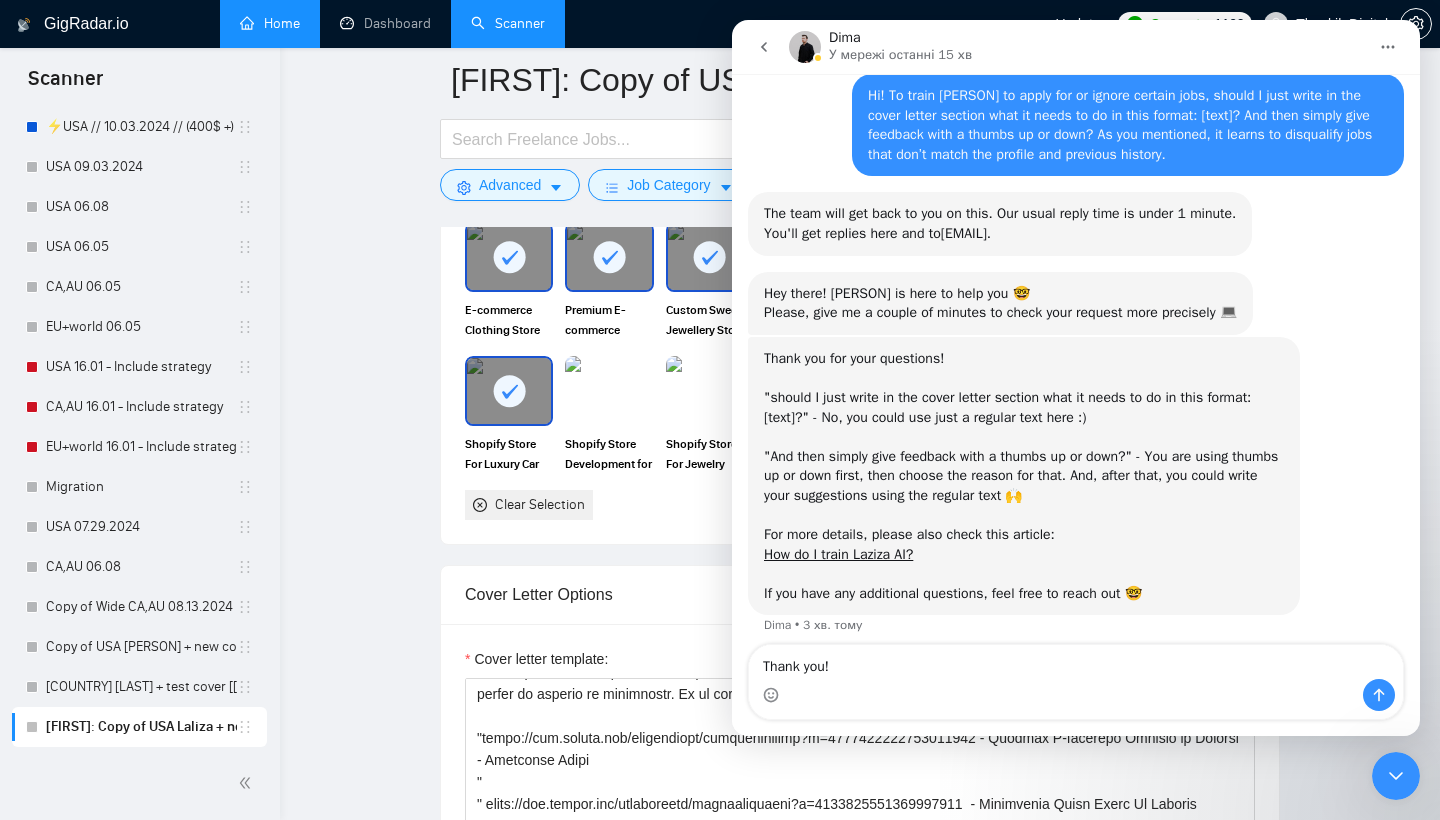 type 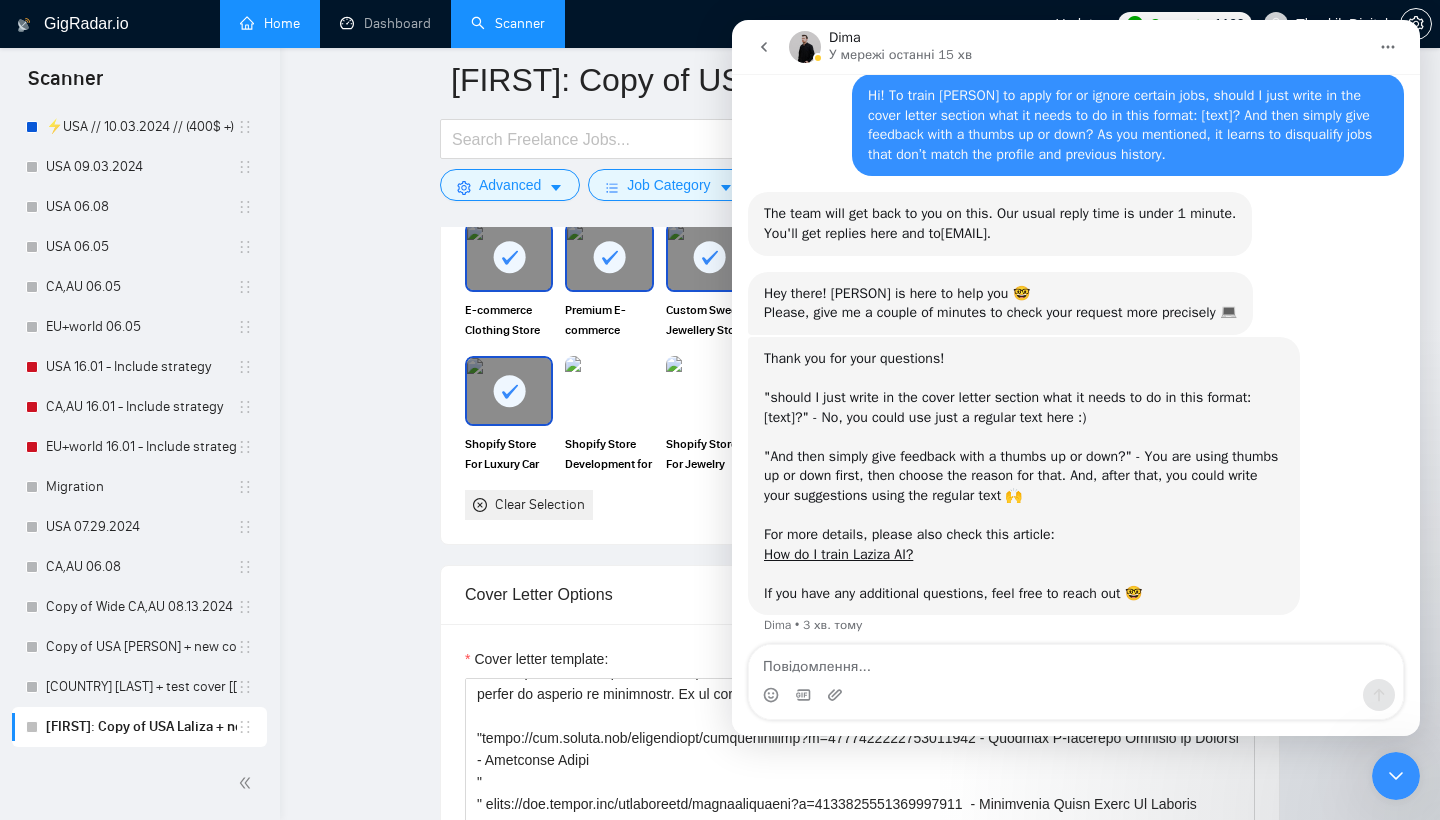 scroll, scrollTop: 1823, scrollLeft: 0, axis: vertical 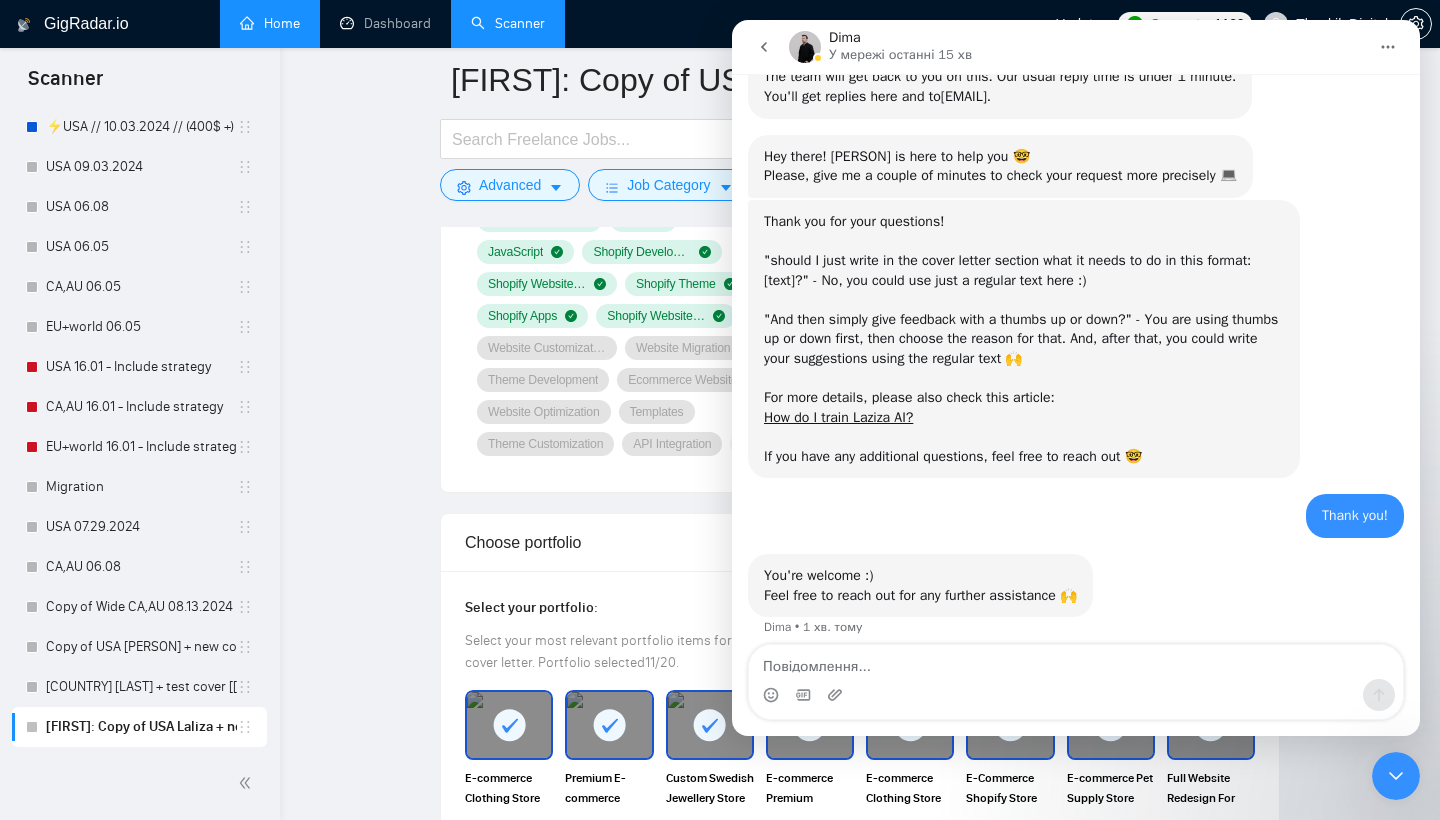 drag, startPoint x: 767, startPoint y: 45, endPoint x: 1499, endPoint y: 66, distance: 732.30115 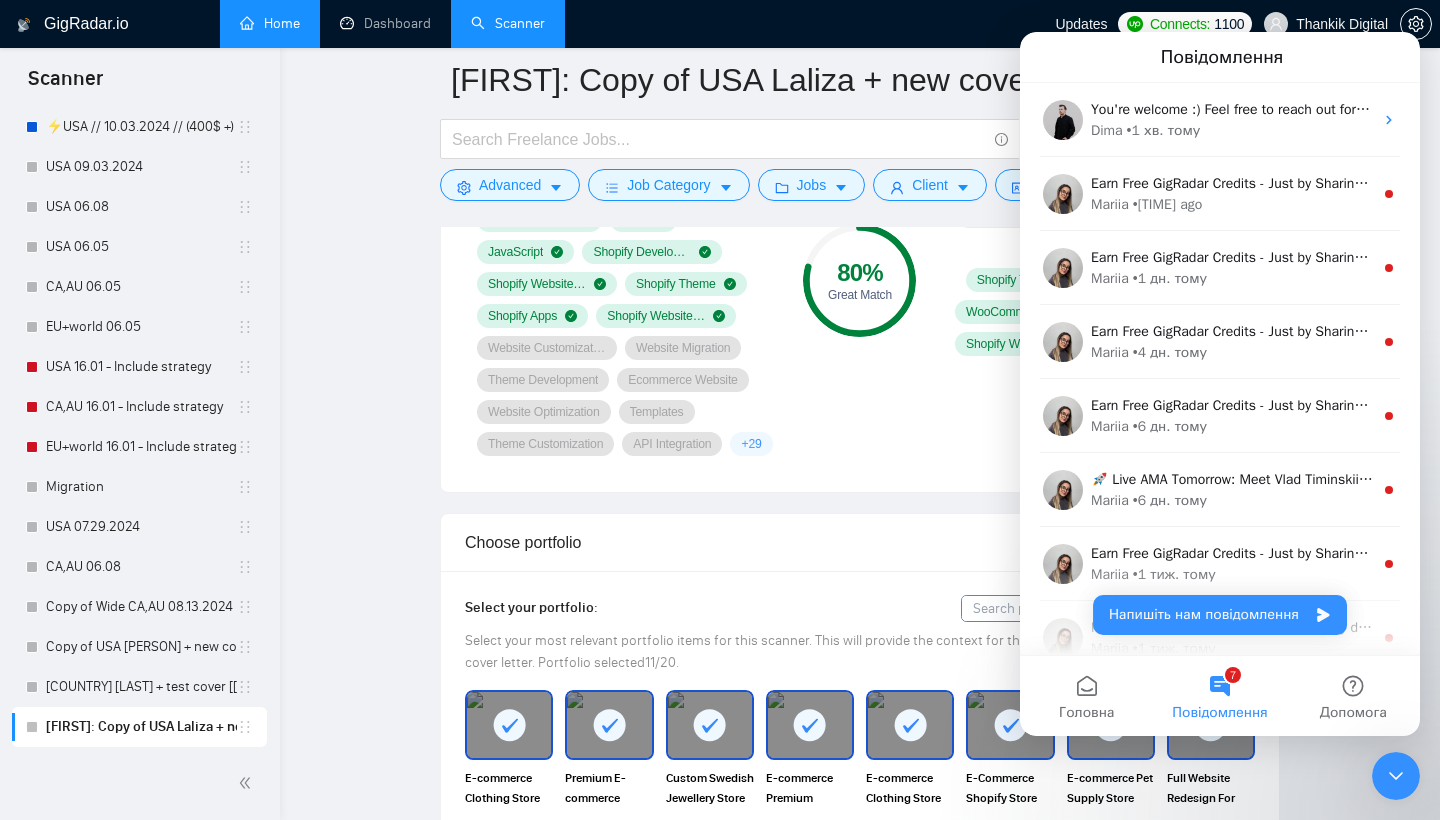 scroll, scrollTop: 0, scrollLeft: 0, axis: both 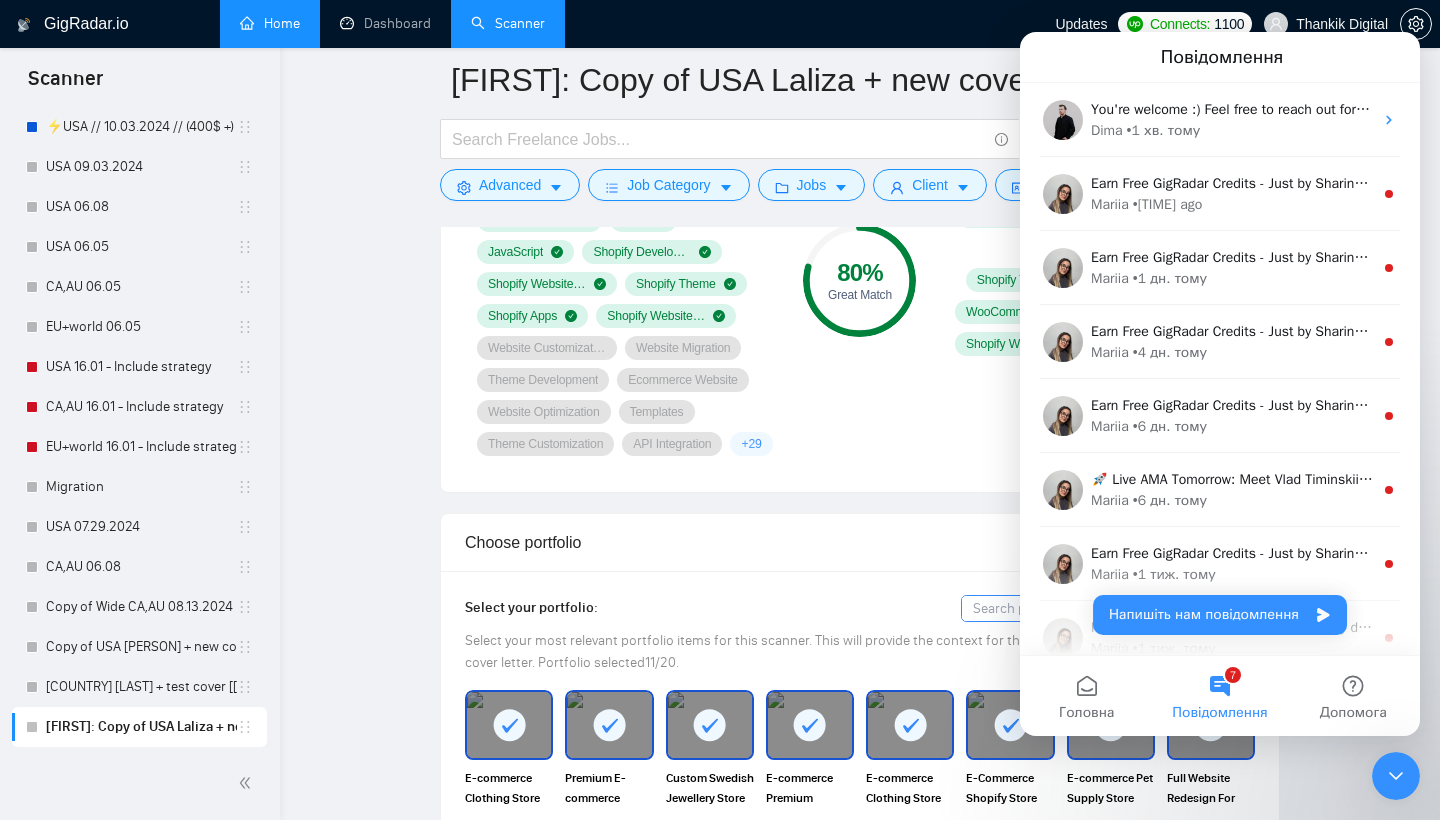 click 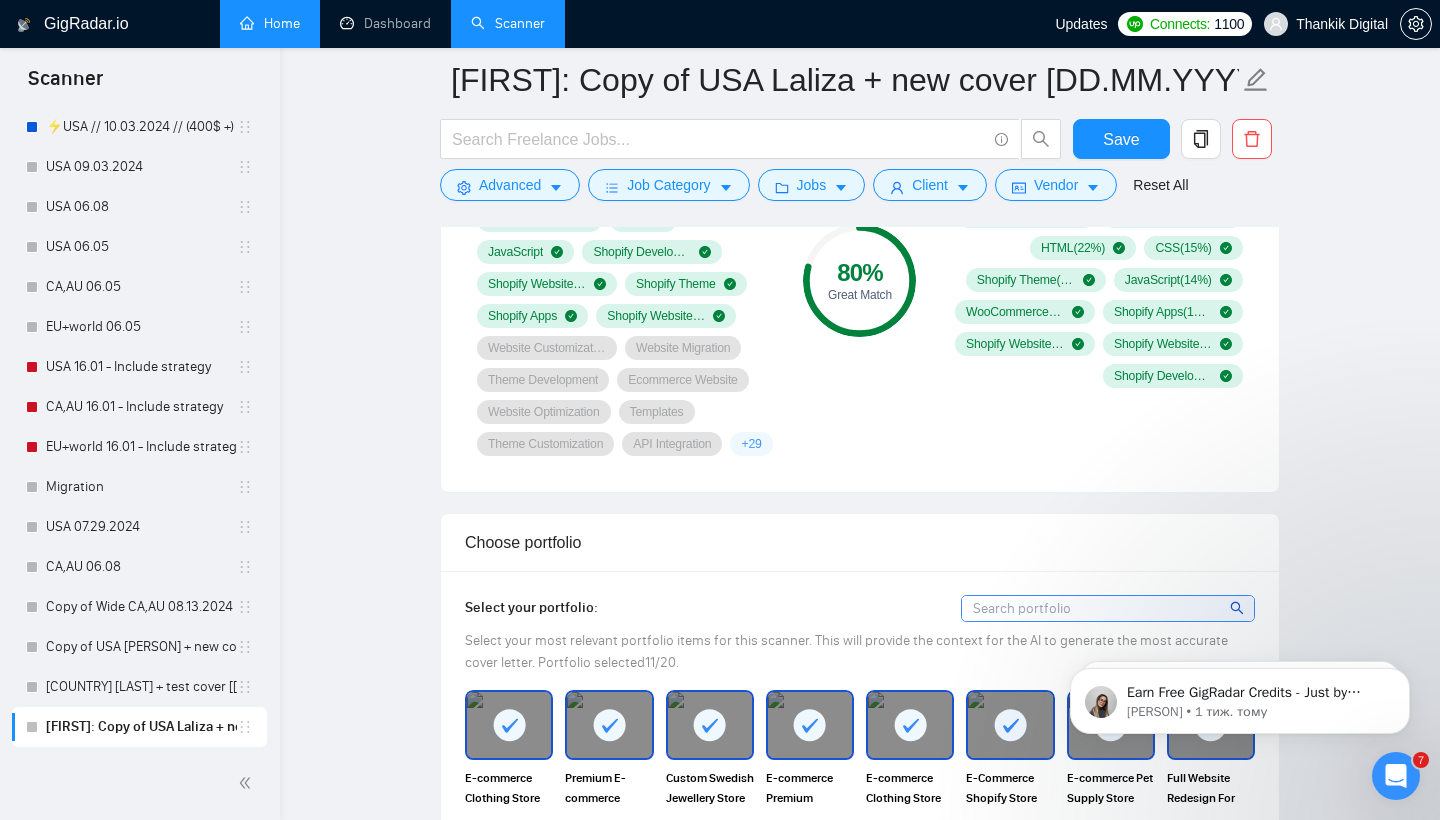 scroll, scrollTop: 0, scrollLeft: 0, axis: both 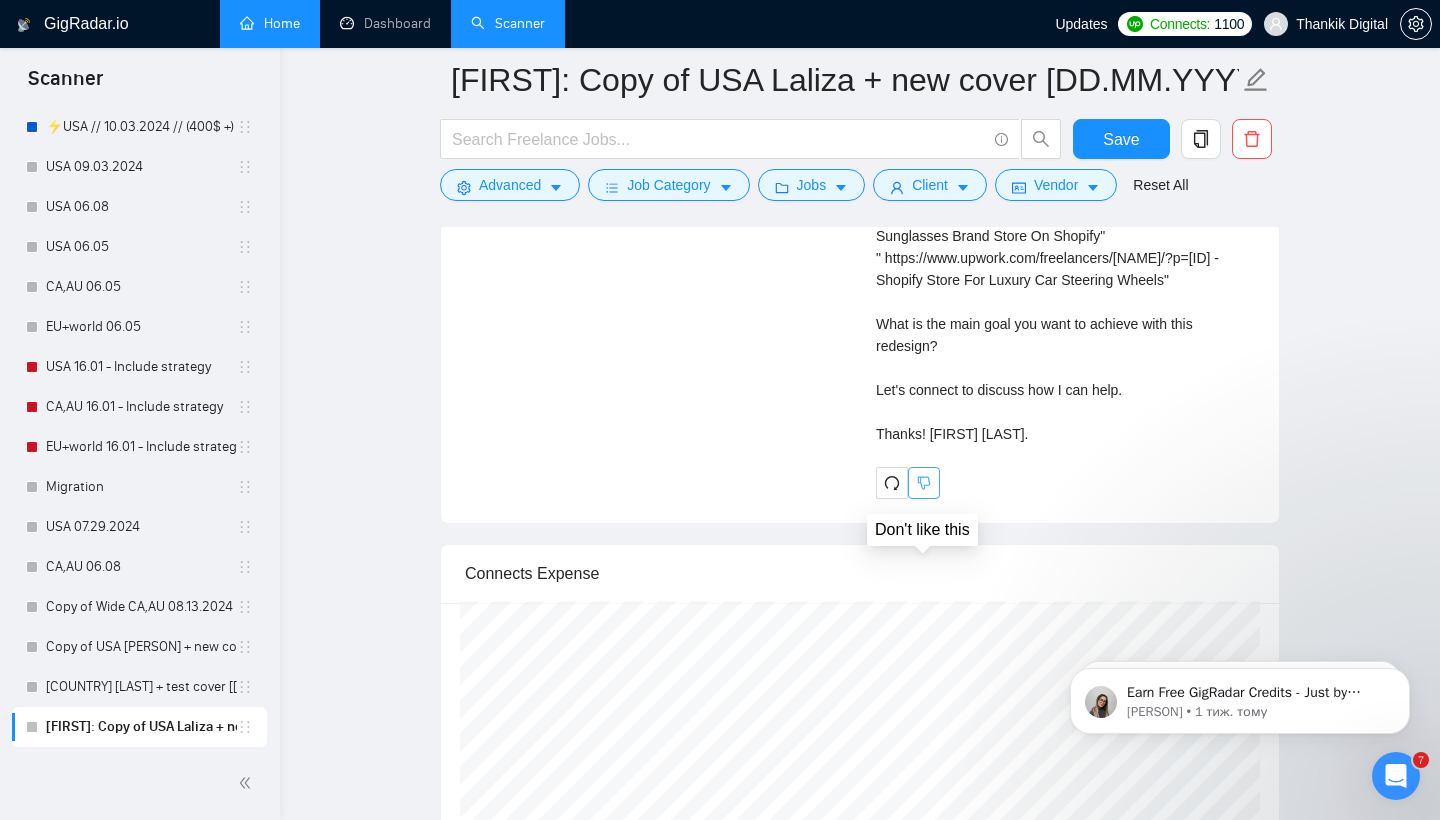 click 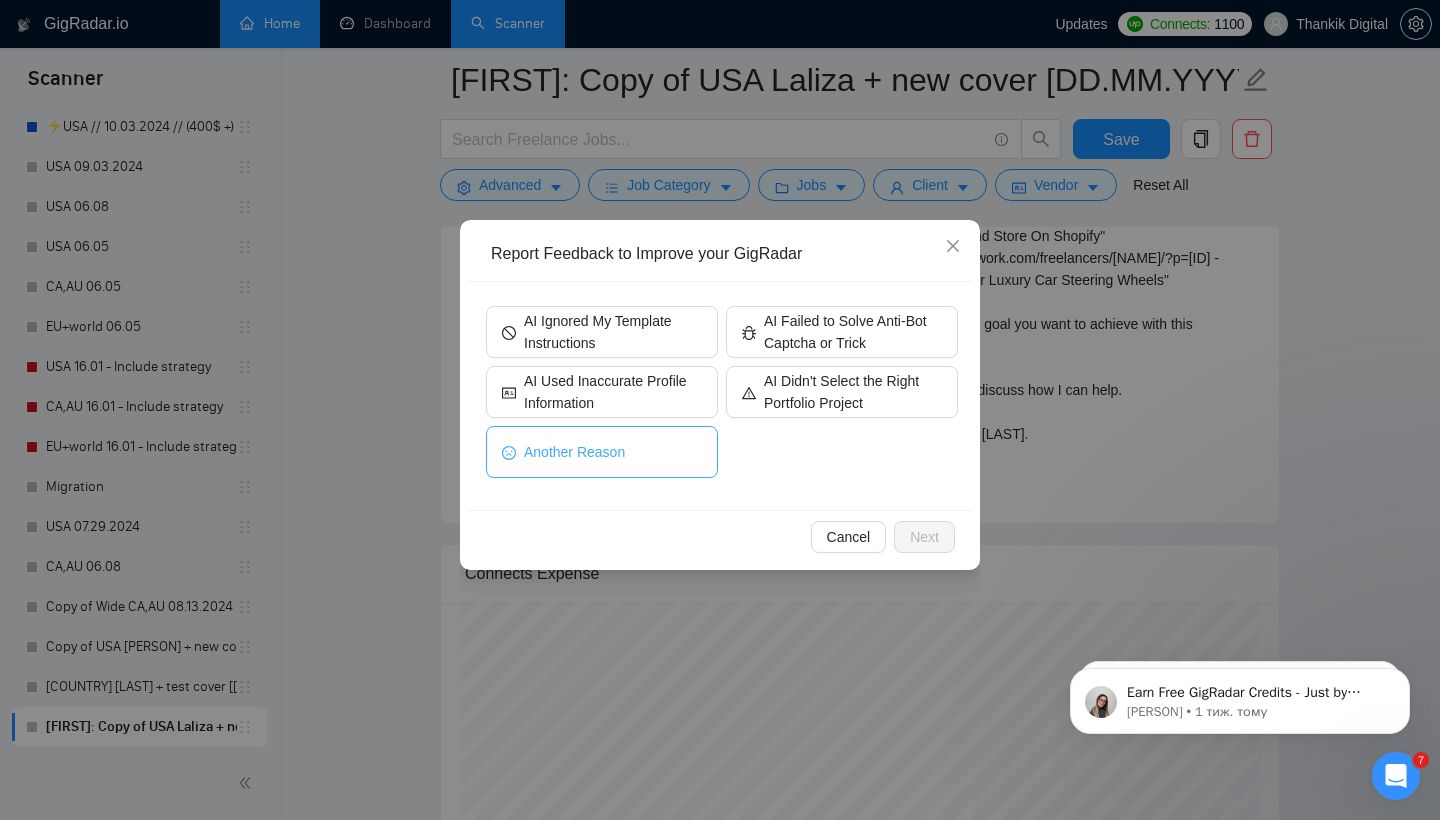 click on "Another Reason" at bounding box center [602, 452] 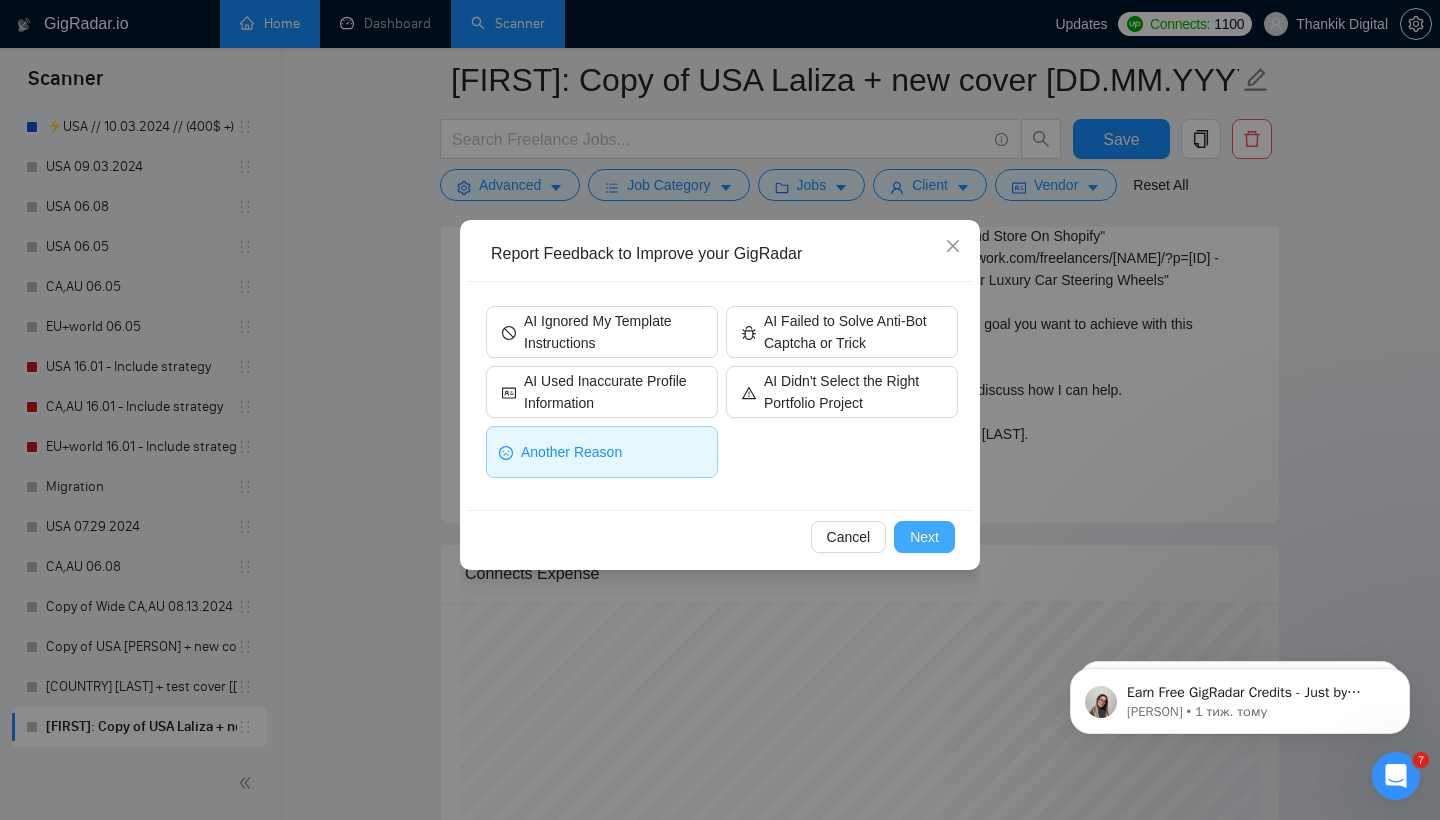 click on "Next" at bounding box center [924, 537] 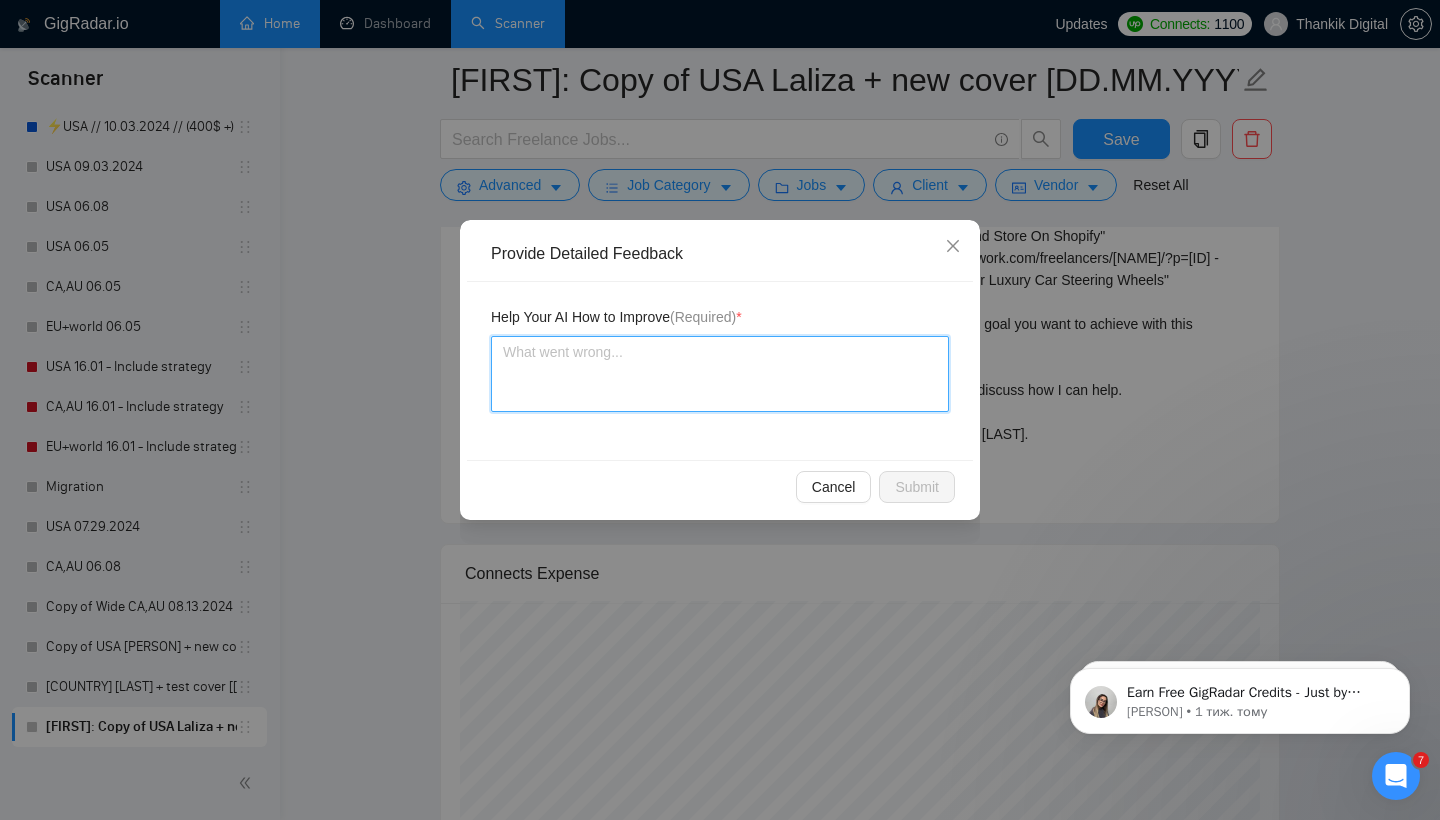 click at bounding box center (720, 374) 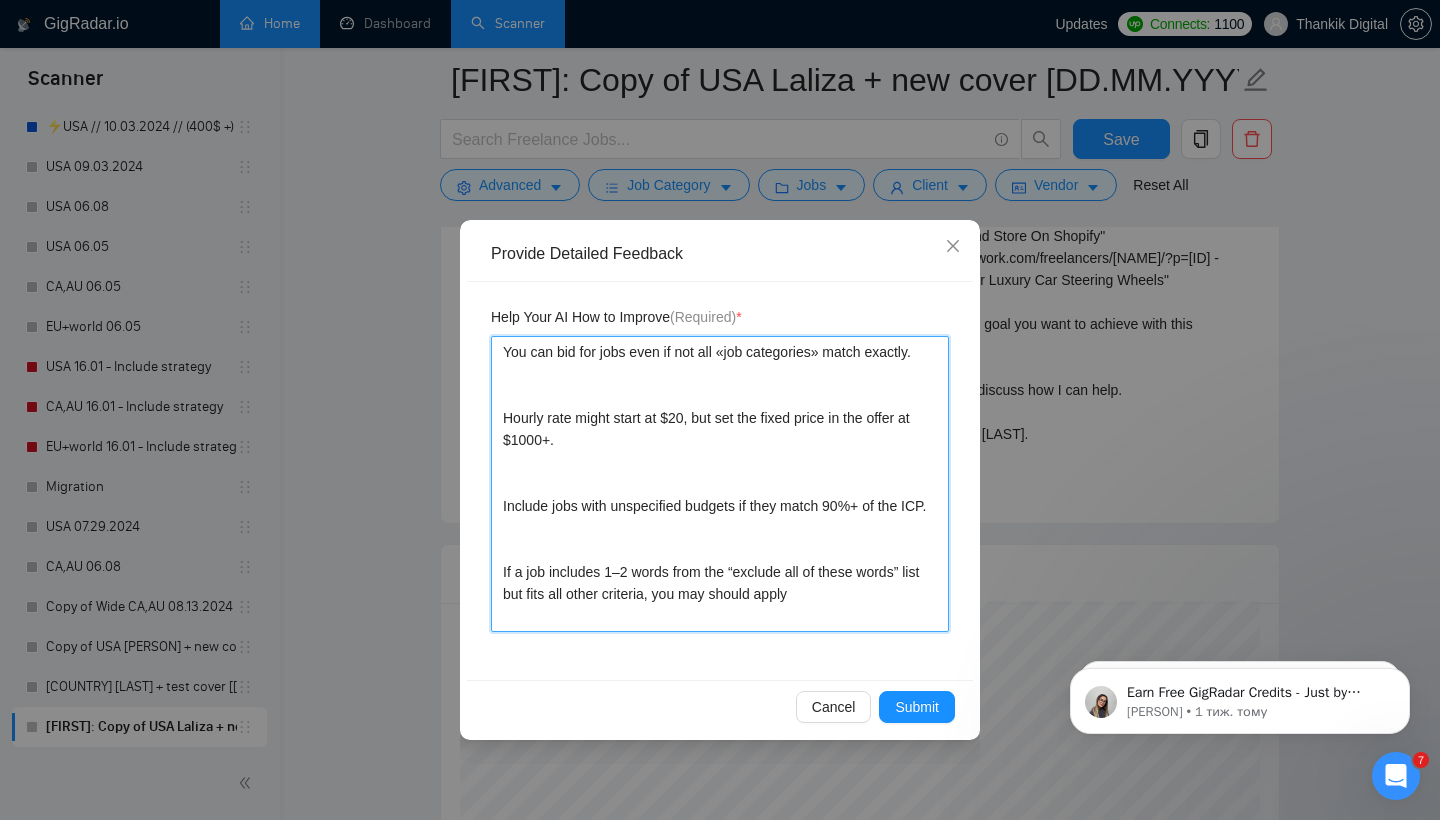 click on "You can bid for jobs even if not all «job categories» match exactly.
Hourly rate might start at $20, but set the fixed price in the offer at $1000+.
Include jobs with unspecified budgets if they match 90%+ of the ICP.
If a job includes 1–2 words from the “exclude all of these words” list but fits all other criteria, you may should apply" at bounding box center [720, 484] 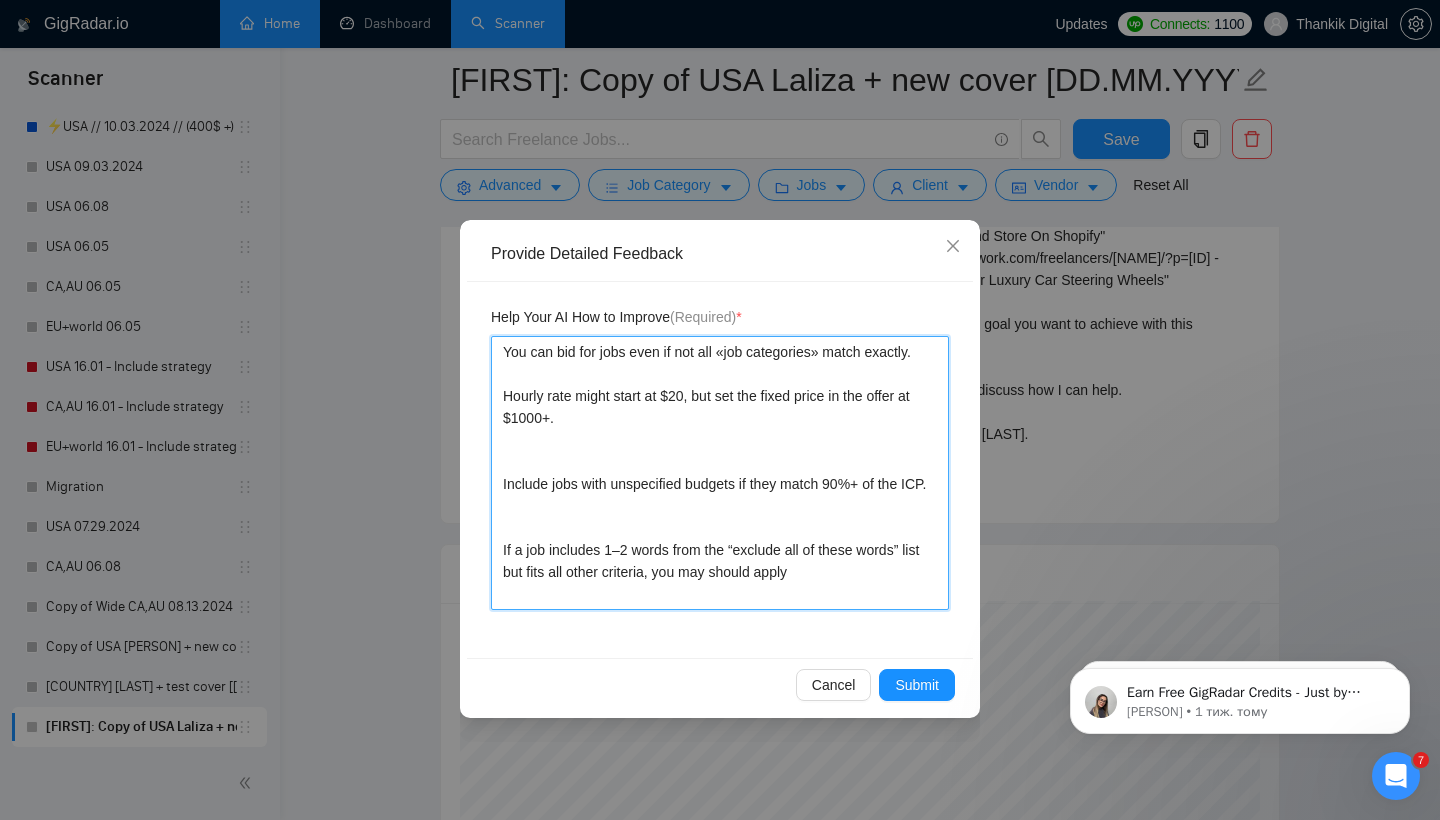 click on "You can bid for jobs even if not all «job categories» match exactly.
Hourly rate might start at $20, but set the fixed price in the offer at $1000+.
Include jobs with unspecified budgets if they match 90%+ of the ICP.
If a job includes 1–2 words from the “exclude all of these words” list but fits all other criteria, you may should apply" at bounding box center (720, 473) 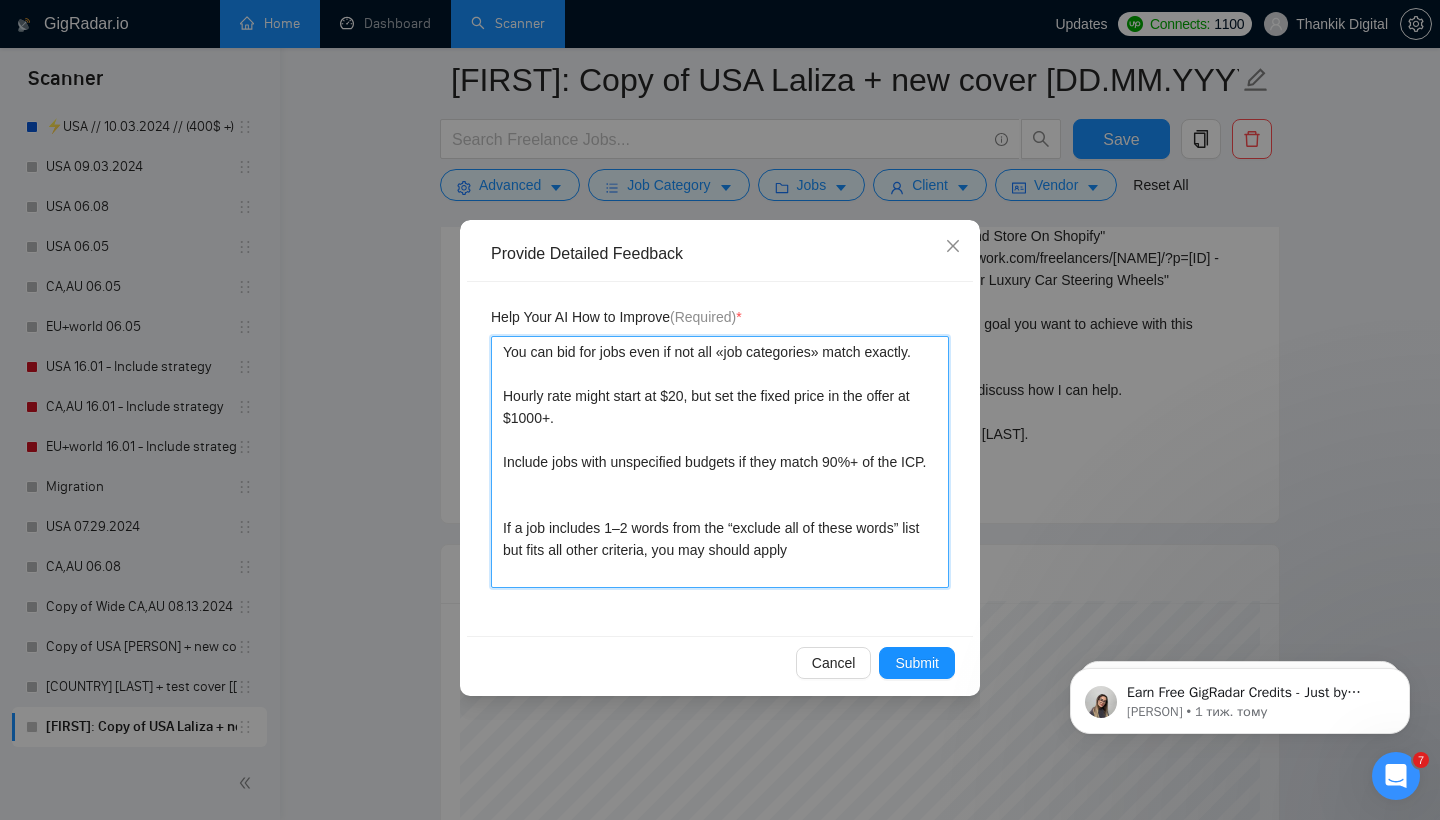 click on "You can bid for jobs even if not all «job categories» match exactly.
Hourly rate might start at $20, but set the fixed price in the offer at $1000+.
Include jobs with unspecified budgets if they match 90%+ of the ICP.
If a job includes 1–2 words from the “exclude all of these words” list but fits all other criteria, you may should apply" at bounding box center [720, 462] 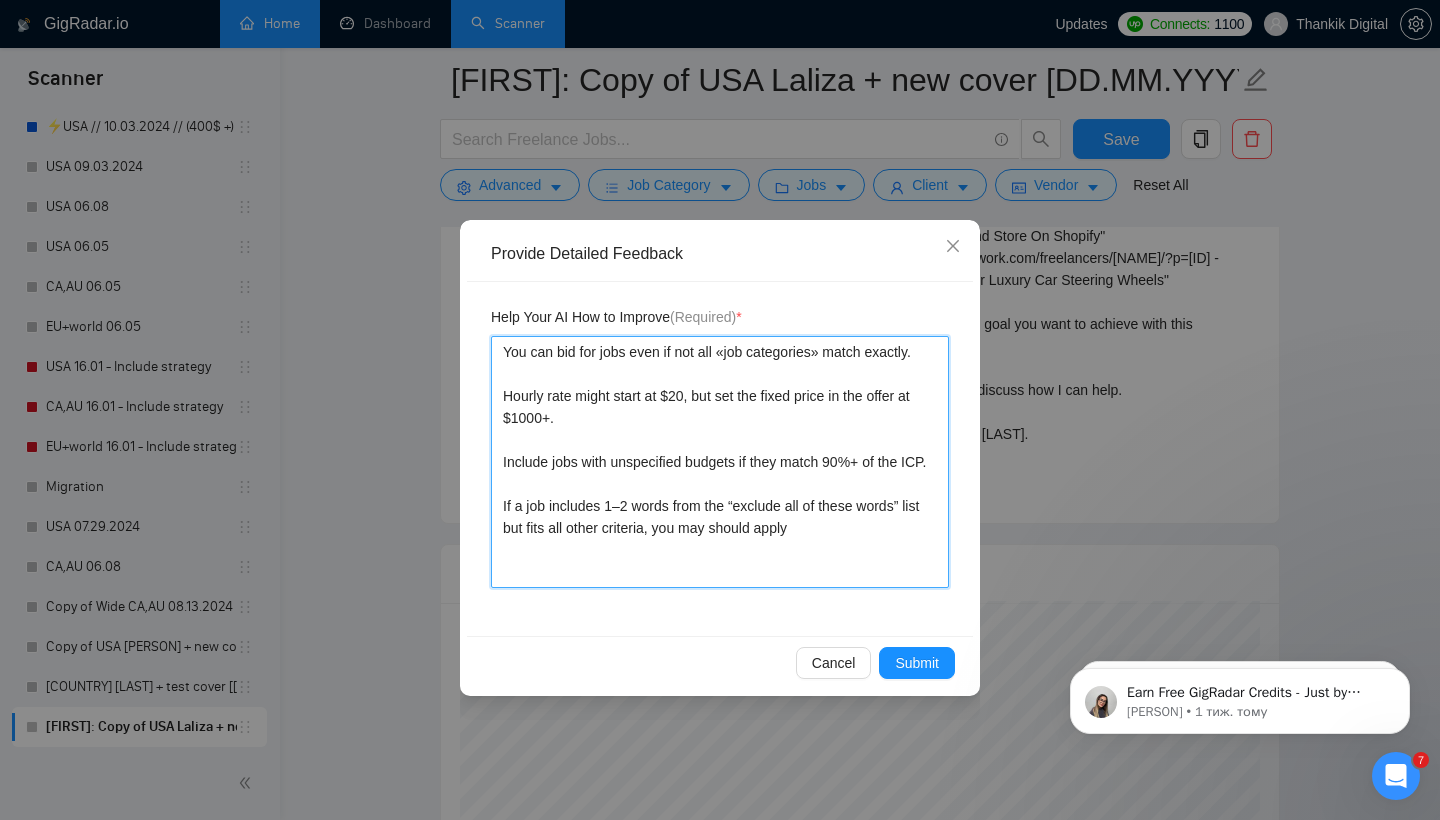 type 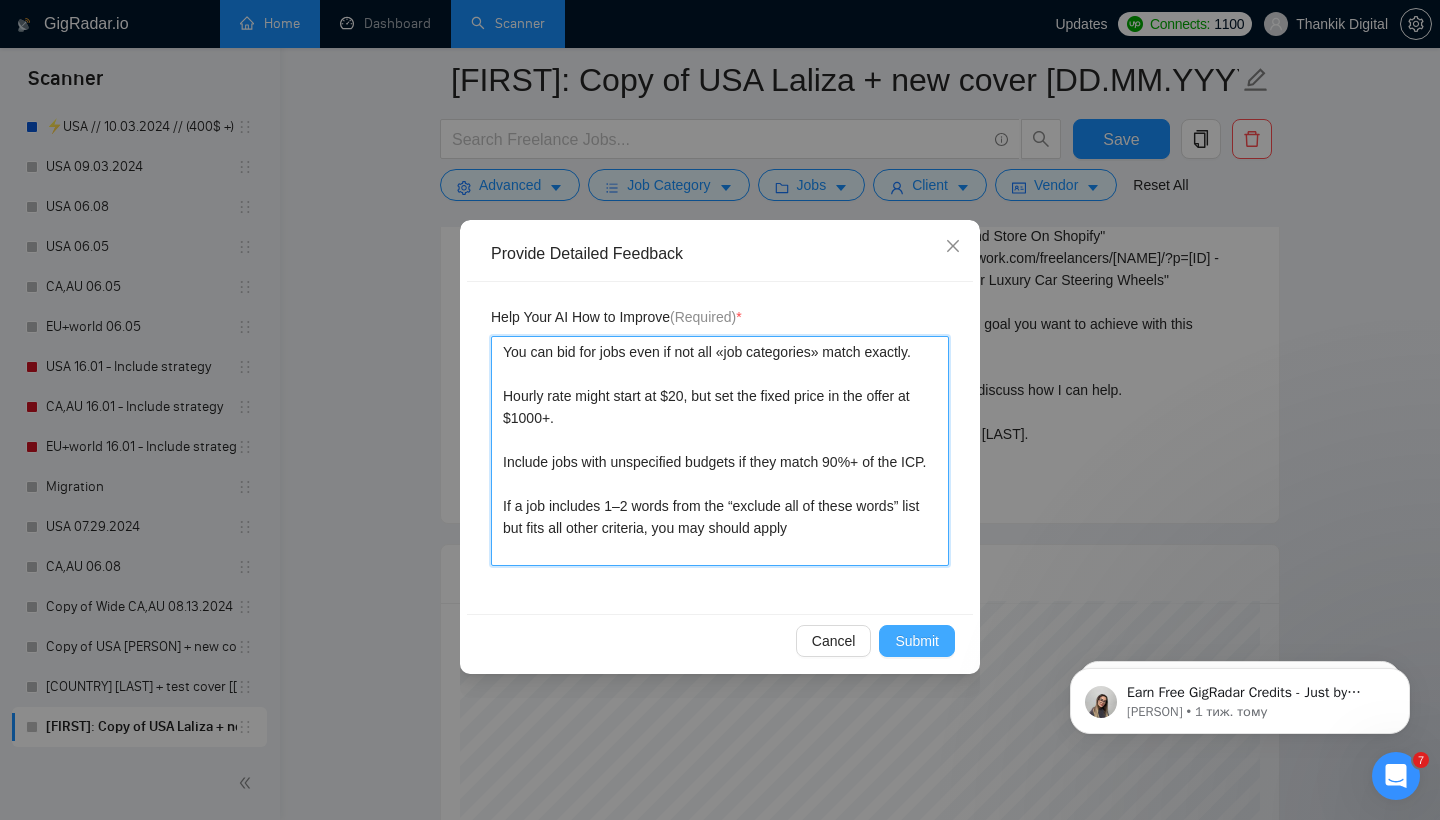 type on "You can bid for jobs even if not all «job categories» match exactly.
Hourly rate might start at $20, but set the fixed price in the offer at $1000+.
Include jobs with unspecified budgets if they match 90%+ of the ICP.
If a job includes 1–2 words from the “exclude all of these words” list but fits all other criteria, you may should apply" 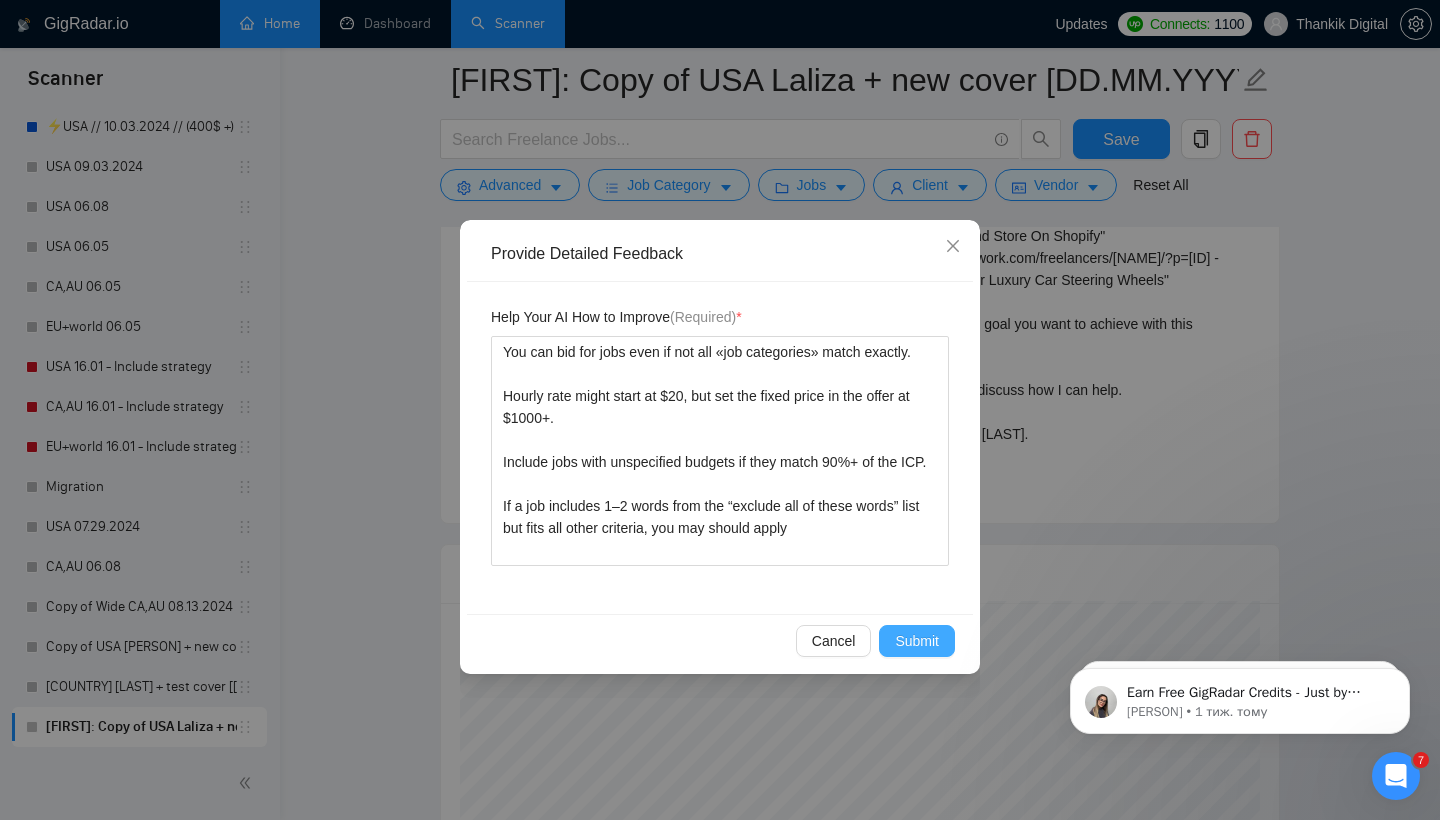 click on "Submit" at bounding box center (917, 641) 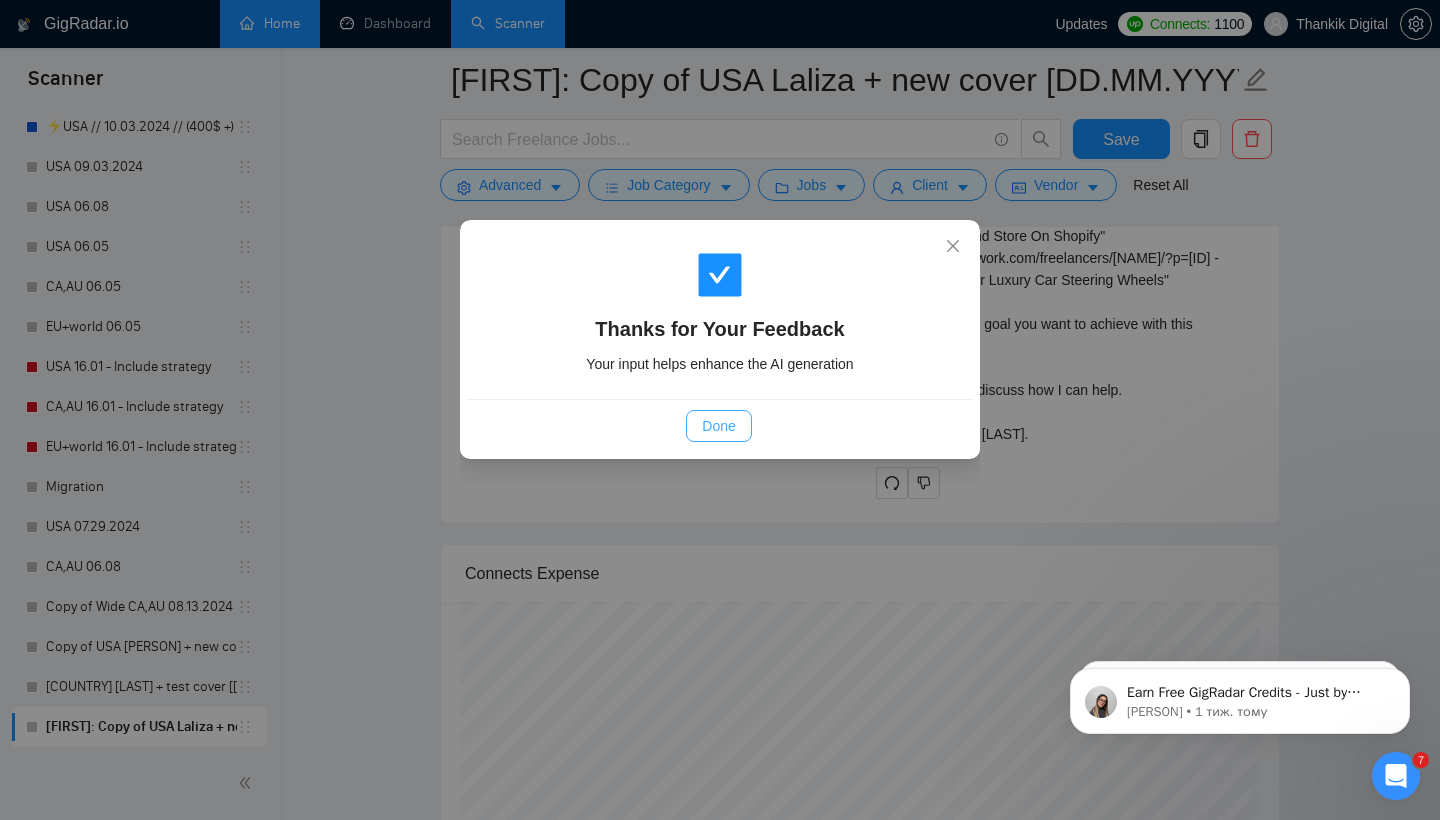 click on "Done" at bounding box center (718, 426) 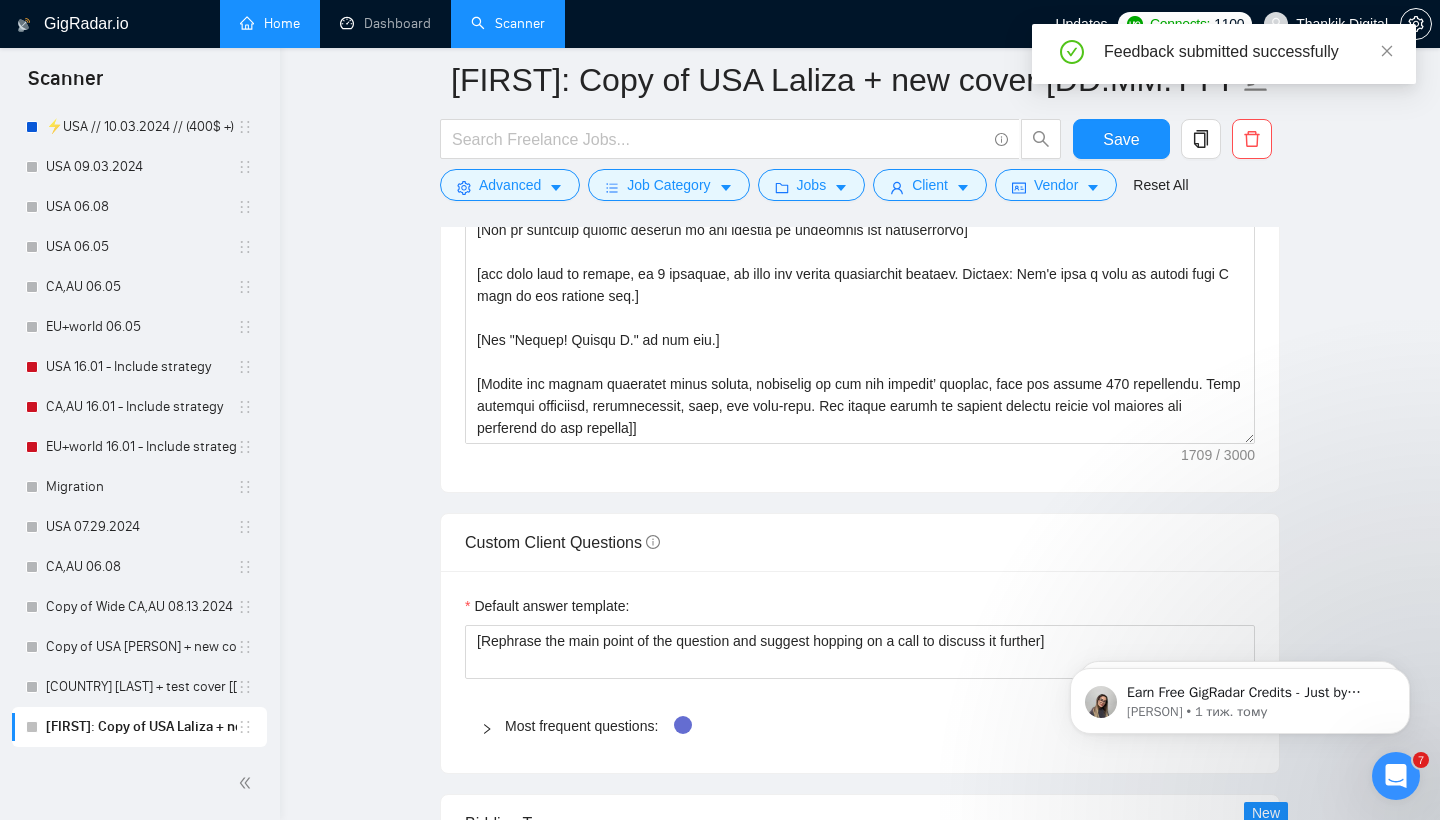 scroll, scrollTop: 2250, scrollLeft: 0, axis: vertical 